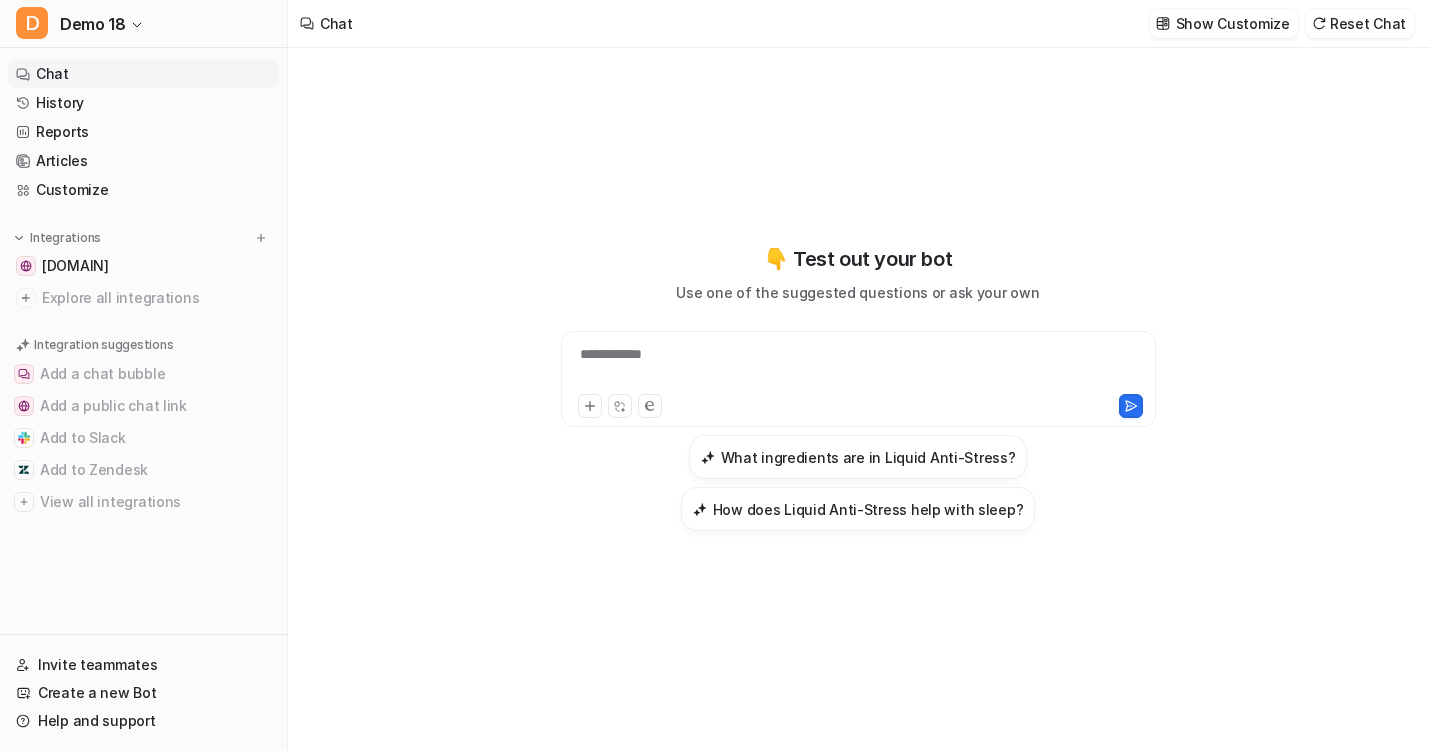 scroll, scrollTop: 0, scrollLeft: 0, axis: both 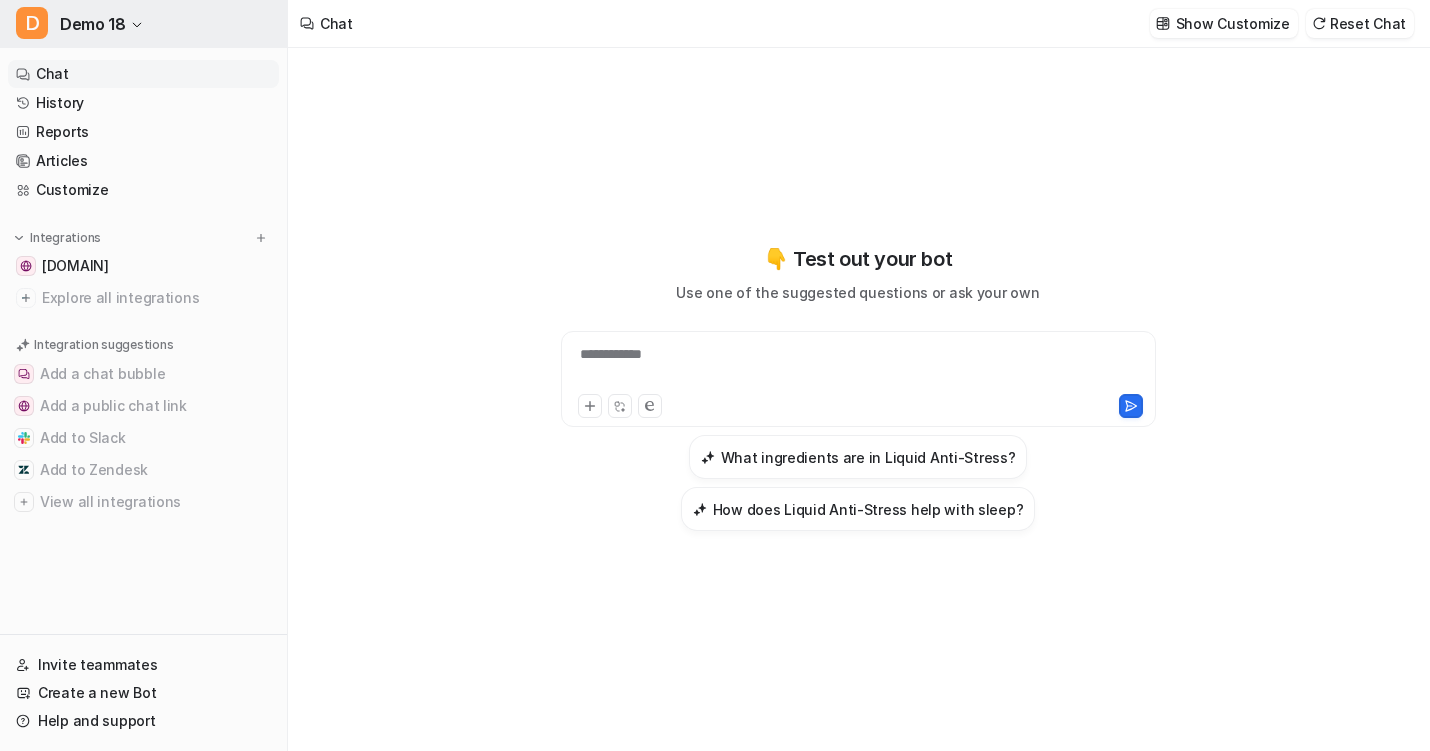 click on "Demo 18" at bounding box center [92, 24] 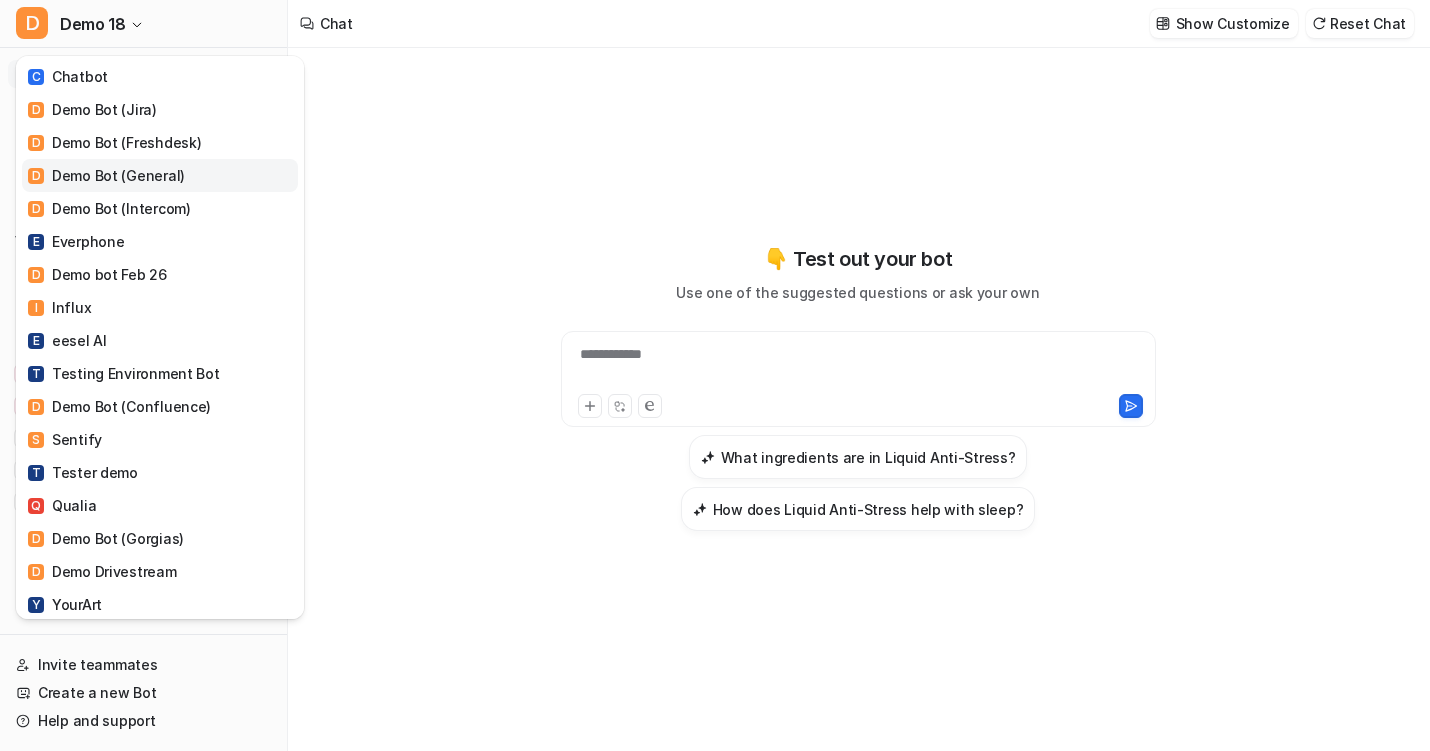 click on "D   Demo Bot (General)" at bounding box center (160, 175) 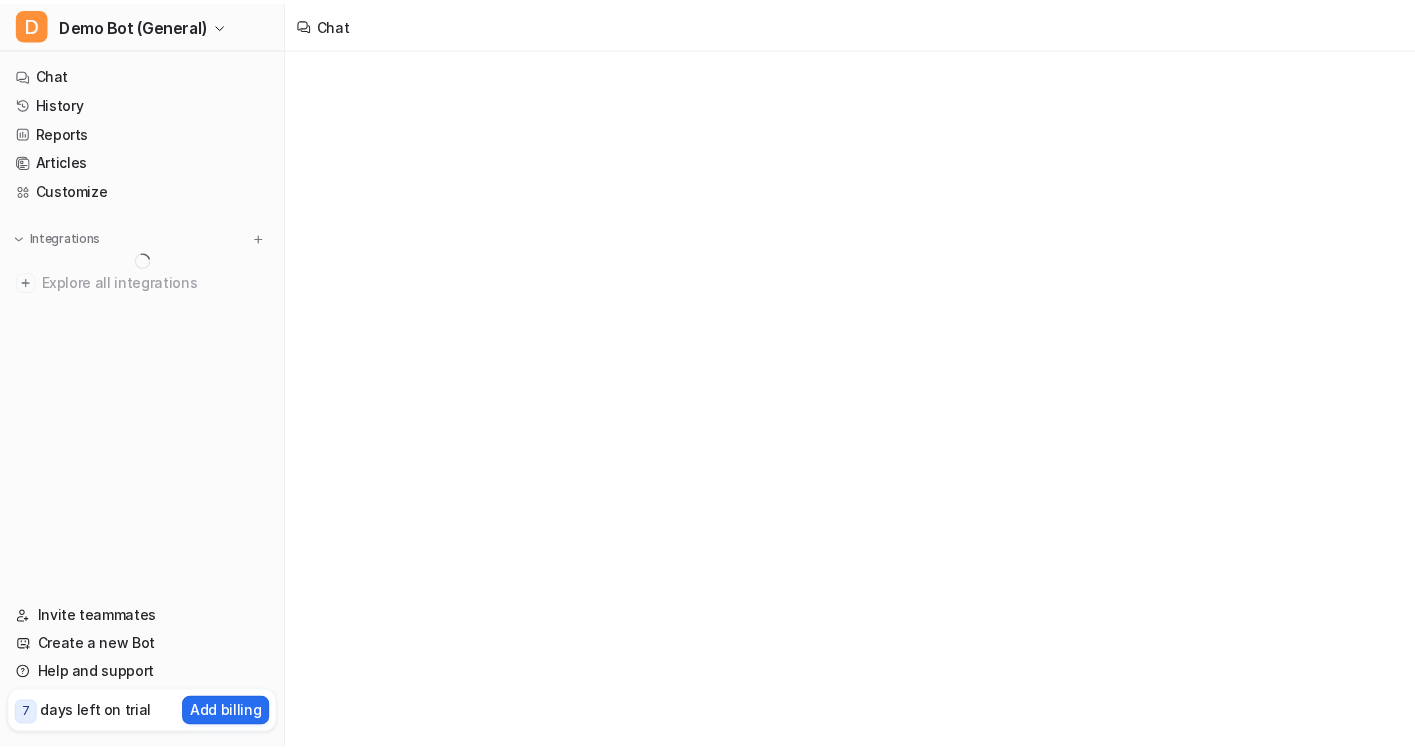 scroll, scrollTop: 0, scrollLeft: 0, axis: both 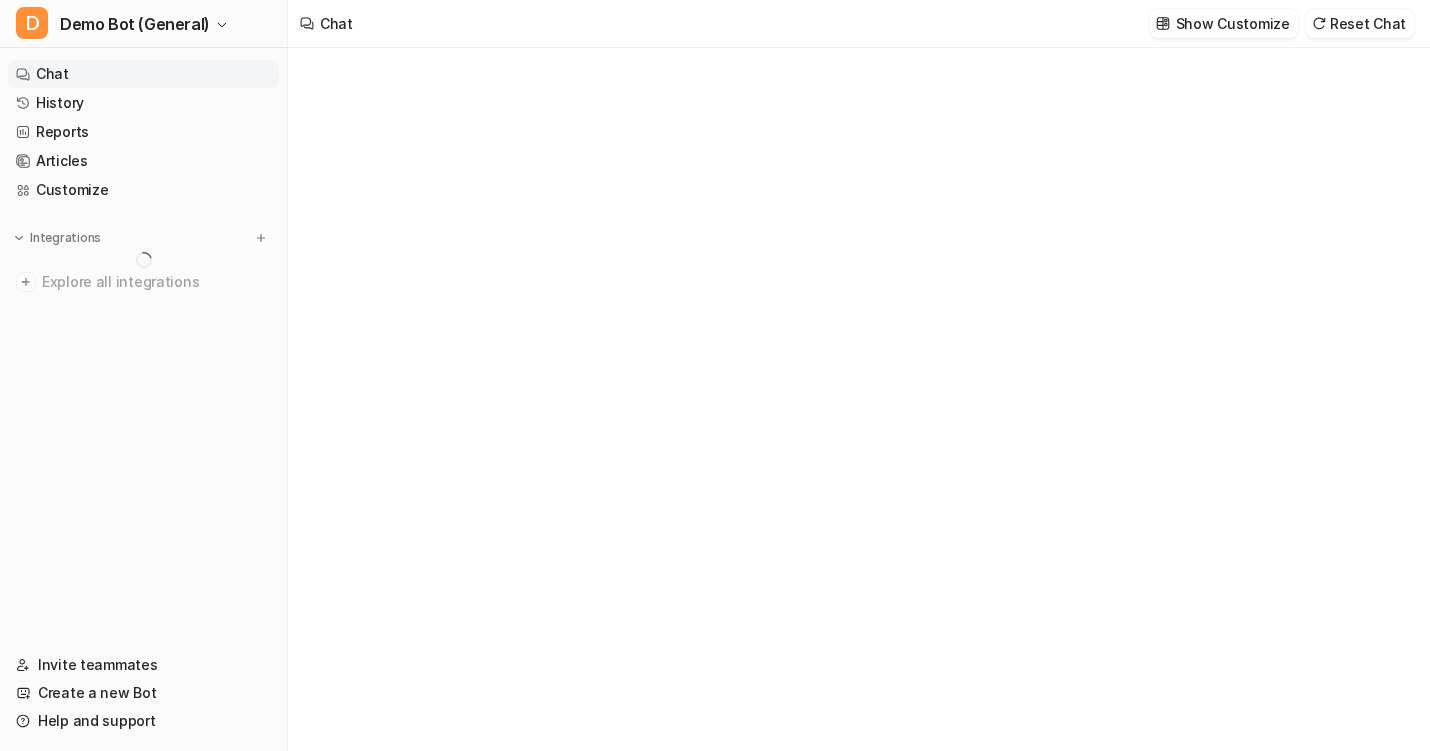 type on "**********" 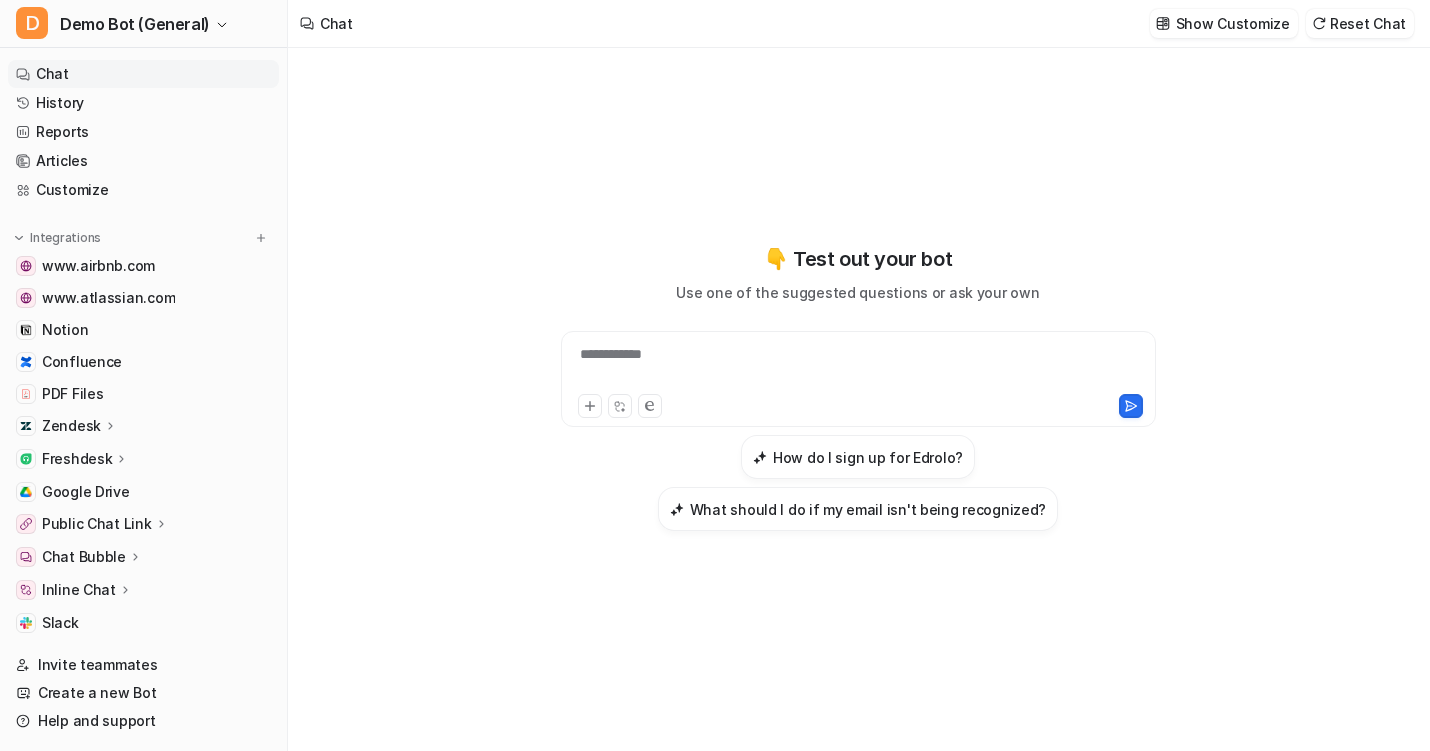 click on "**********" at bounding box center [858, 388] 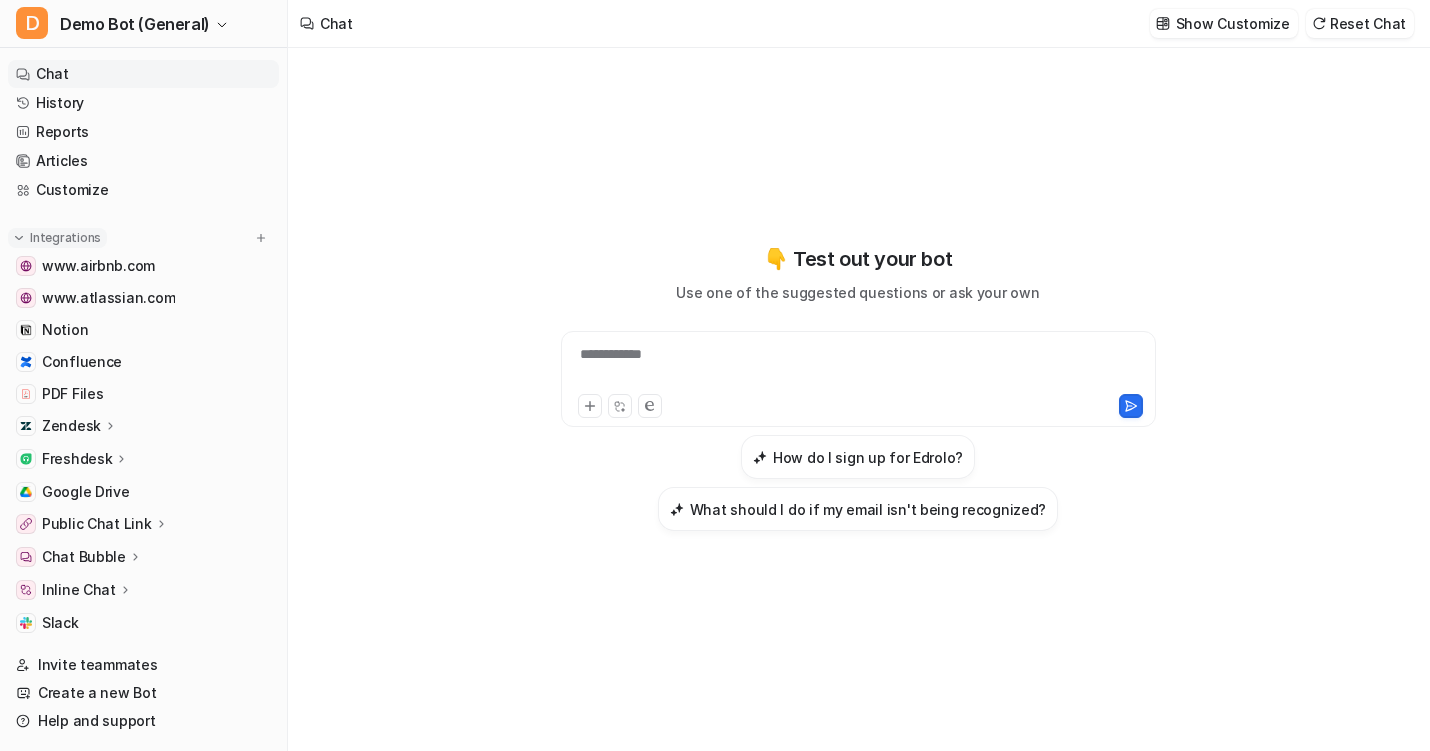 click at bounding box center [19, 238] 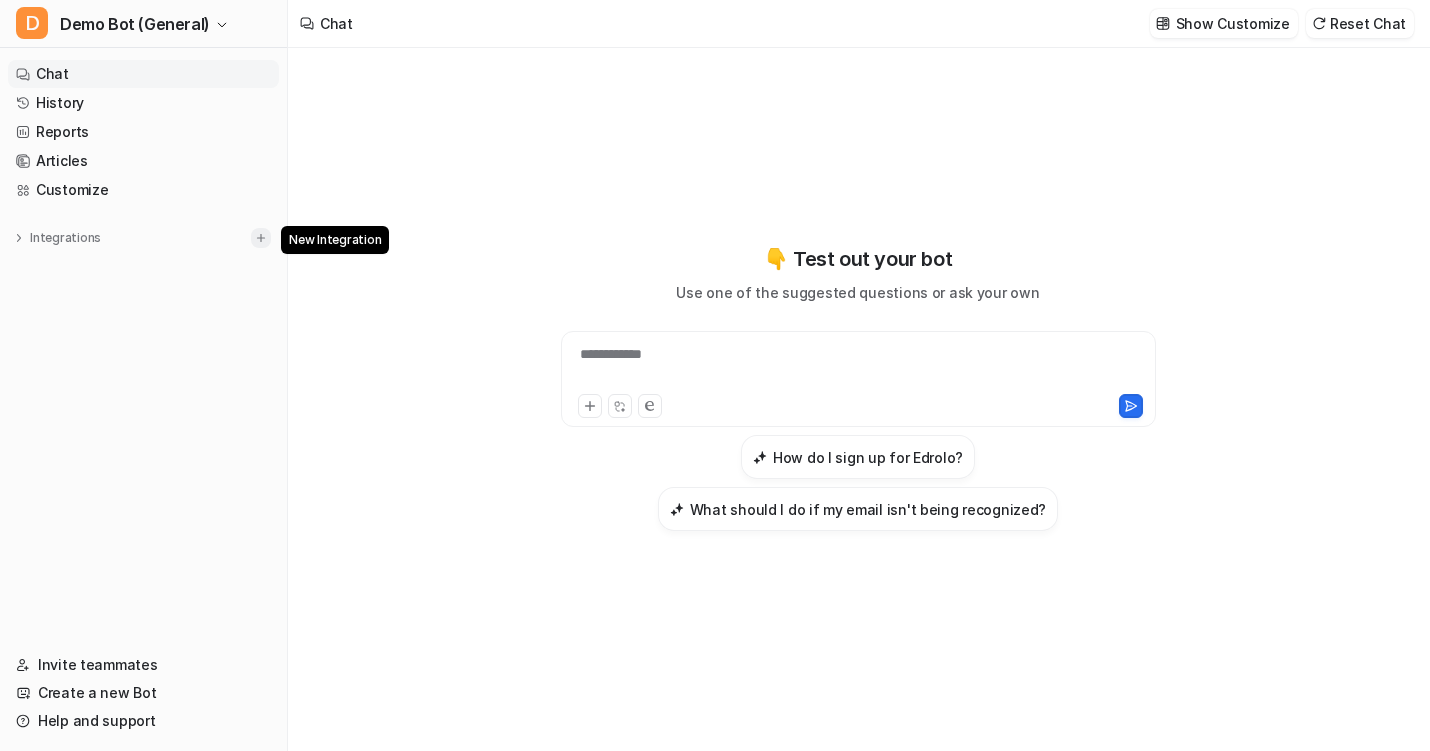 click at bounding box center (261, 238) 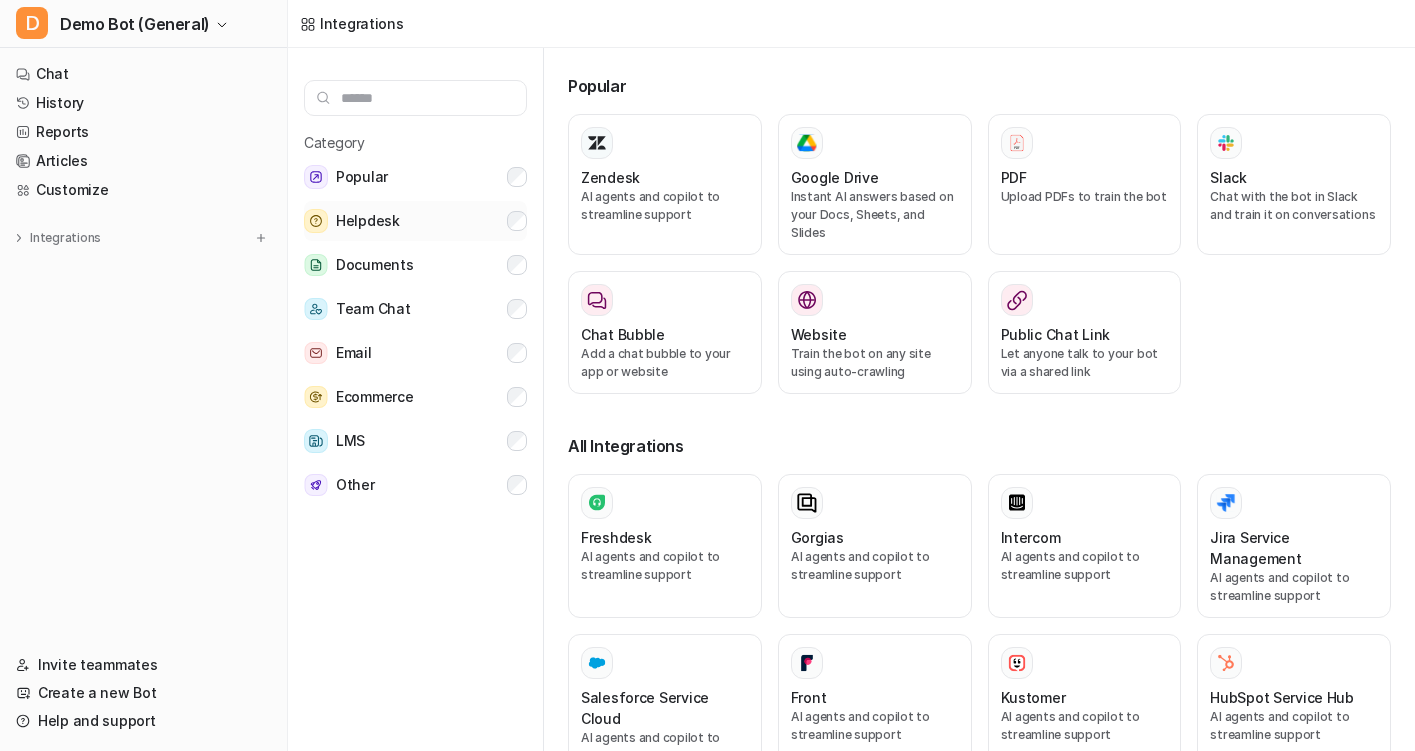 click on "Helpdesk" at bounding box center (415, 221) 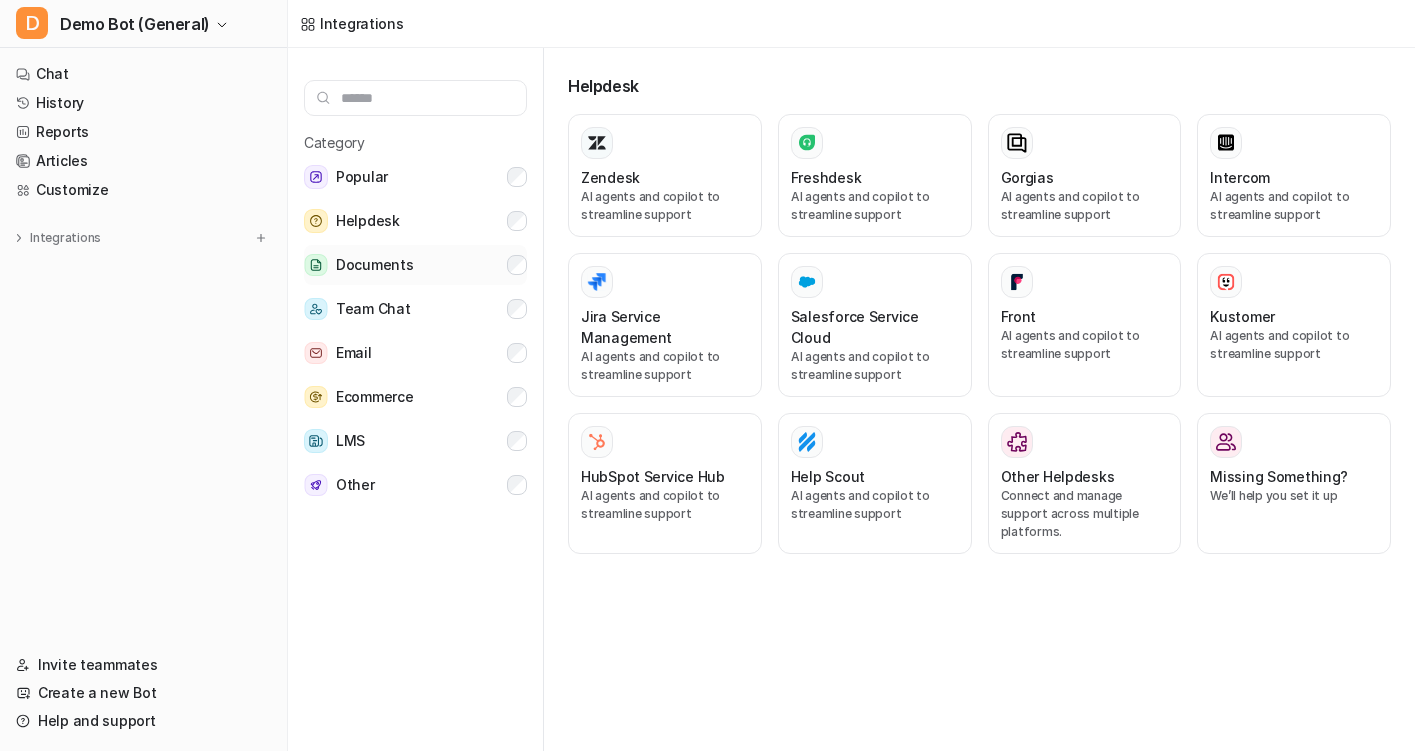 click on "Documents" at bounding box center [415, 265] 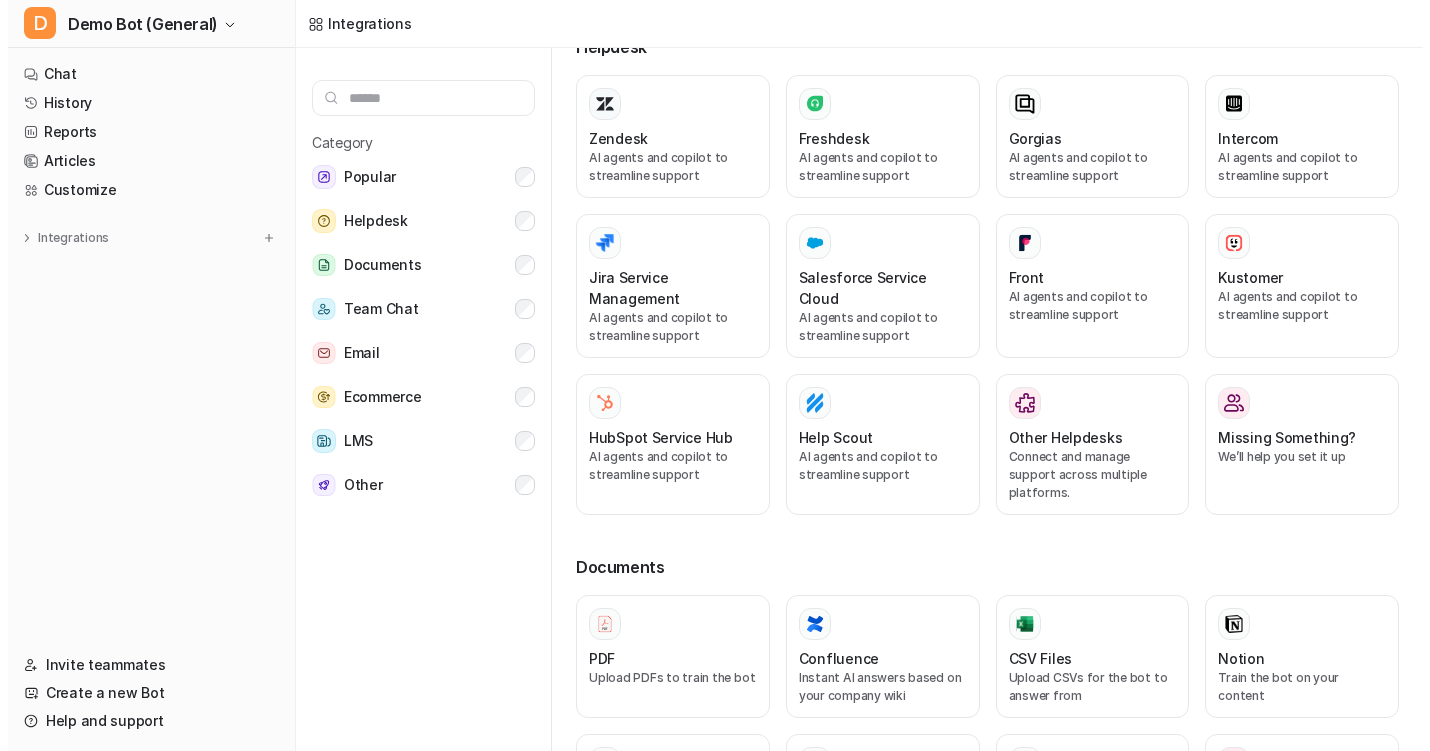 scroll, scrollTop: 0, scrollLeft: 0, axis: both 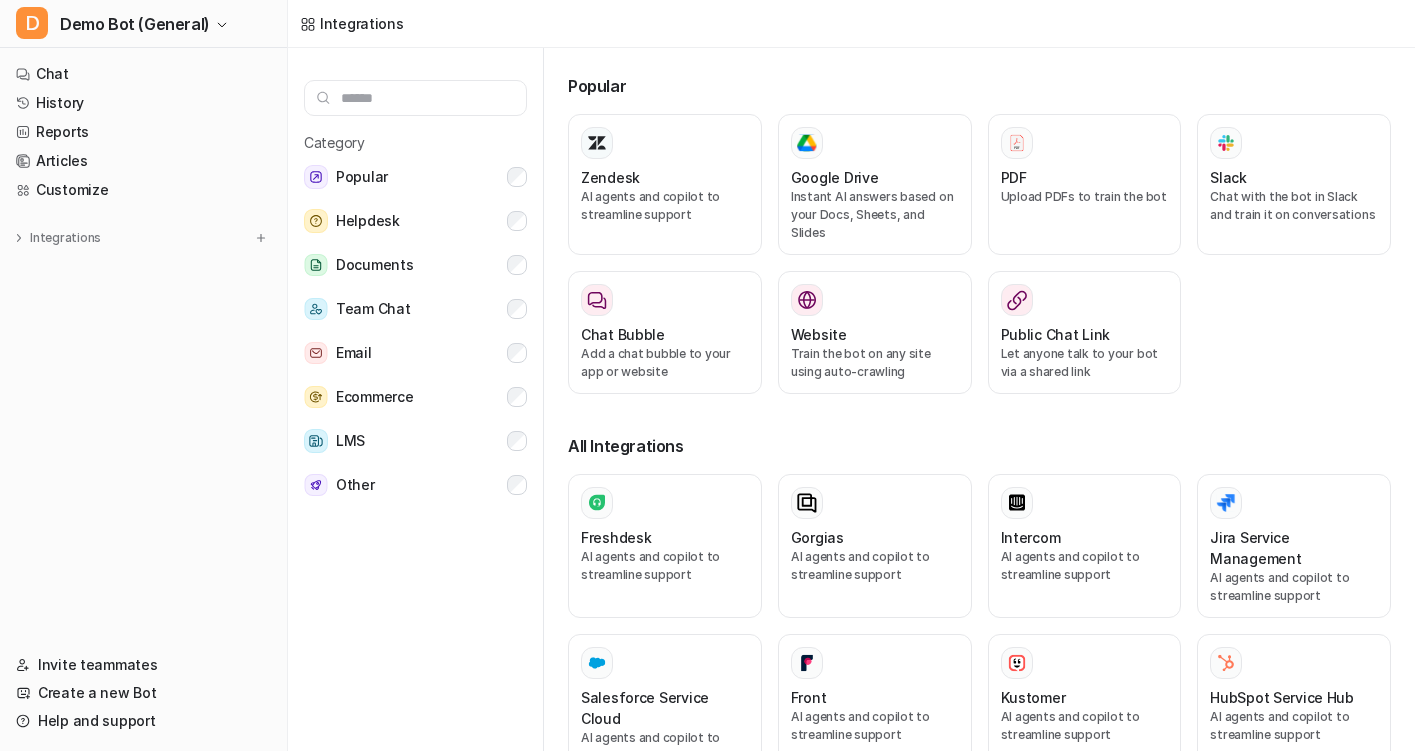 click on "Zendesk AI agents and copilot to streamline support Google Drive Instant AI answers based on your Docs, Sheets, and Slides PDF Upload PDFs to train the bot Slack Chat with the bot in Slack and train it on conversations Chat Bubble Add a chat bubble to your app or website Website Train the bot on any site using auto-crawling Public Chat Link Let anyone talk to your bot via a shared link" at bounding box center [979, 266] 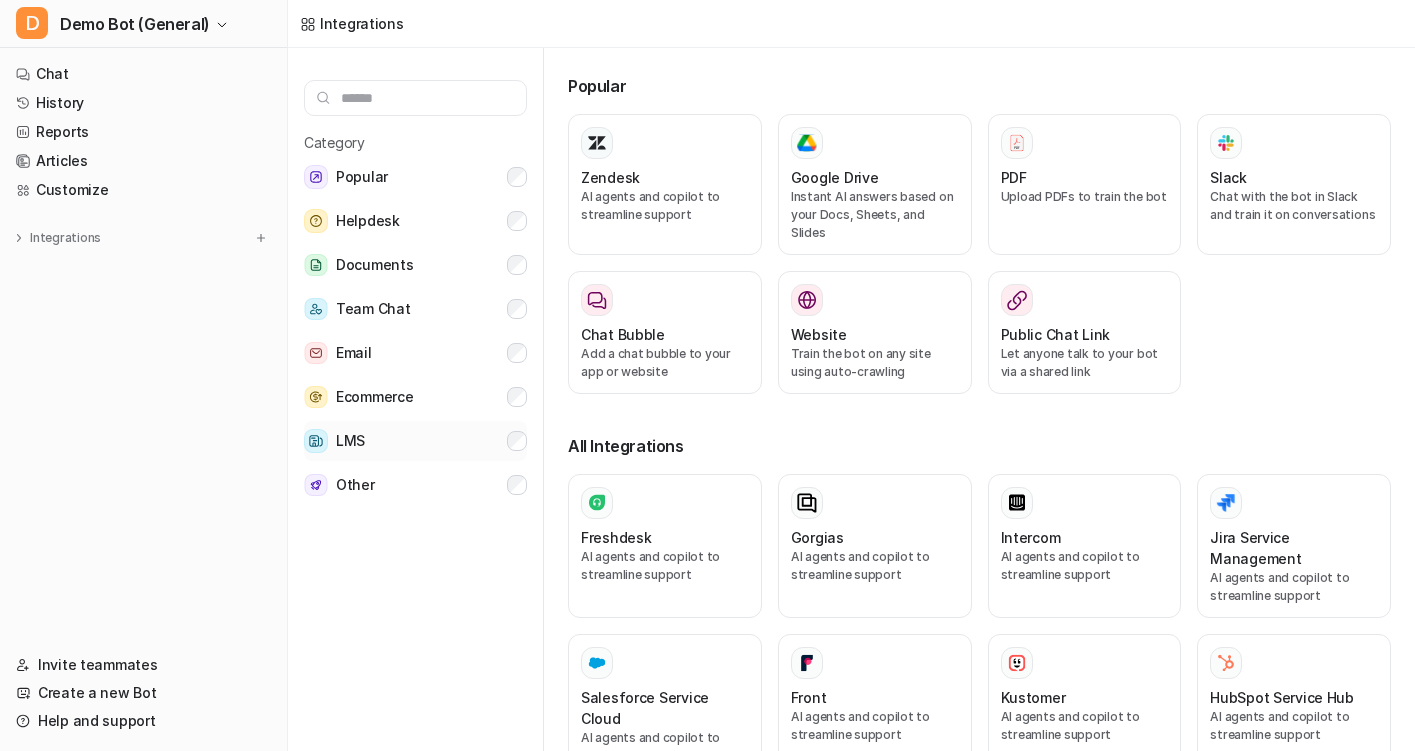 click at bounding box center (316, 441) 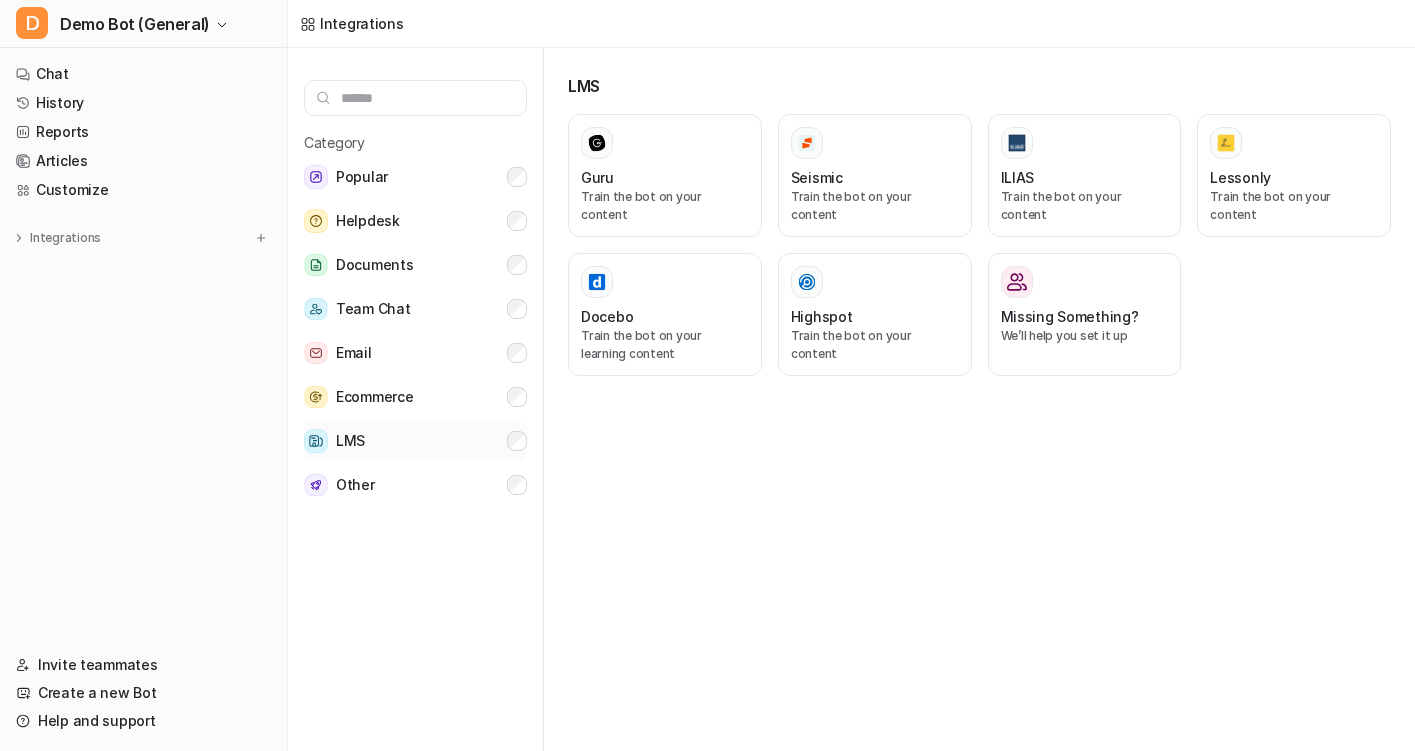 click on "LMS" at bounding box center (415, 441) 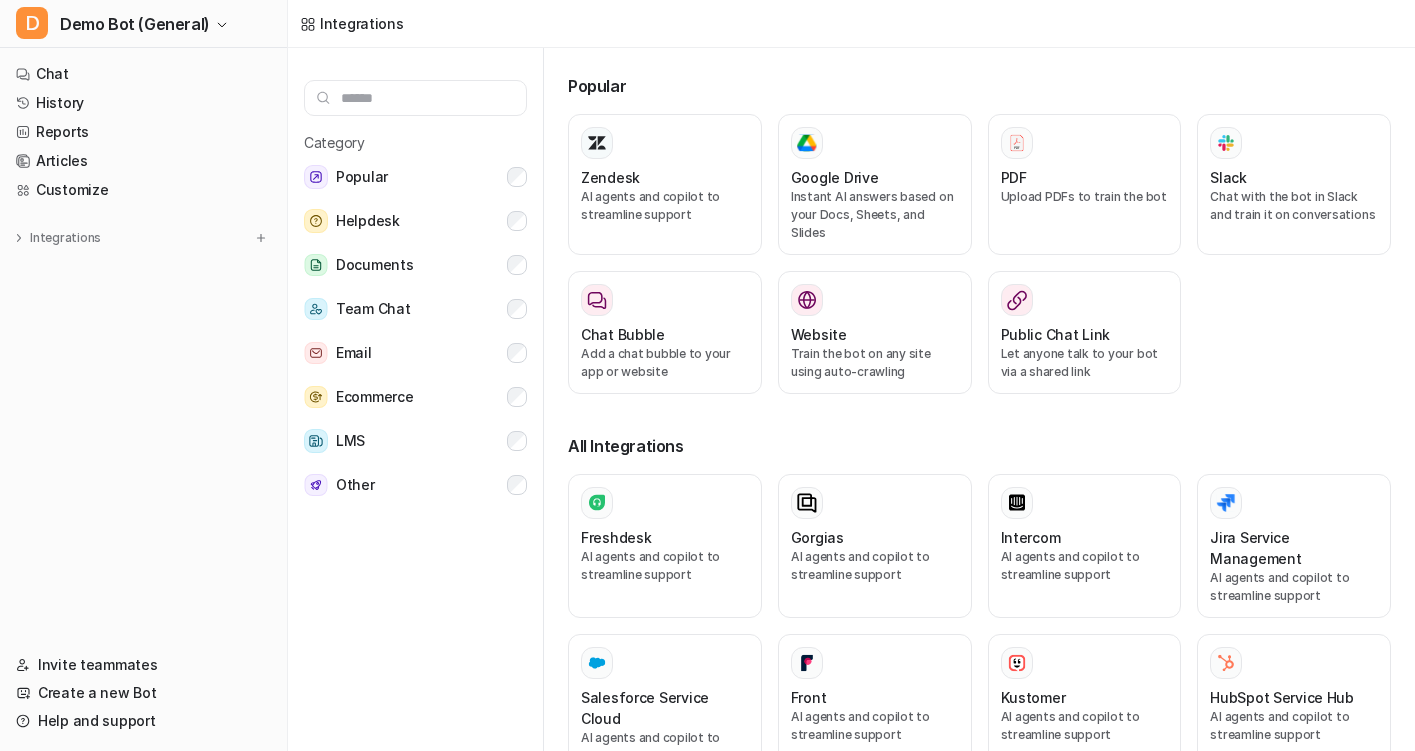 click on "Chat History Reports Articles Customize Integrations Notion Confluence www.atlassian.com PDF Files www.airbnb.com Zendesk Overview Sources AI Agent AI Copilot Freshdesk Overview Help Center Tickets AI Agent Sidebar Assistant Canned Responses Google Drive Public Chat Link Overview Configuration Chat Bubble Overview Configuration Code snippet Inline Chat Overview Configuration Slack Explore all integrations" at bounding box center (143, 343) 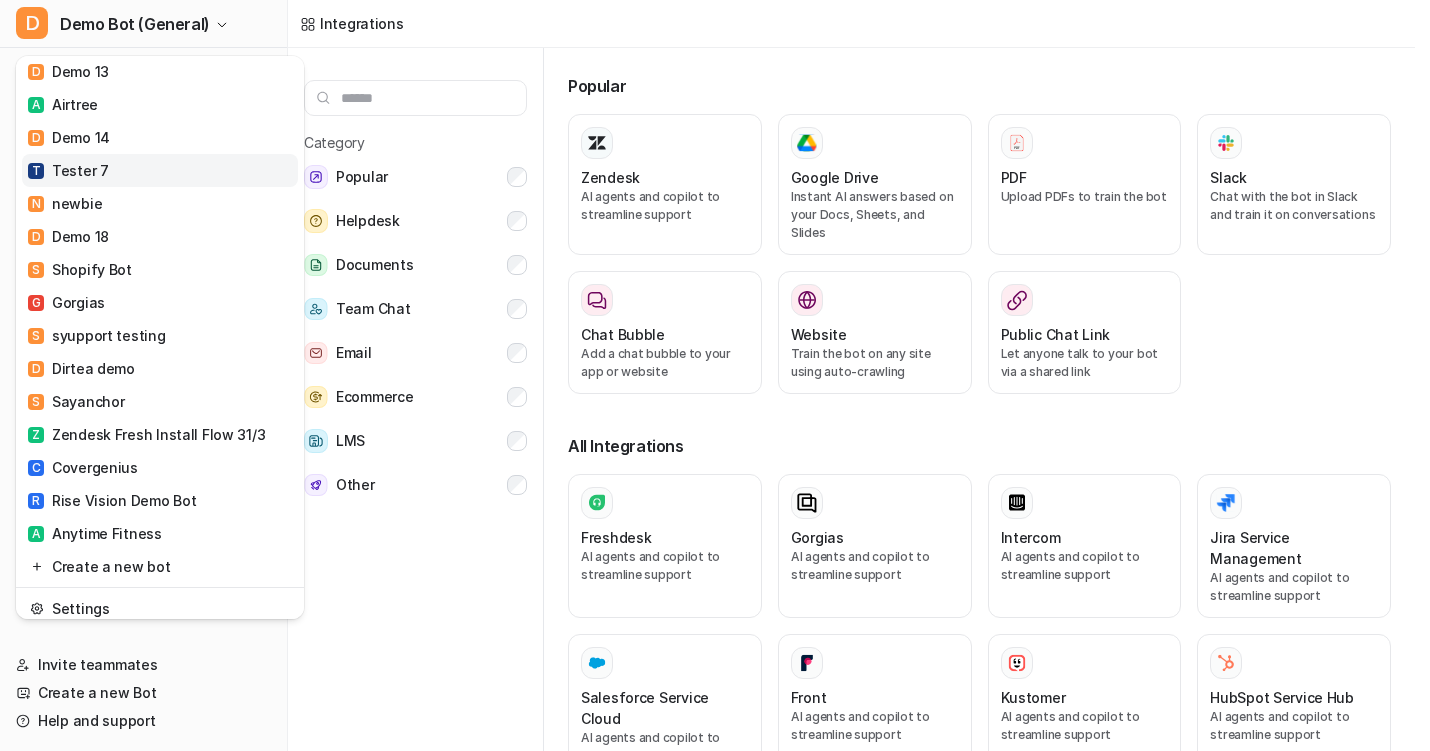scroll, scrollTop: 1400, scrollLeft: 0, axis: vertical 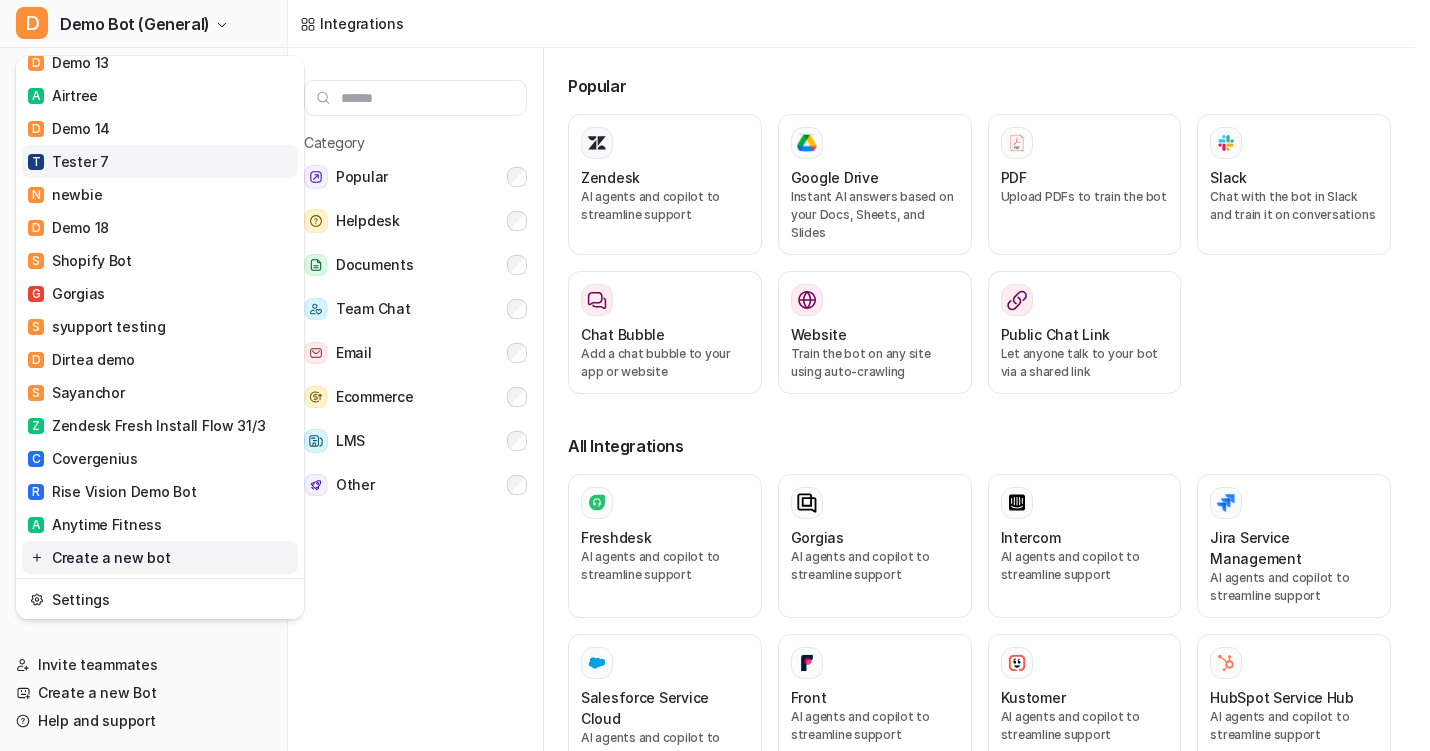 click on "Create a new bot" at bounding box center (160, 557) 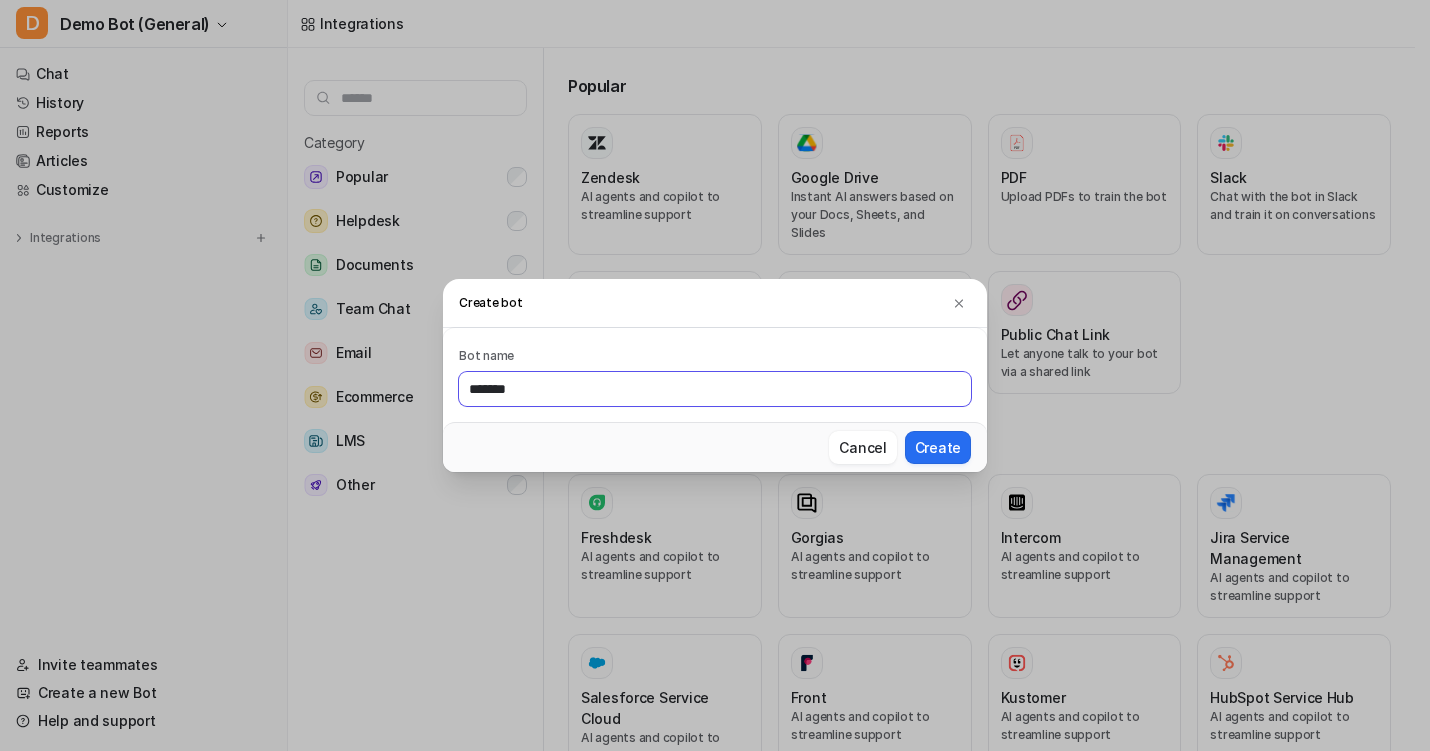type on "*******" 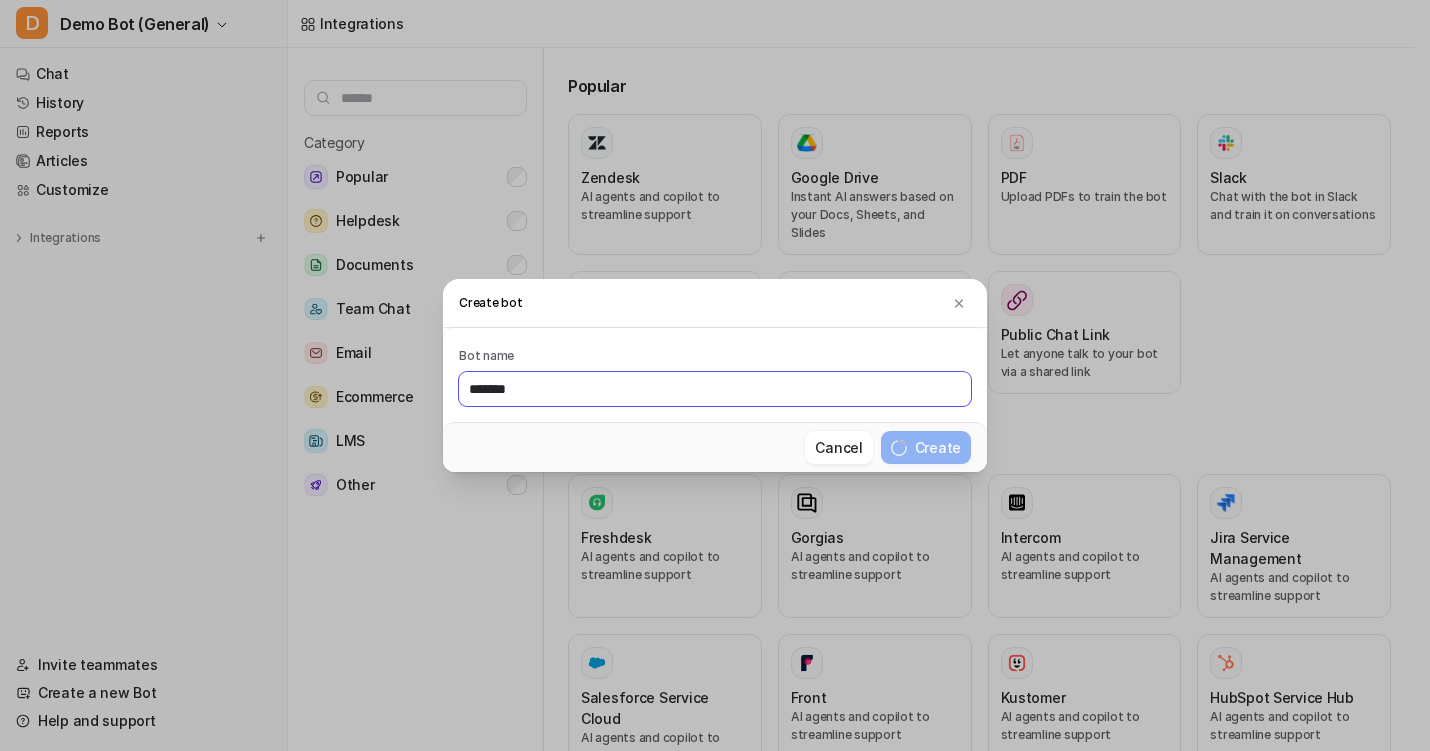 type 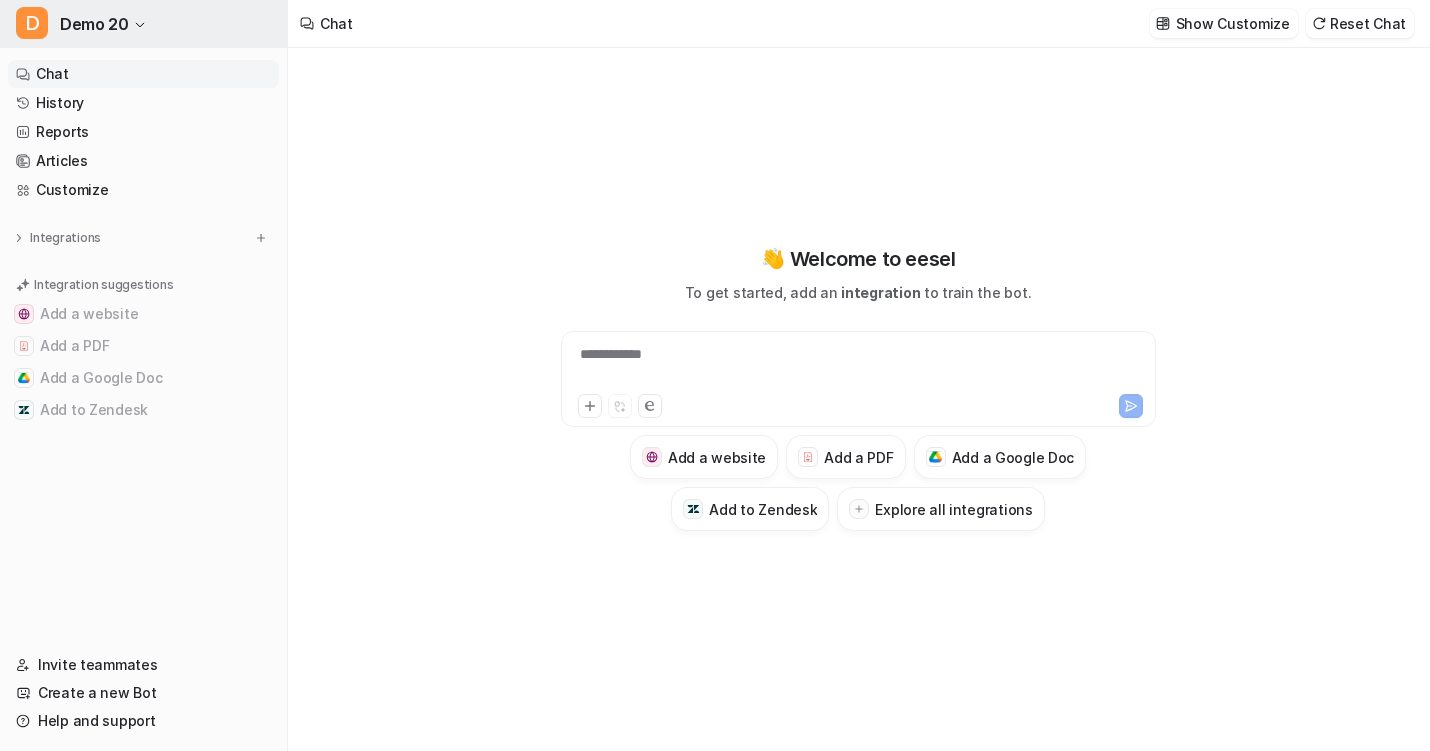 type on "**********" 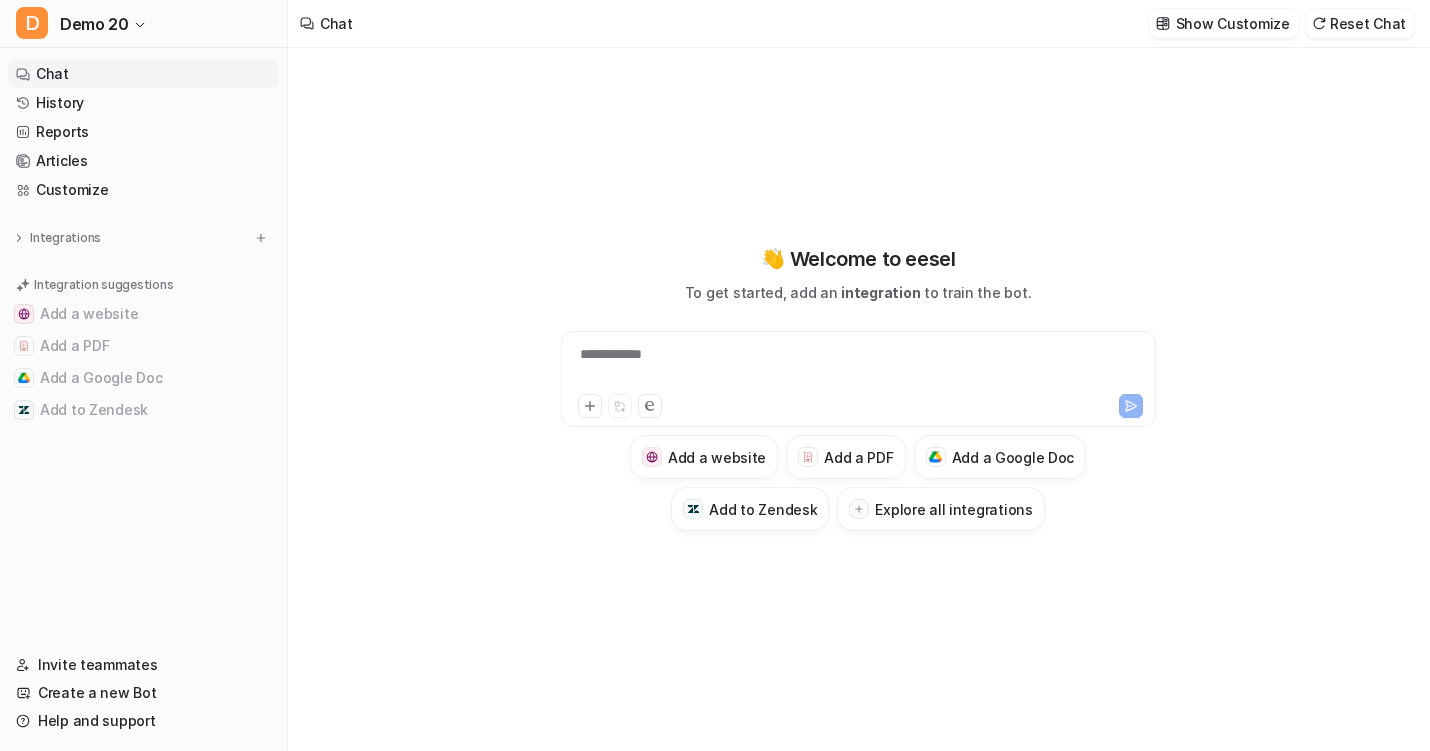 click on "**********" at bounding box center (858, 388) 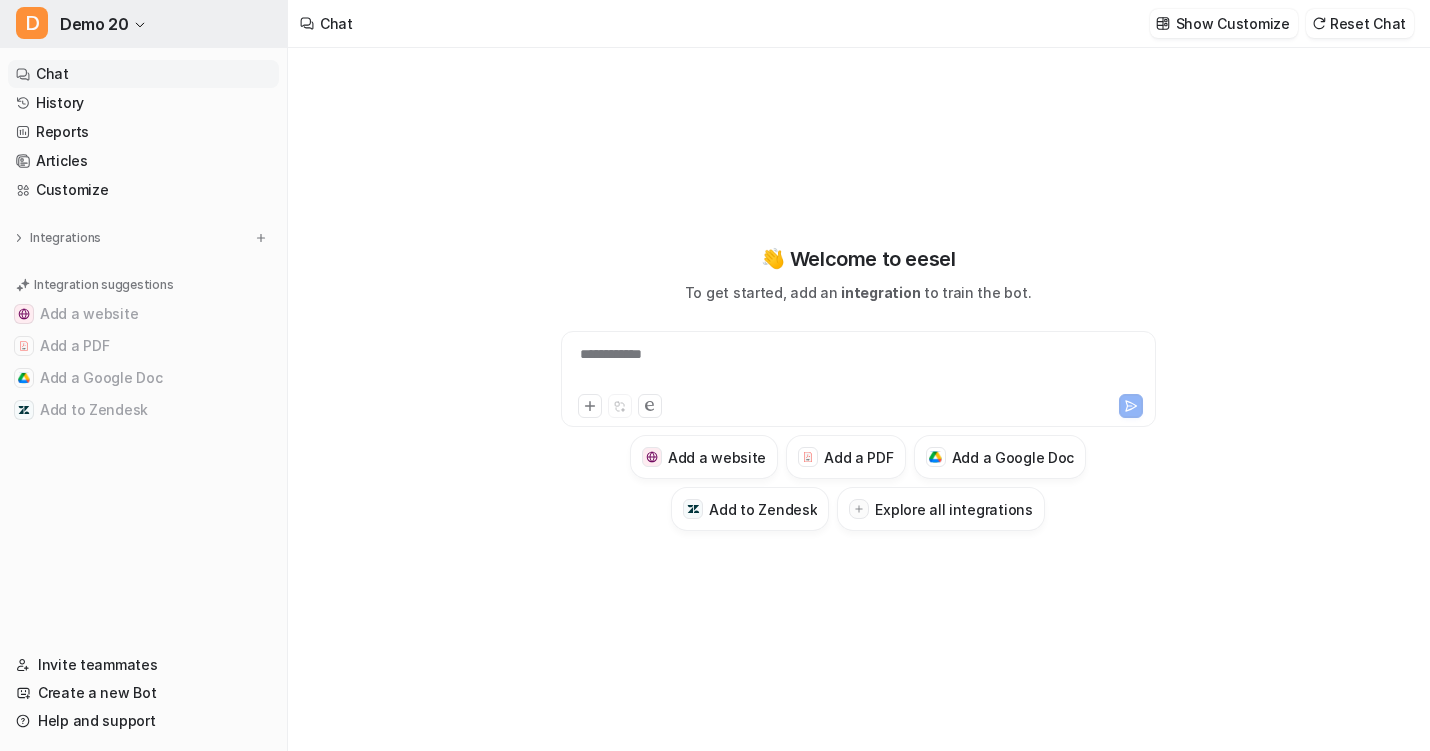 click on "D Demo 20" at bounding box center [143, 24] 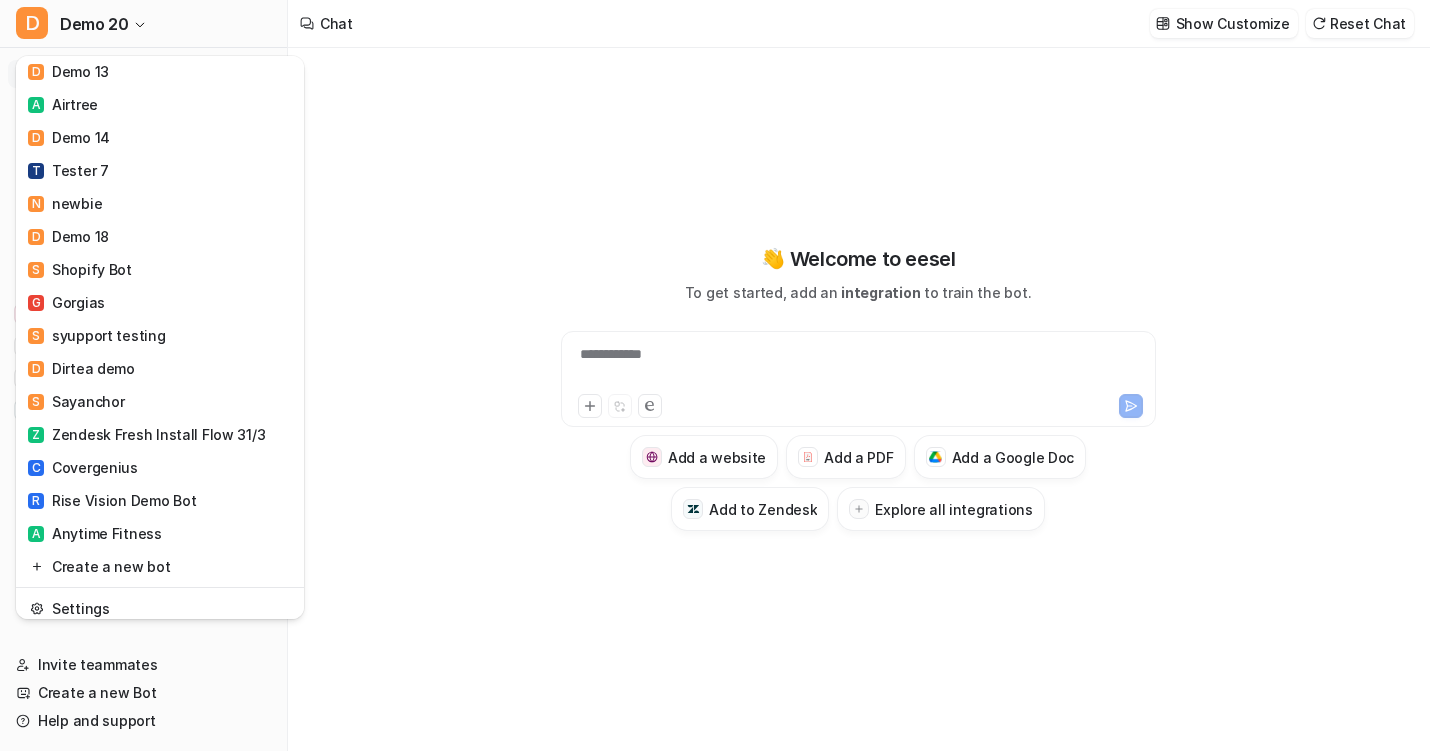 scroll, scrollTop: 1443, scrollLeft: 0, axis: vertical 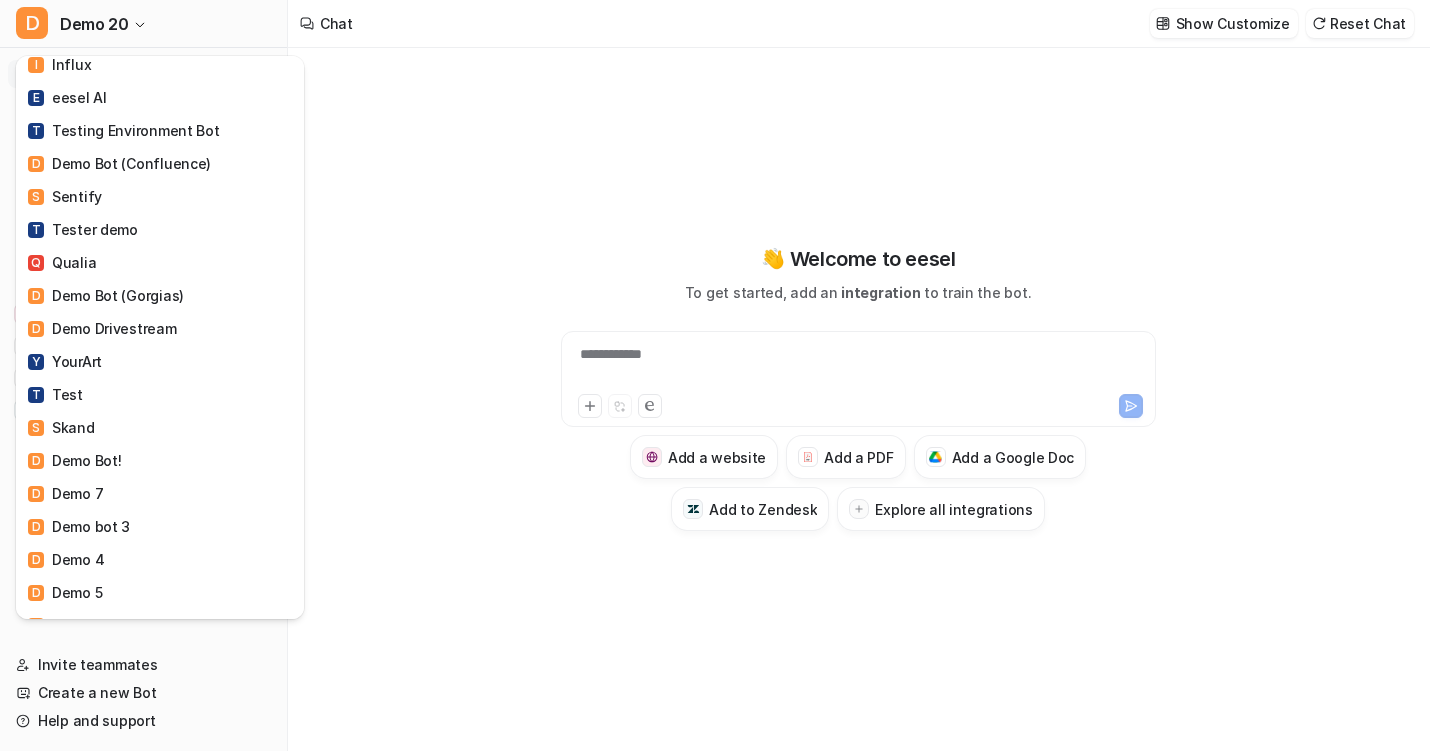 click on "D Demo 20 C   Chatbot D   Demo Bot (Jira) D   Demo Bot (Freshdesk) D   Demo Bot (General) D   Demo Bot (Intercom) E   Everphone D   Demo bot Feb 26 I   Influx E   eesel AI T   Testing Environment Bot D   Demo Bot (Confluence) S   Sentify T   Tester demo Q   Qualia D   Demo Bot (Gorgias)  D   Demo Drivestream Y   YourArt T   Test S   Skand D   Demo Bot! D   Demo 7 D   Demo bot 3 D   Demo 4 D   Demo 5 S   Slack M   Messaging widget test A   AlayaCare Demo T   Tester demo 7 T   Tester bot 9 B   Belmont Village T   Tester 8 D   Demo 5 C   Chatbot2 M   May Widget Test I   Intercom J   June Test T   Tester Demo 2 J   June 18th Demo Bot D   Demo 9 D   Demo call L   Lotte Demo D   demo 10 D   Demo 13 A   Airtree D   Demo 14 T   Tester 7 N   newbie D   Demo 18 S   Shopify Bot G   Gorgias S   syupport testing D   Dirtea demo S   Sayanchor Z   Zendesk Fresh Install Flow 31/3 C   Covergenius R   Rise Vision Demo Bot A   Anytime Fitness Create a new bot Settings Sign out Chat History Reports Articles Customize Add a PDF" at bounding box center (715, 375) 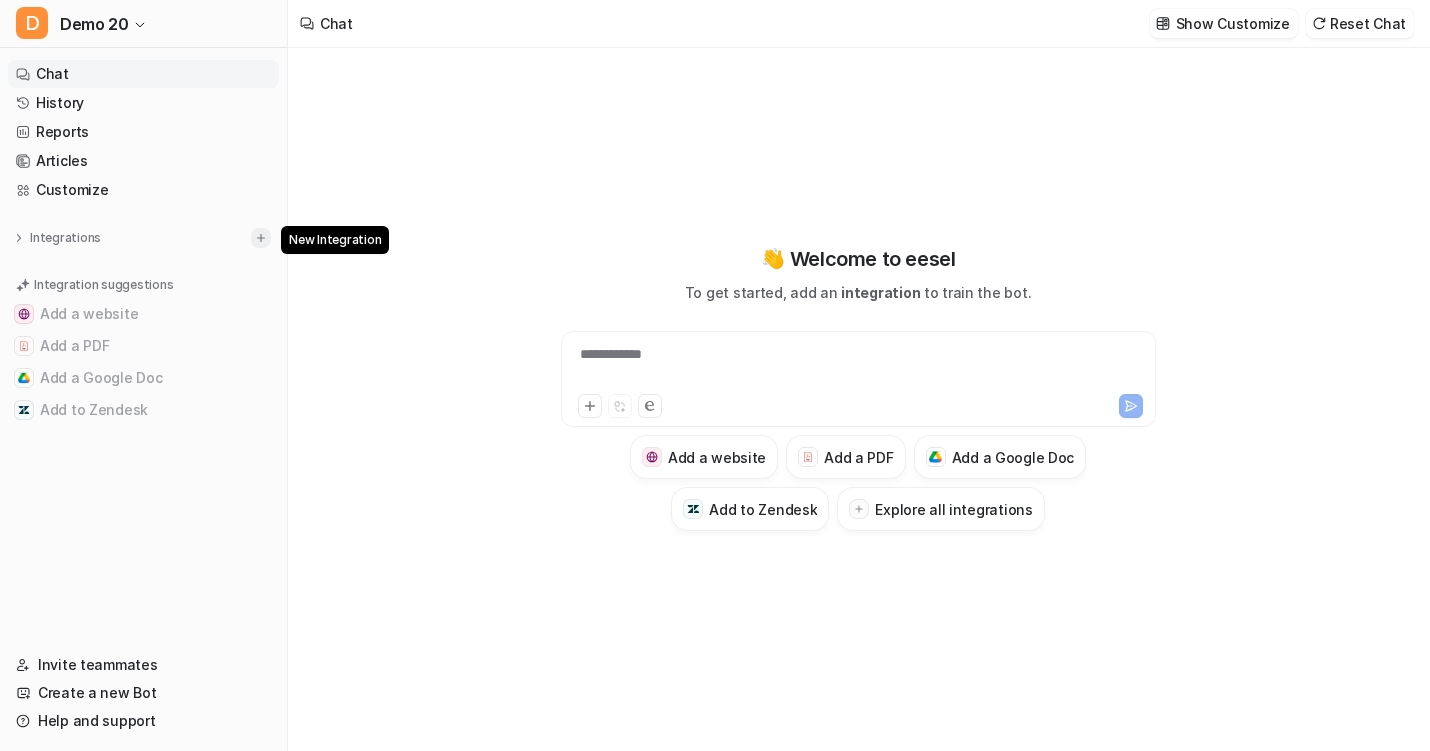 click at bounding box center (261, 238) 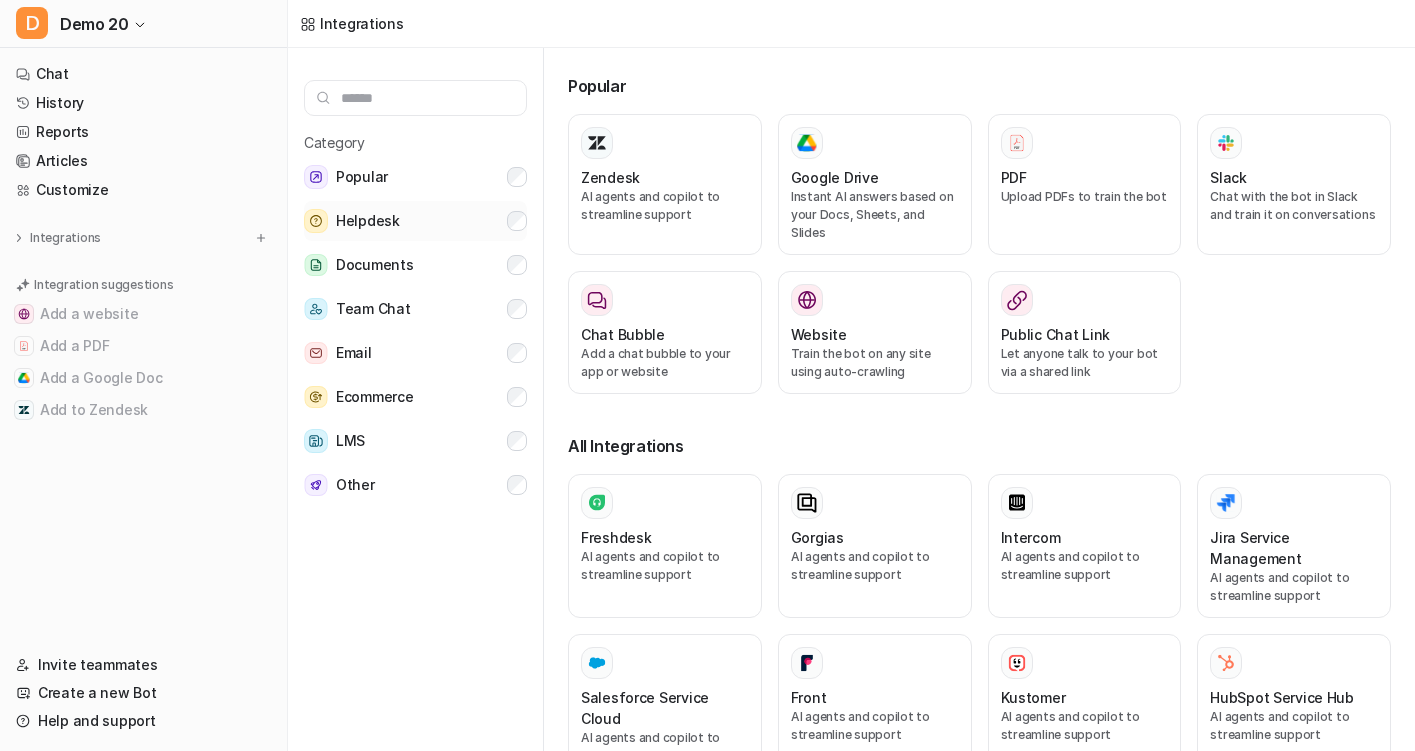 click on "Helpdesk" at bounding box center [415, 221] 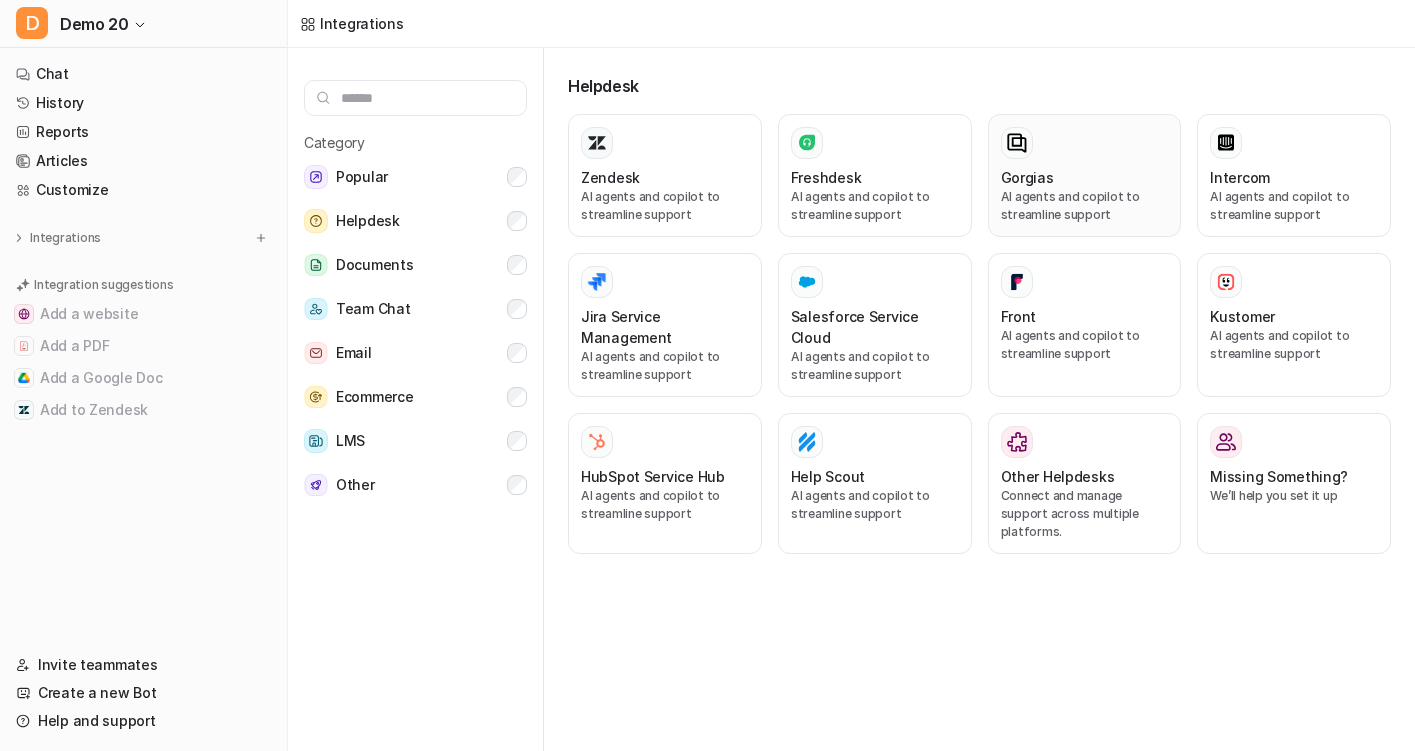 click on "Gorgias" at bounding box center [1027, 177] 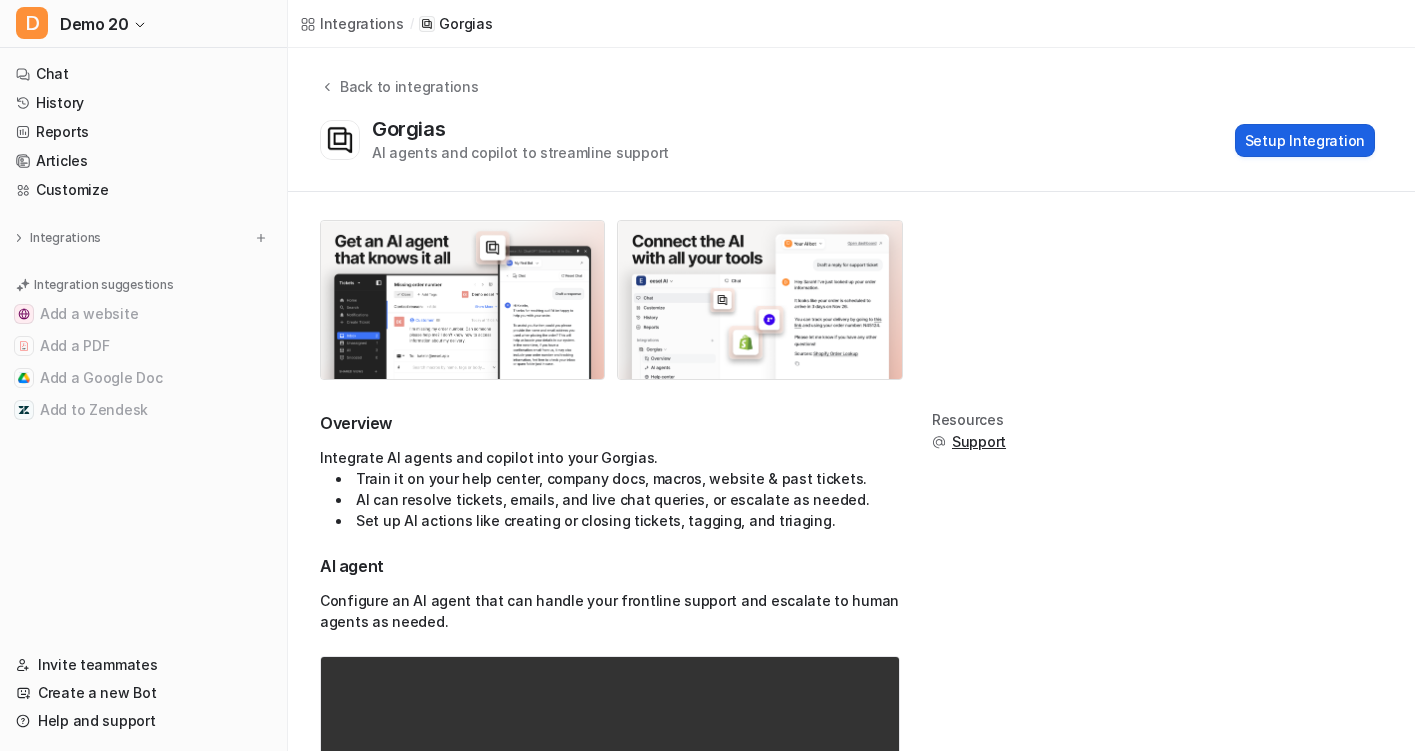 click on "Setup Integration" at bounding box center [1305, 140] 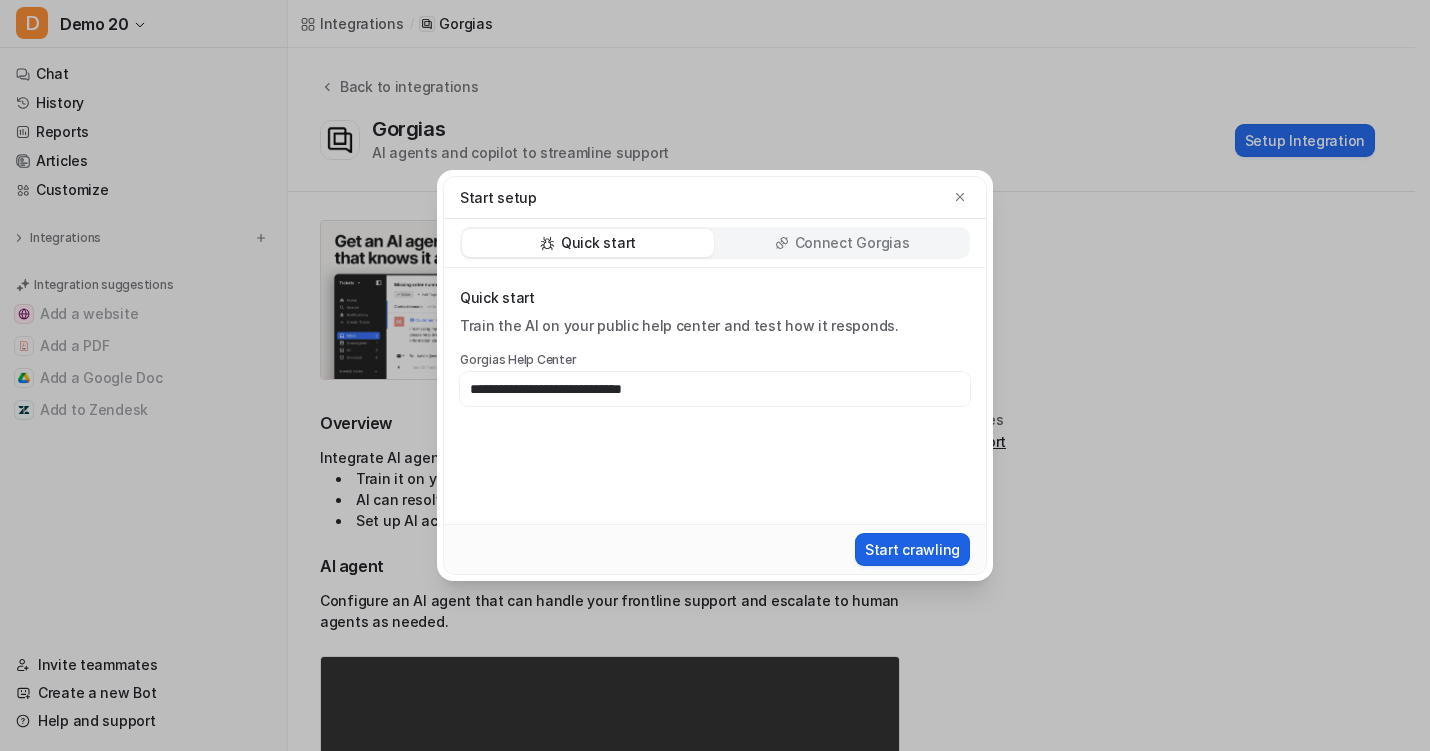 type on "**********" 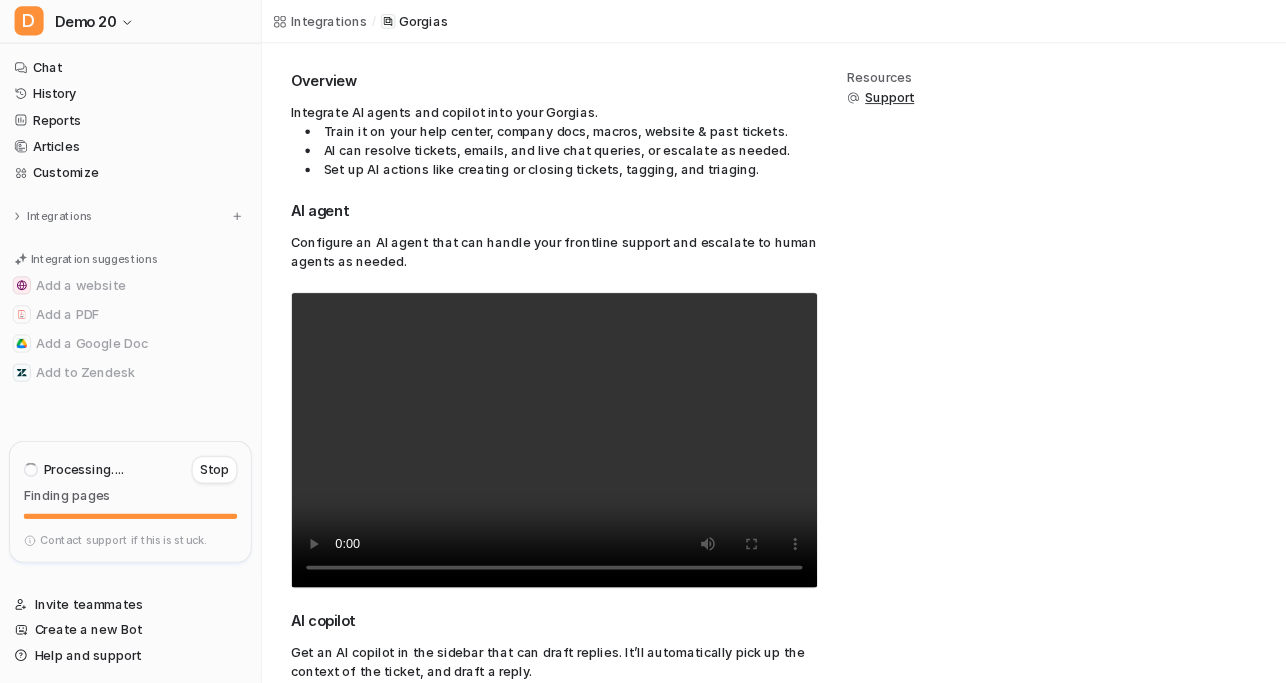 scroll, scrollTop: 500, scrollLeft: 0, axis: vertical 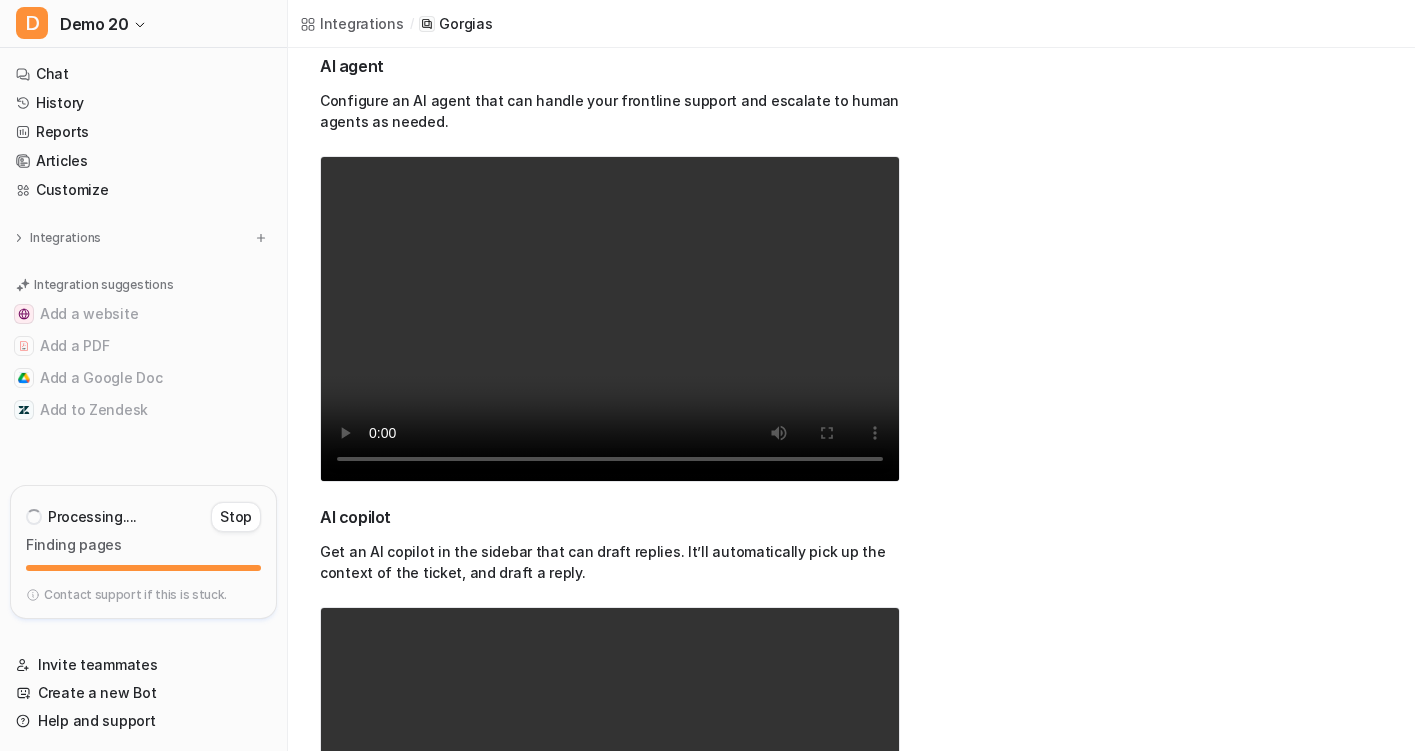 type 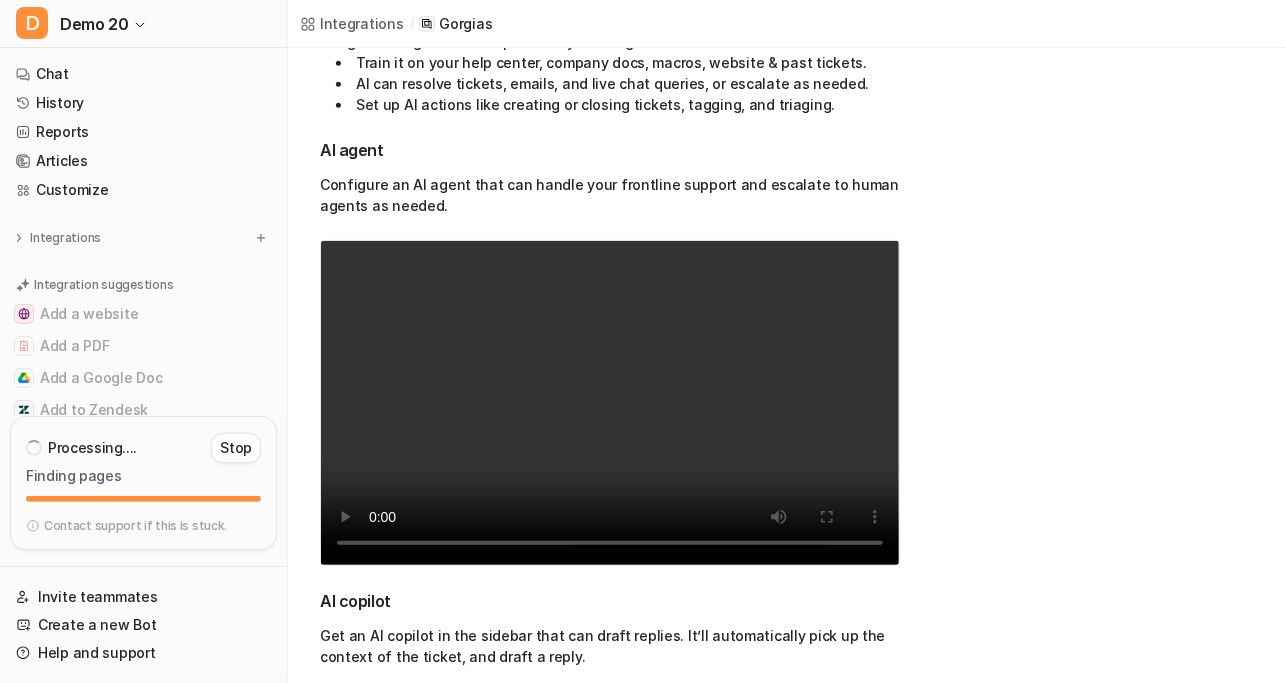 scroll, scrollTop: 409, scrollLeft: 0, axis: vertical 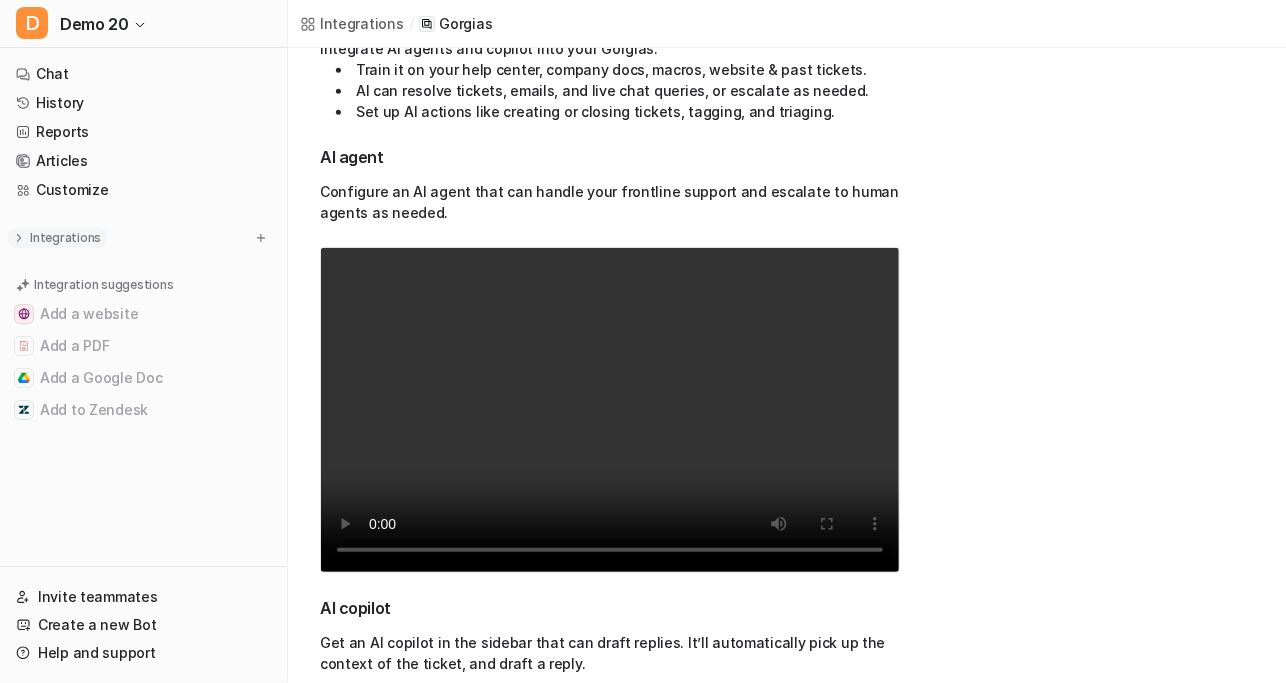 click on "Integrations" at bounding box center [65, 238] 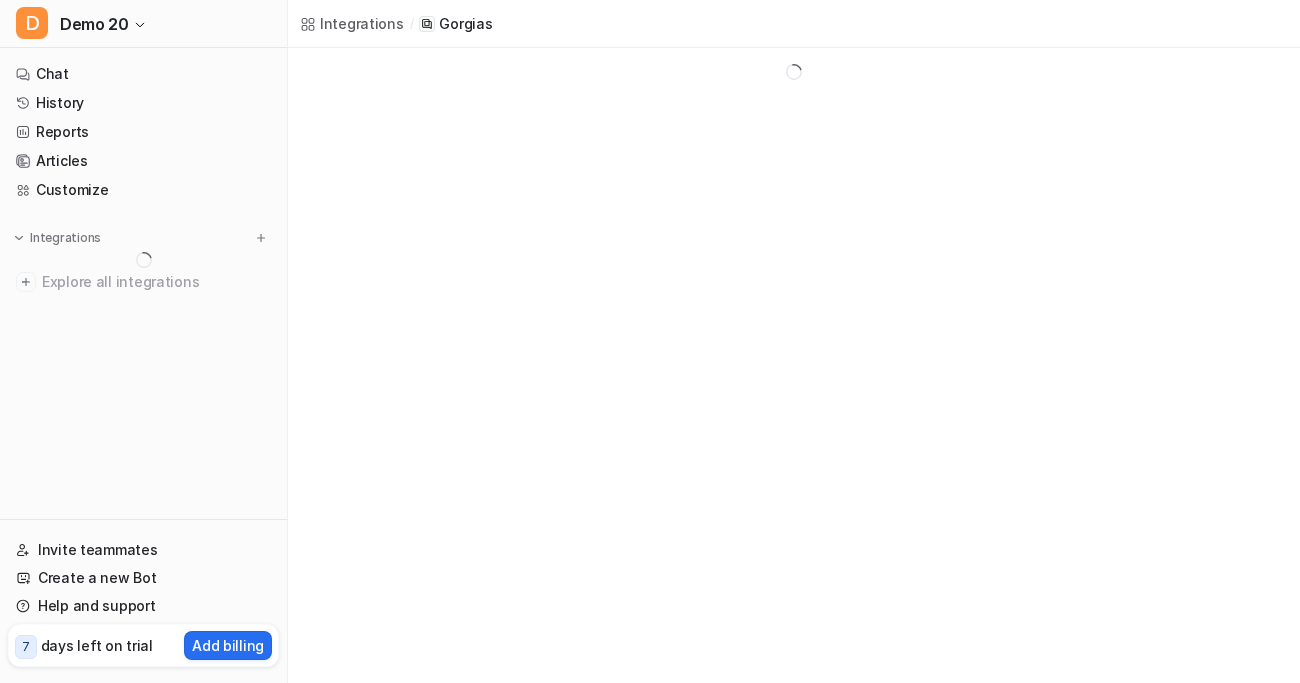 scroll, scrollTop: 0, scrollLeft: 0, axis: both 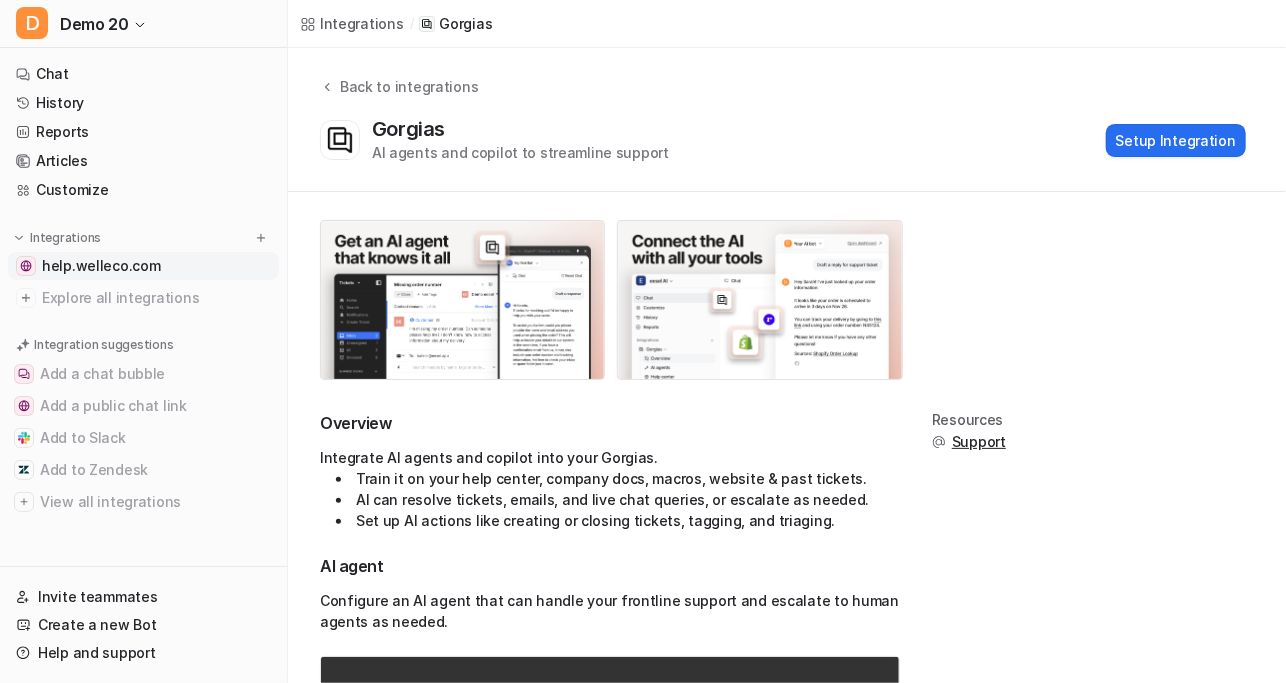 click on "help.welleco.com" at bounding box center [101, 266] 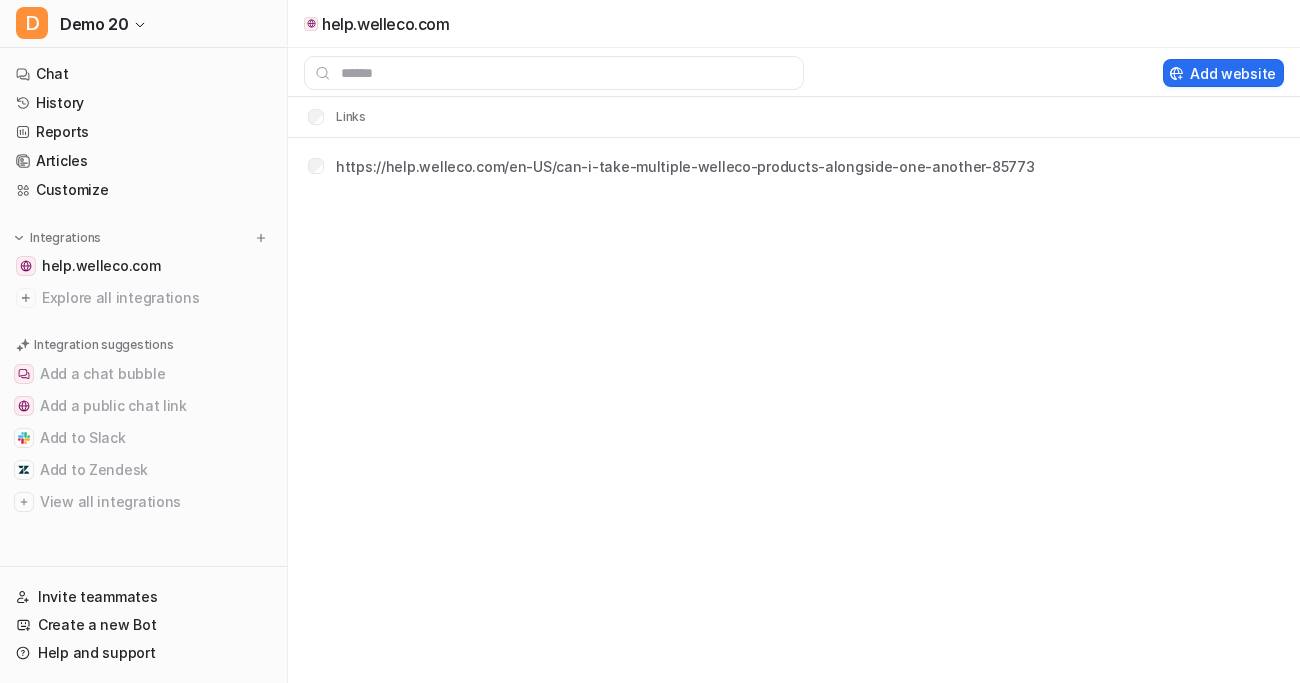 click on "help.welleco.com Add website Links https://help.welleco.com/en-US/can-i-take-multiple-welleco-products-alongside-one-another-85773" at bounding box center (650, 341) 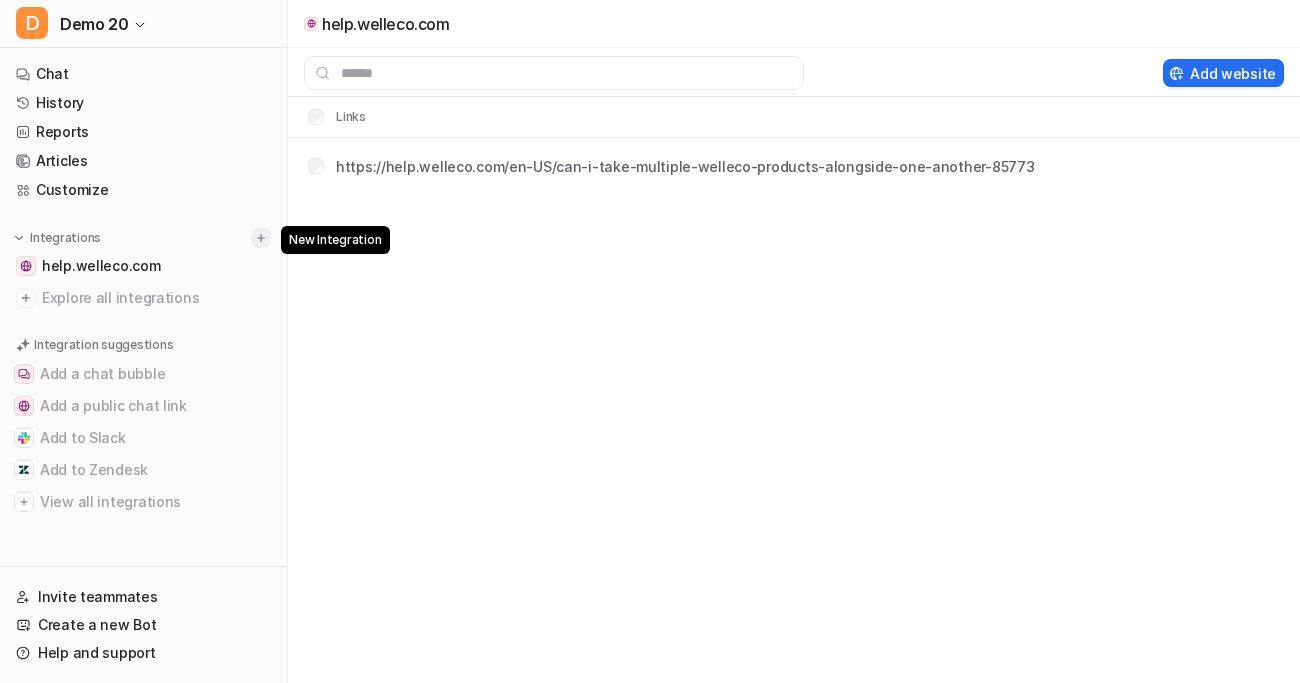 click at bounding box center (261, 238) 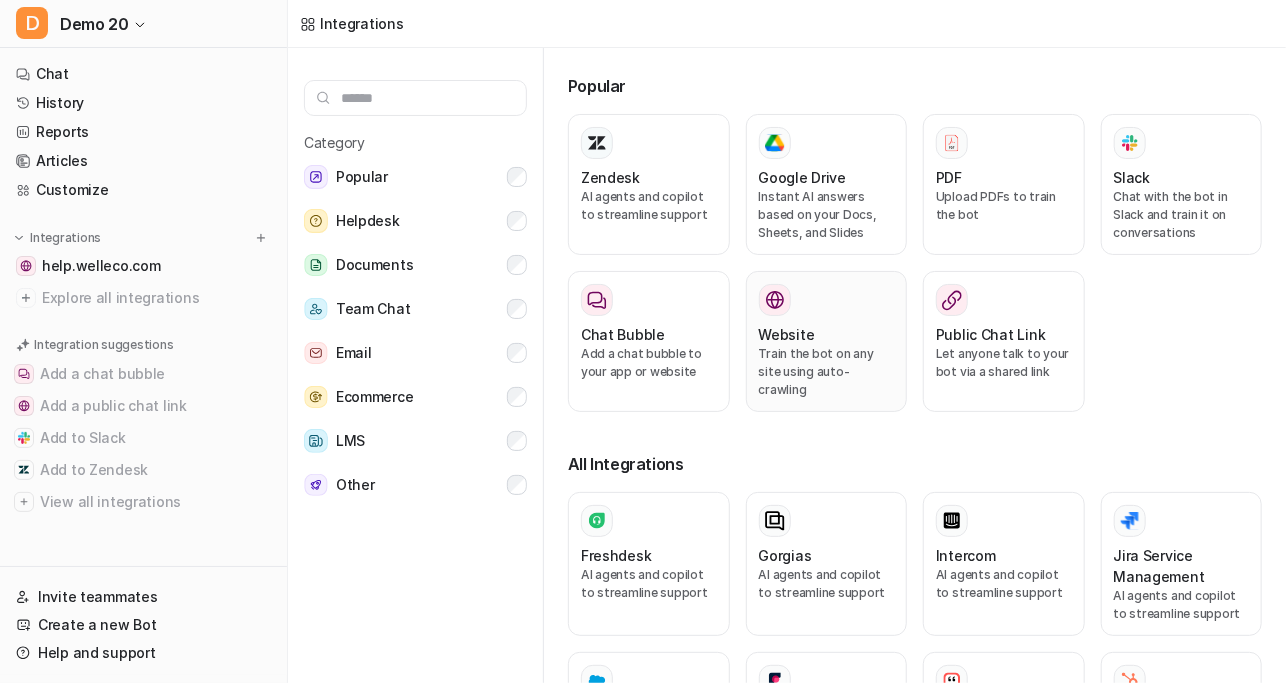 click on "Train the bot on any site using auto-crawling" at bounding box center (827, 372) 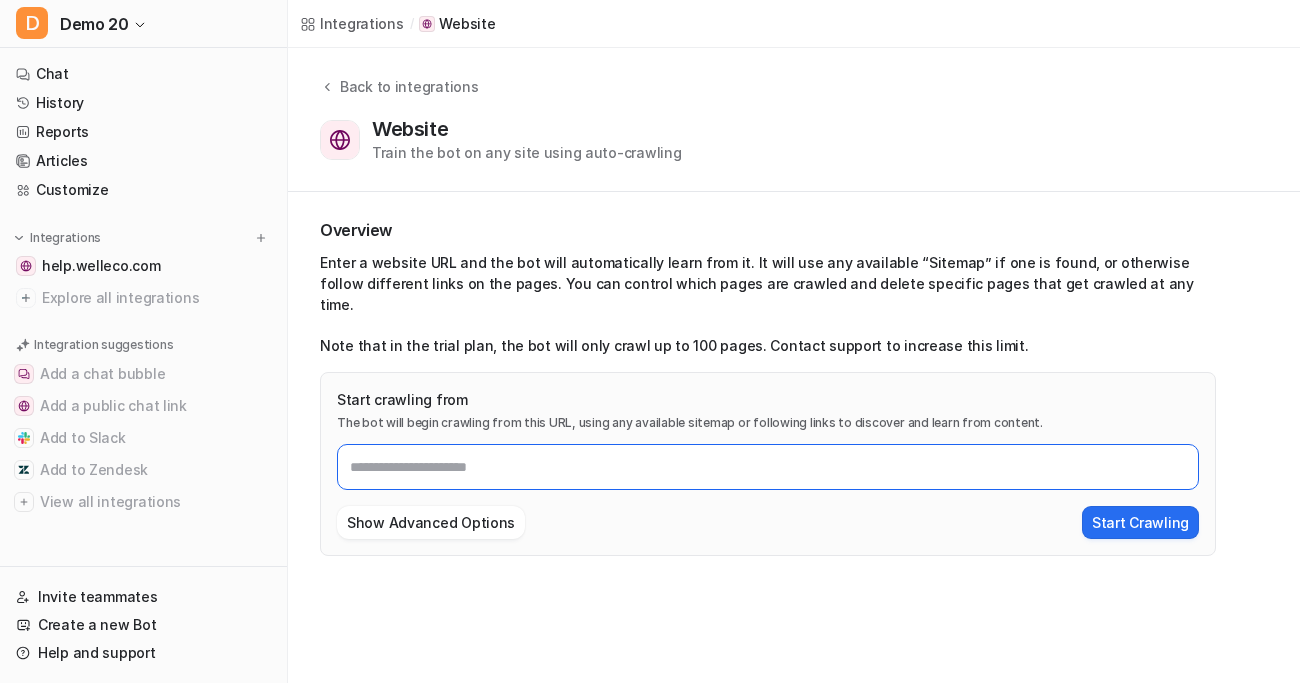click on "Start crawling from" at bounding box center [768, 467] 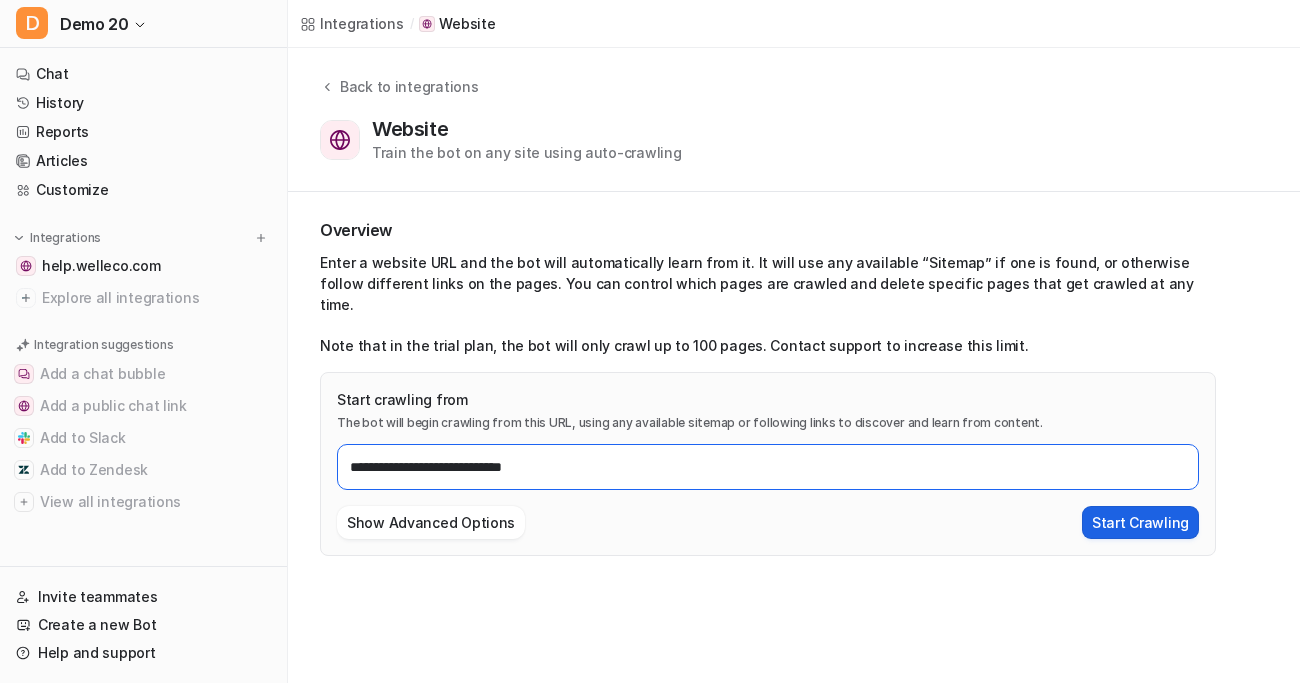type on "**********" 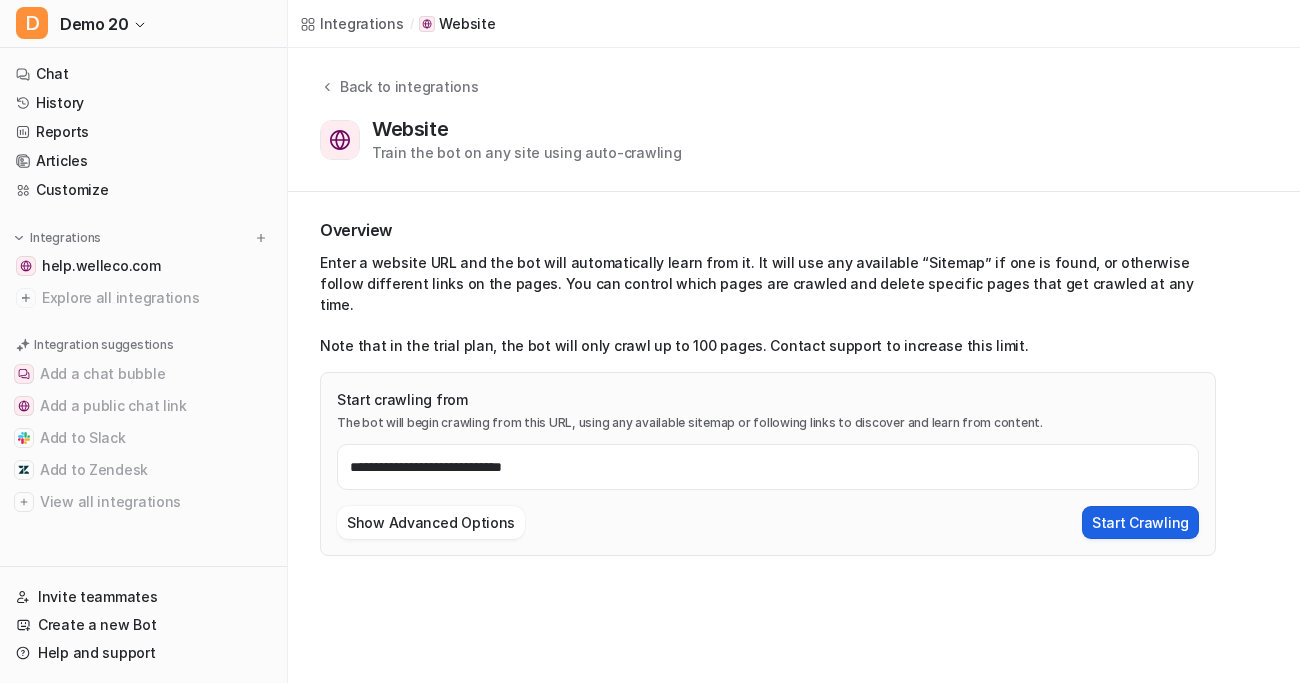 click on "Start Crawling" at bounding box center (1140, 522) 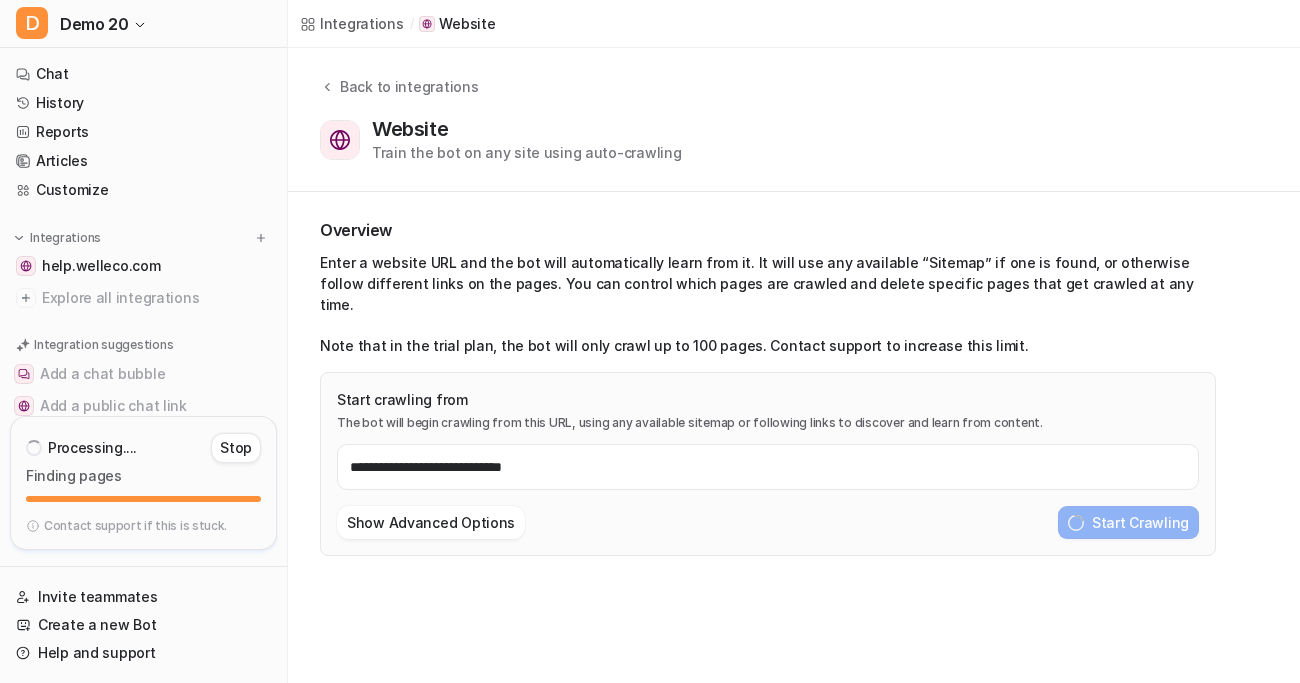 type 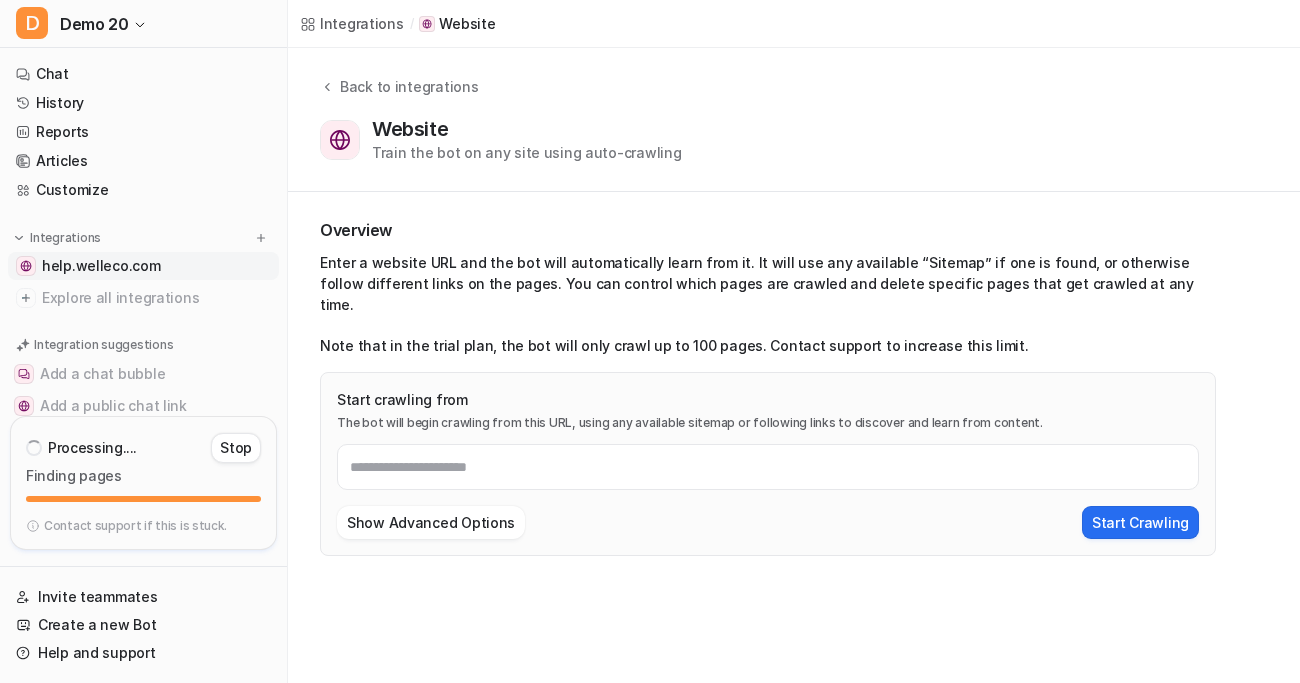 click on "help.welleco.com" at bounding box center [101, 266] 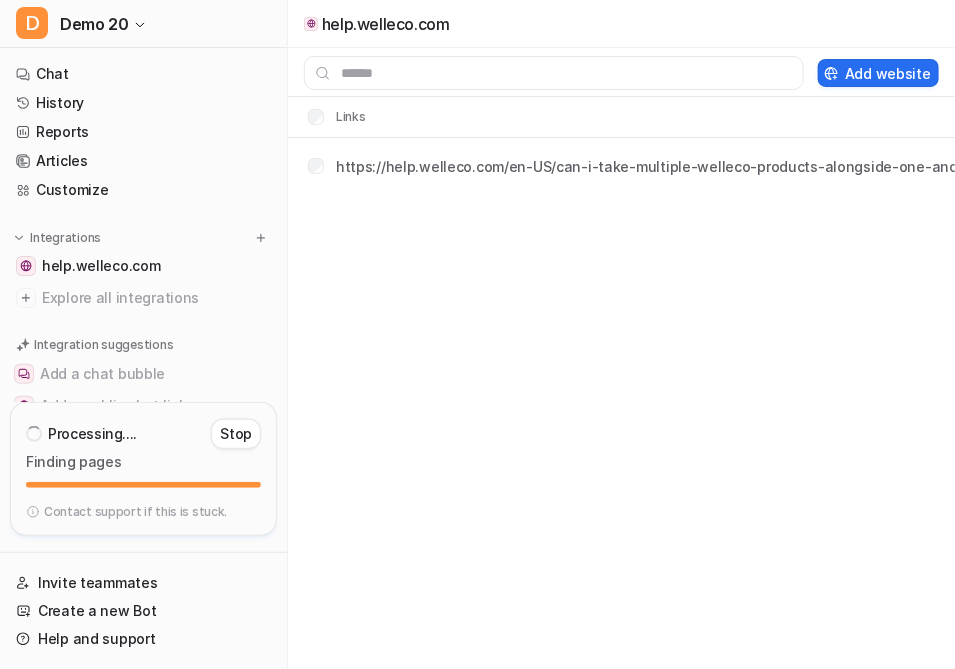 click on "help.welleco.com Add website Links https://help.welleco.com/en-US/can-i-take-multiple-welleco-products-alongside-one-another-85773" at bounding box center (477, 334) 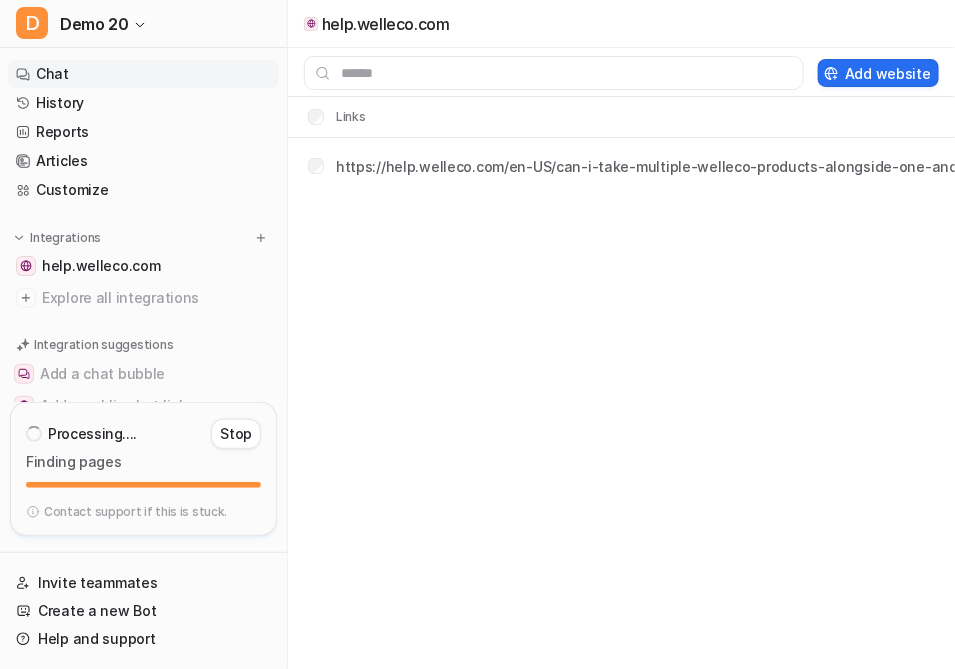 click on "Chat" at bounding box center [143, 74] 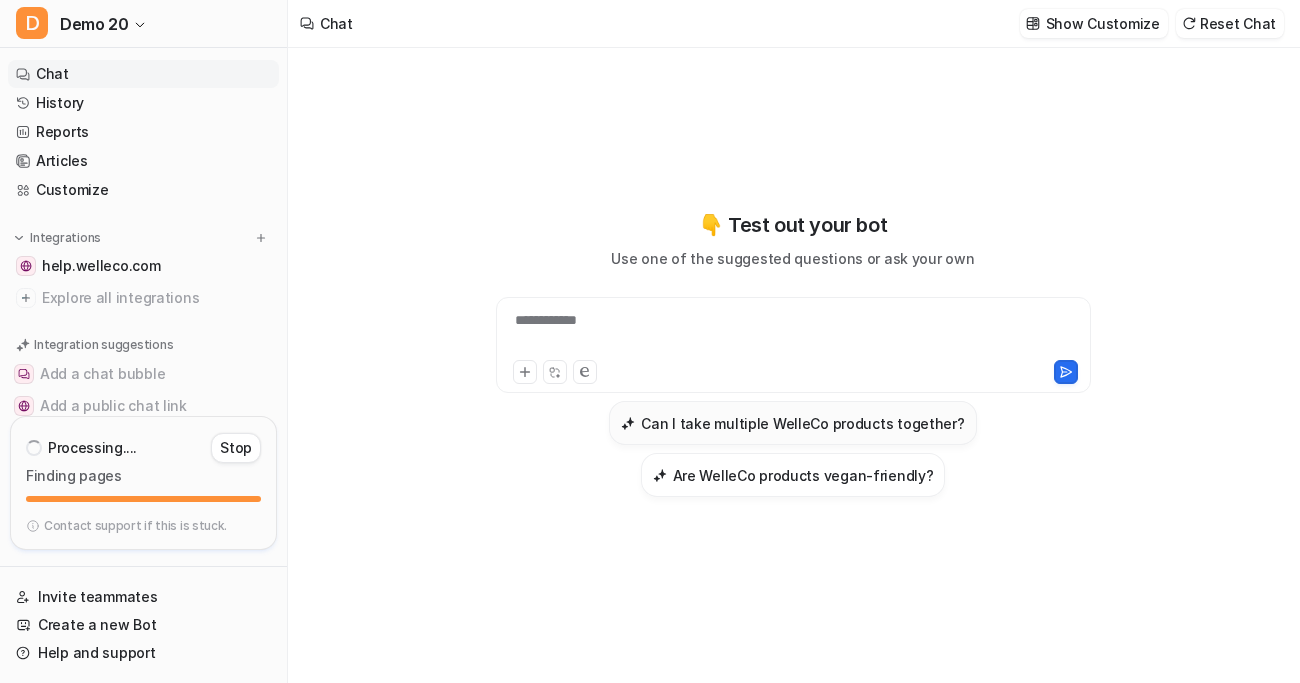 click on "Can I take multiple WelleCo products together?" at bounding box center [802, 423] 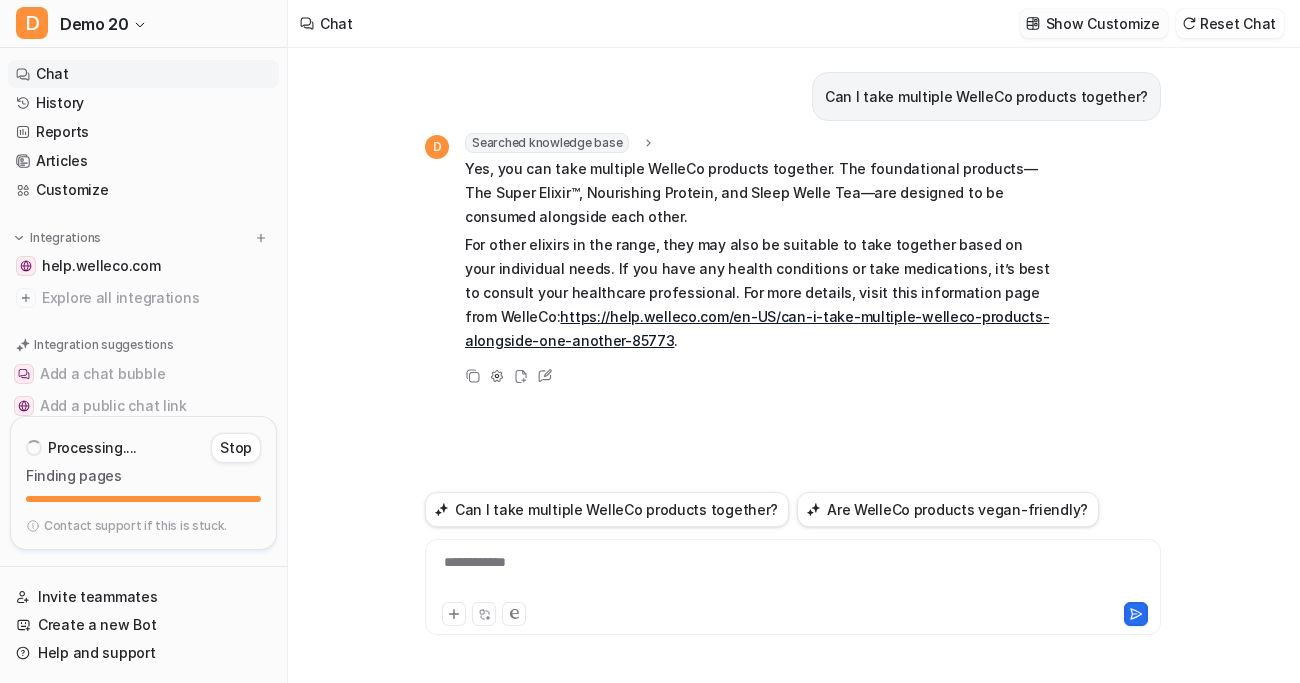 click on "Show Customize" at bounding box center [1103, 23] 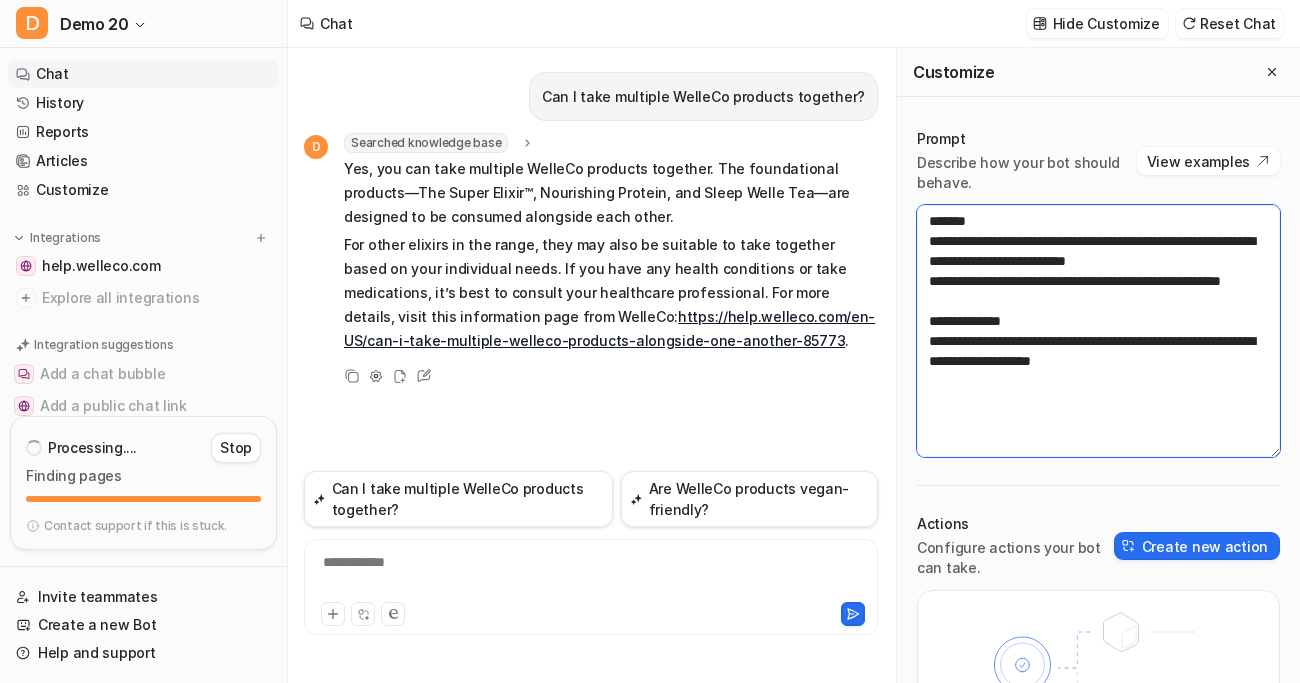 click on "**********" at bounding box center (1098, 331) 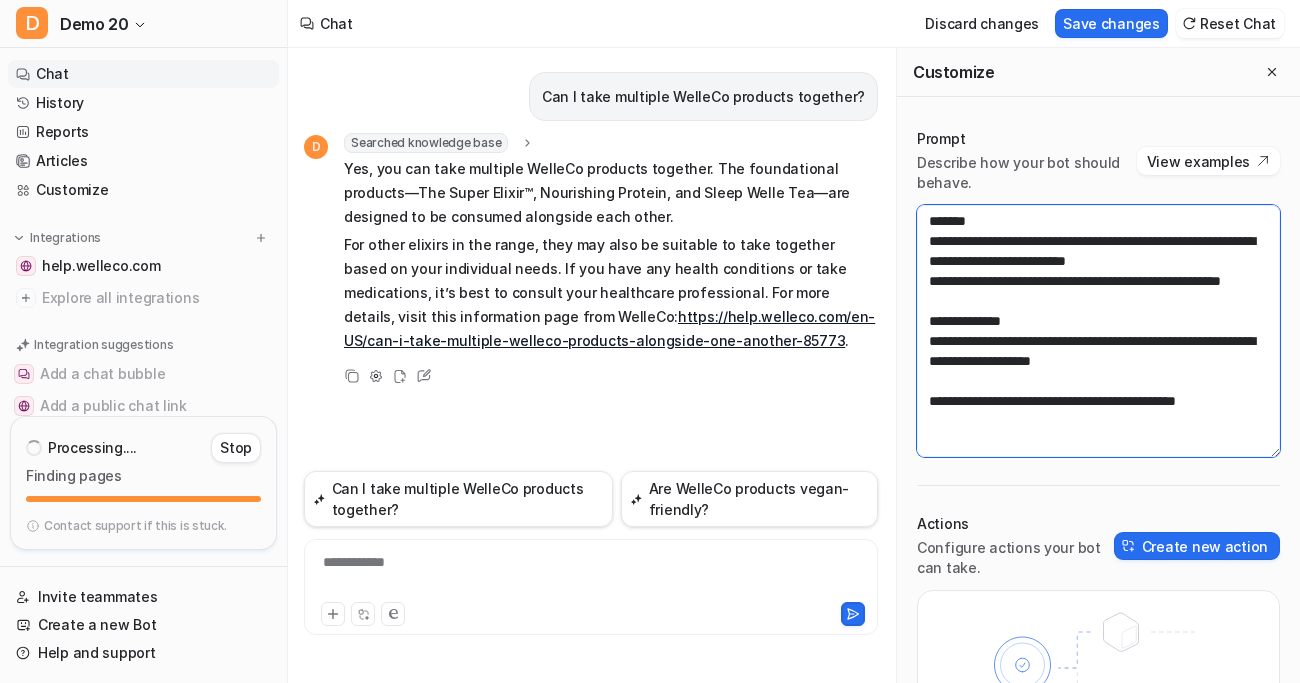 scroll, scrollTop: 12, scrollLeft: 0, axis: vertical 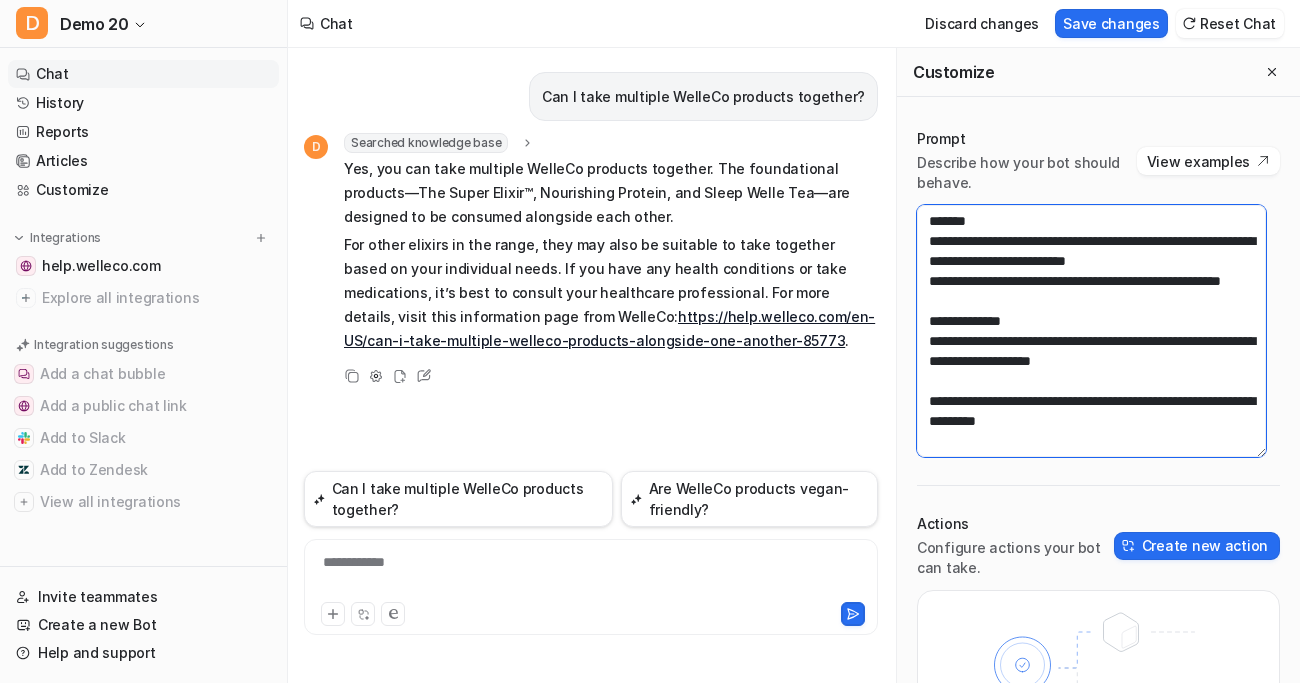 drag, startPoint x: 1216, startPoint y: 382, endPoint x: 929, endPoint y: 342, distance: 289.77405 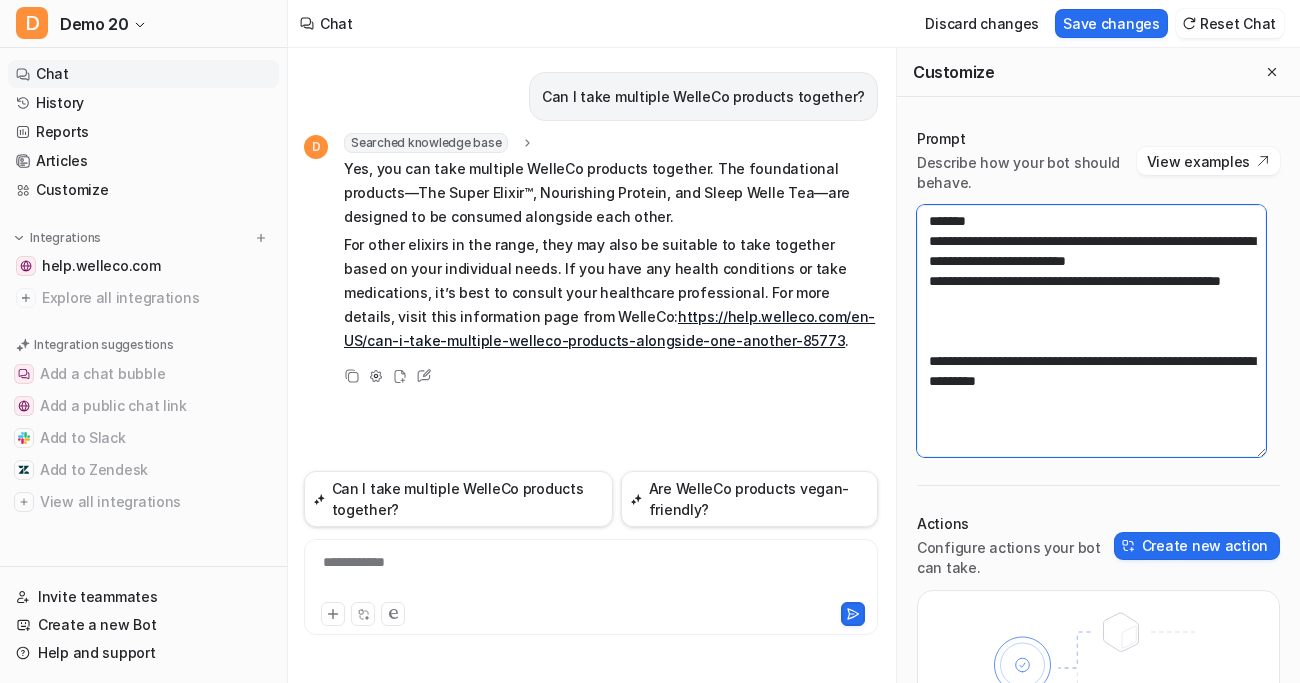 scroll, scrollTop: 0, scrollLeft: 0, axis: both 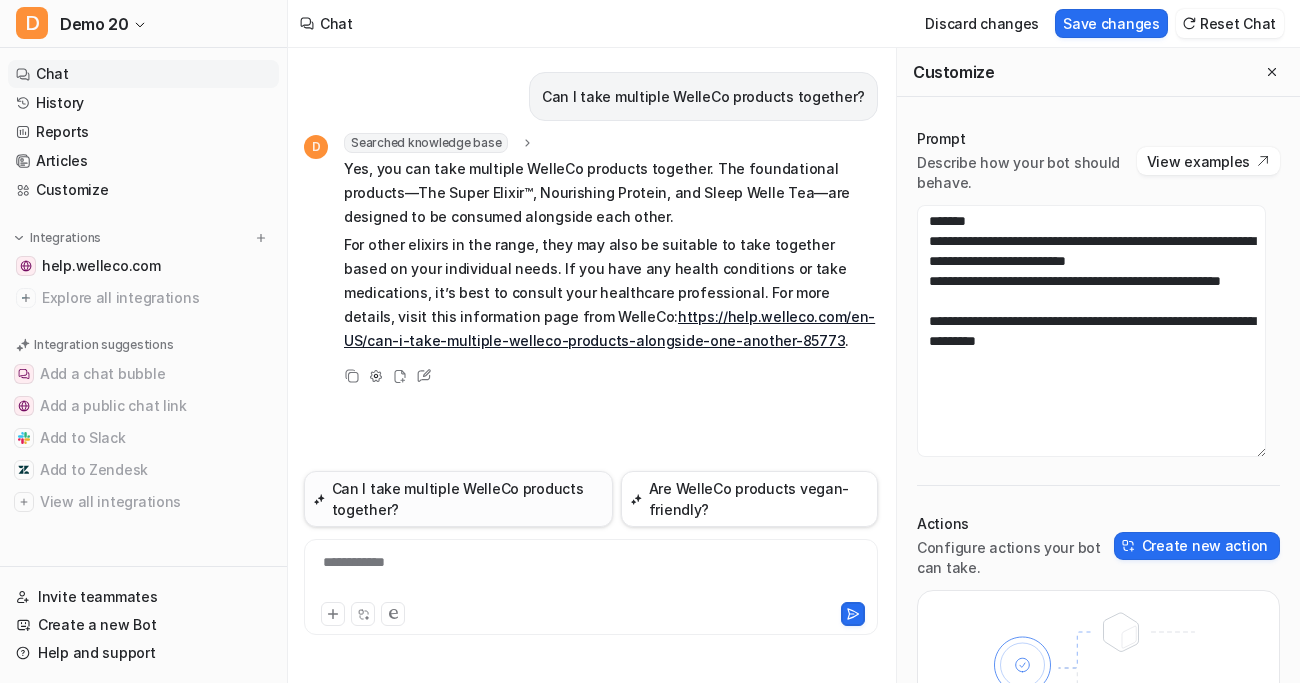 click on "Can I take multiple WelleCo products together?" at bounding box center [458, 499] 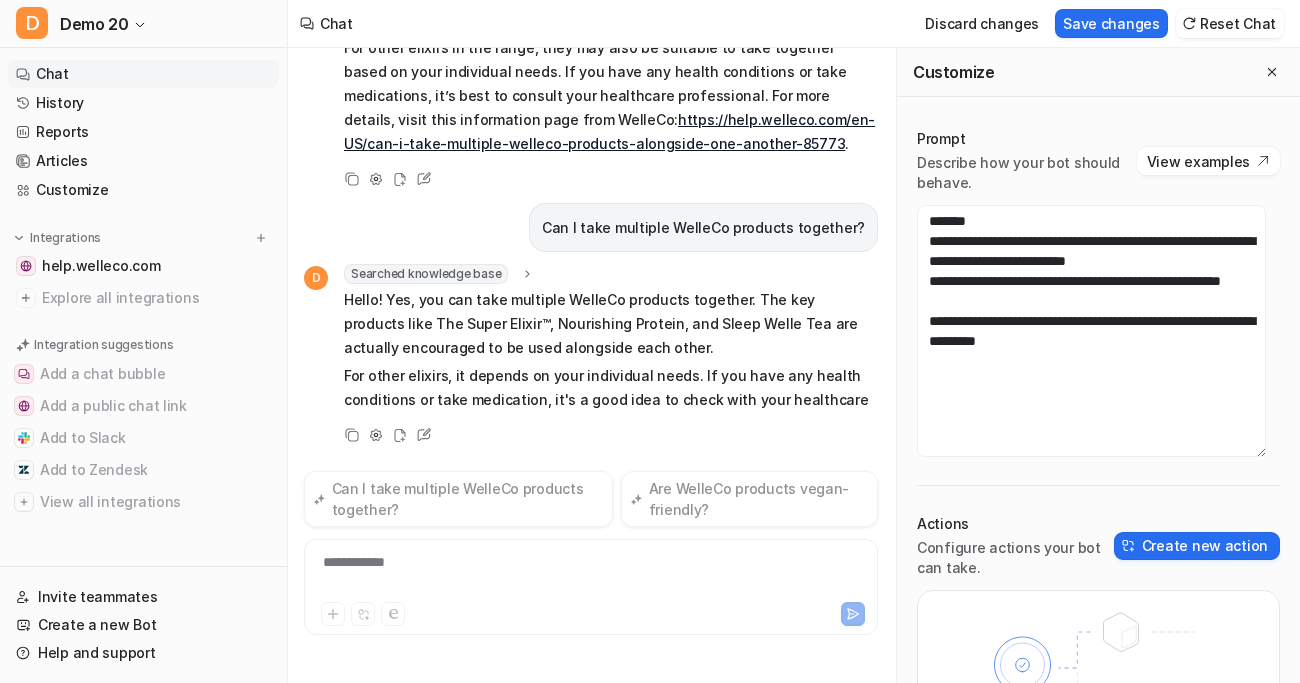 scroll, scrollTop: 220, scrollLeft: 0, axis: vertical 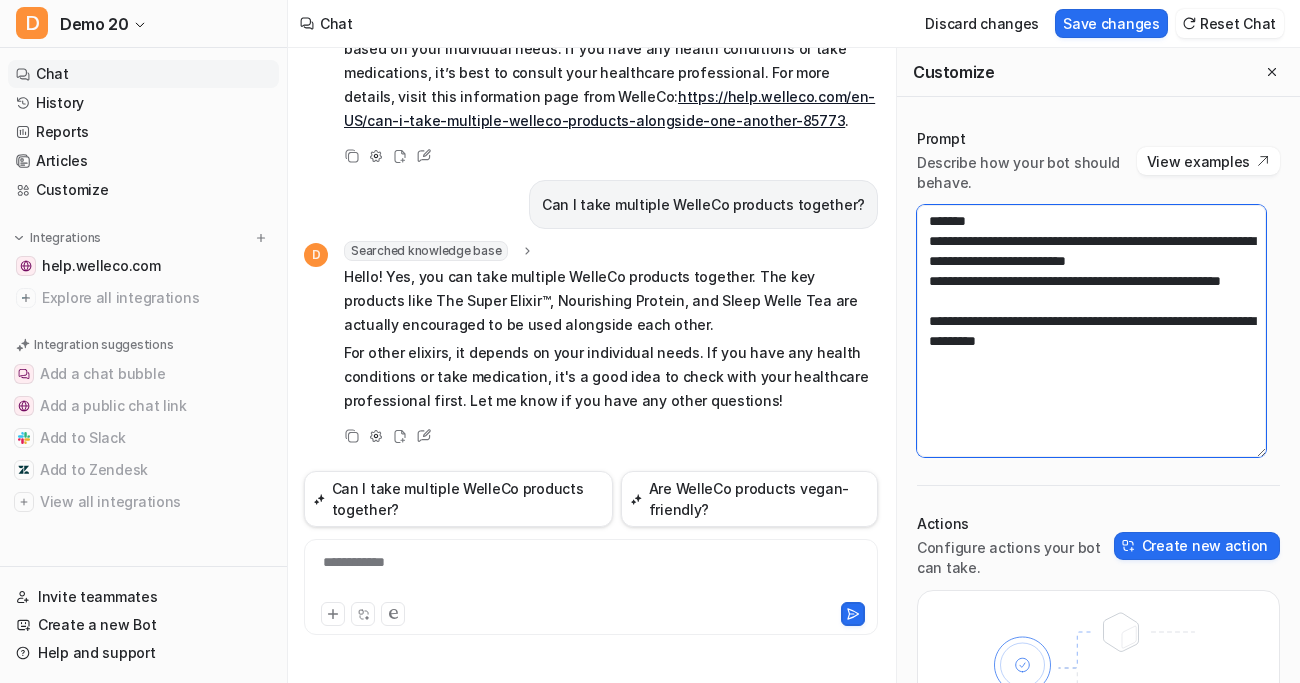 click on "**********" at bounding box center [1091, 331] 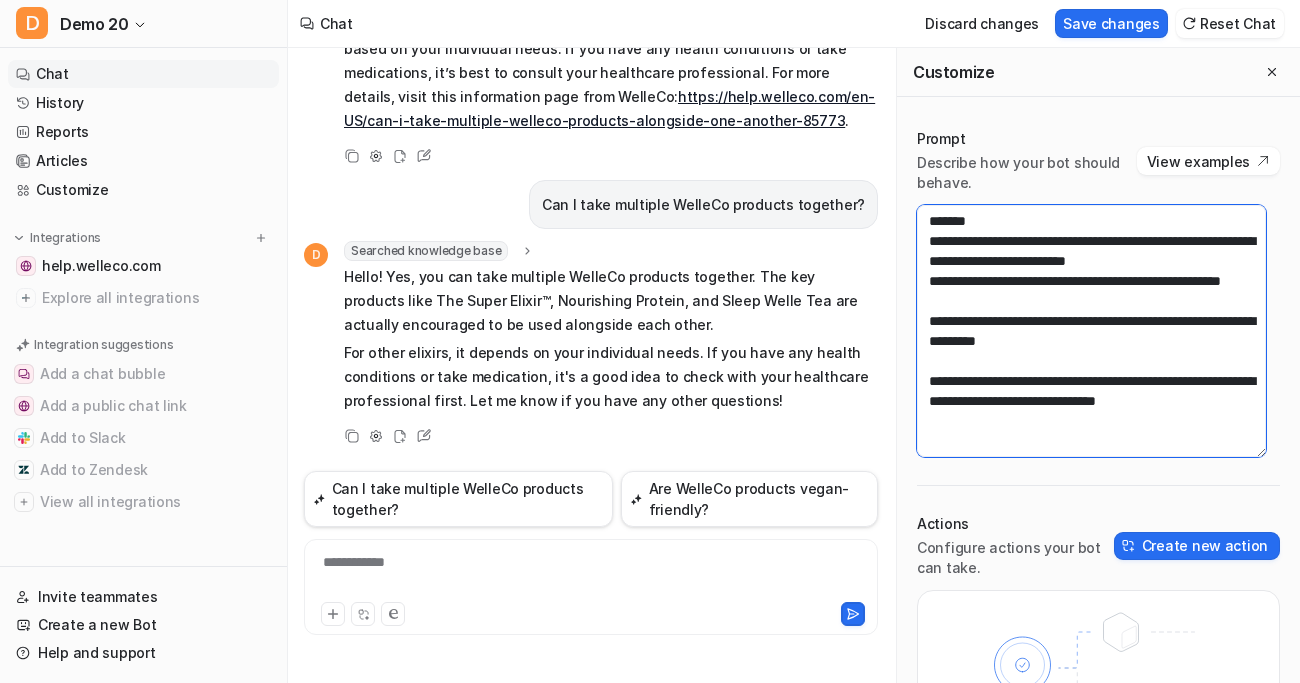 scroll, scrollTop: 12, scrollLeft: 0, axis: vertical 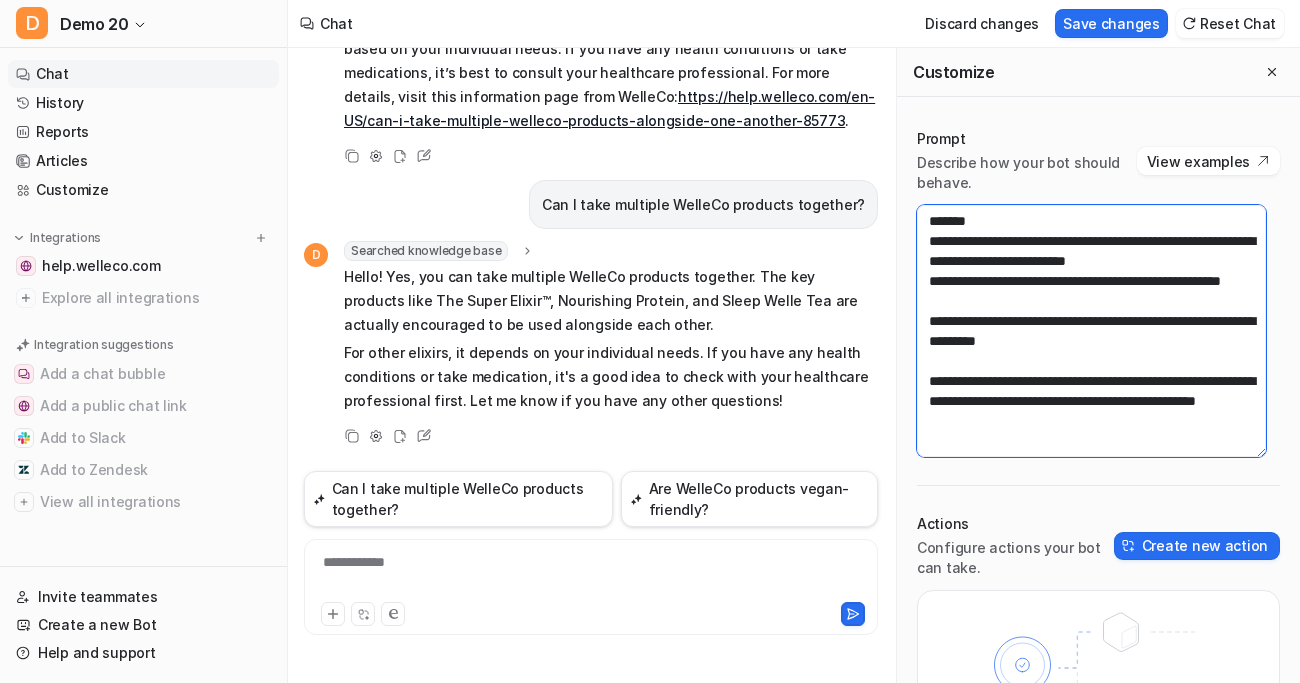 type on "**********" 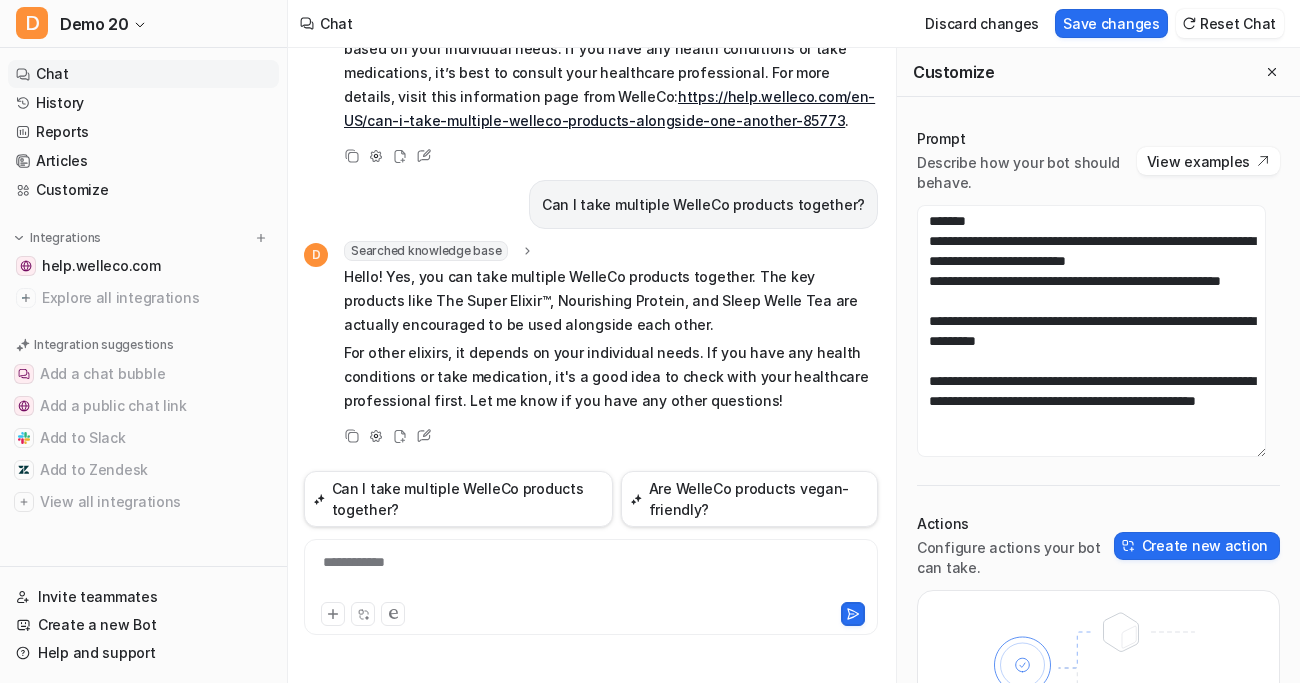 click on "**********" at bounding box center (591, 565) 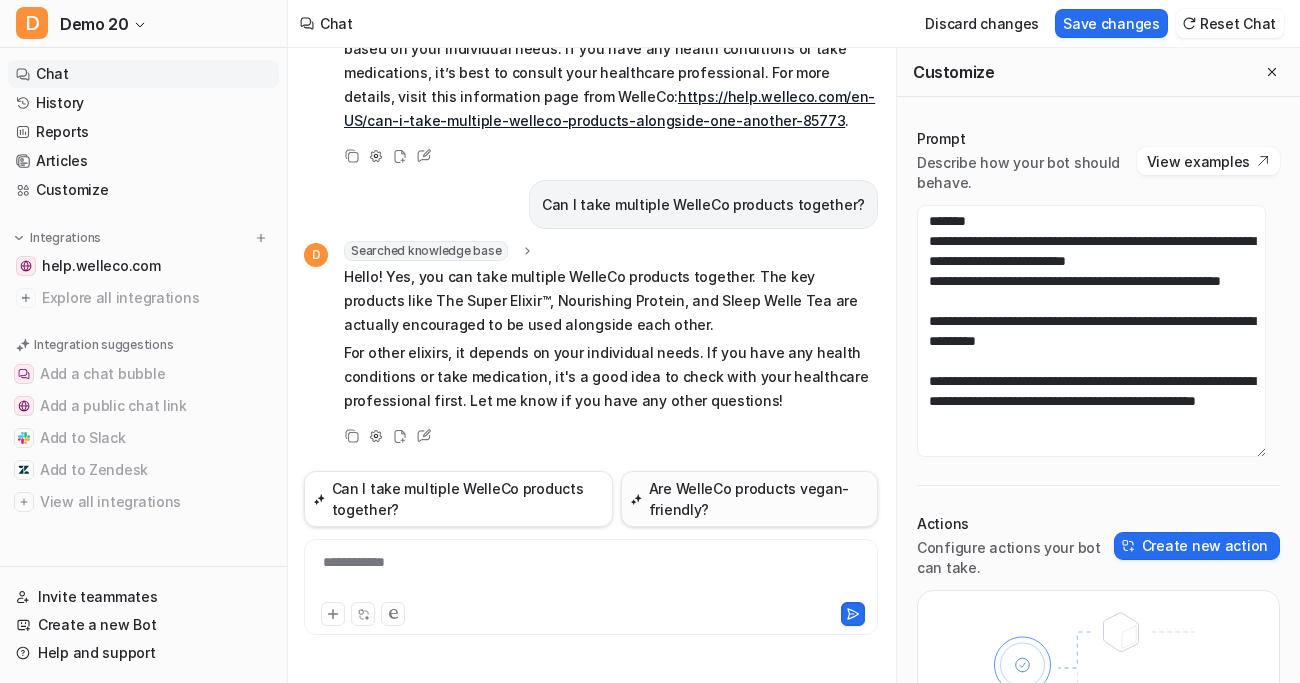 click on "Are WelleCo products vegan-friendly?" at bounding box center (749, 499) 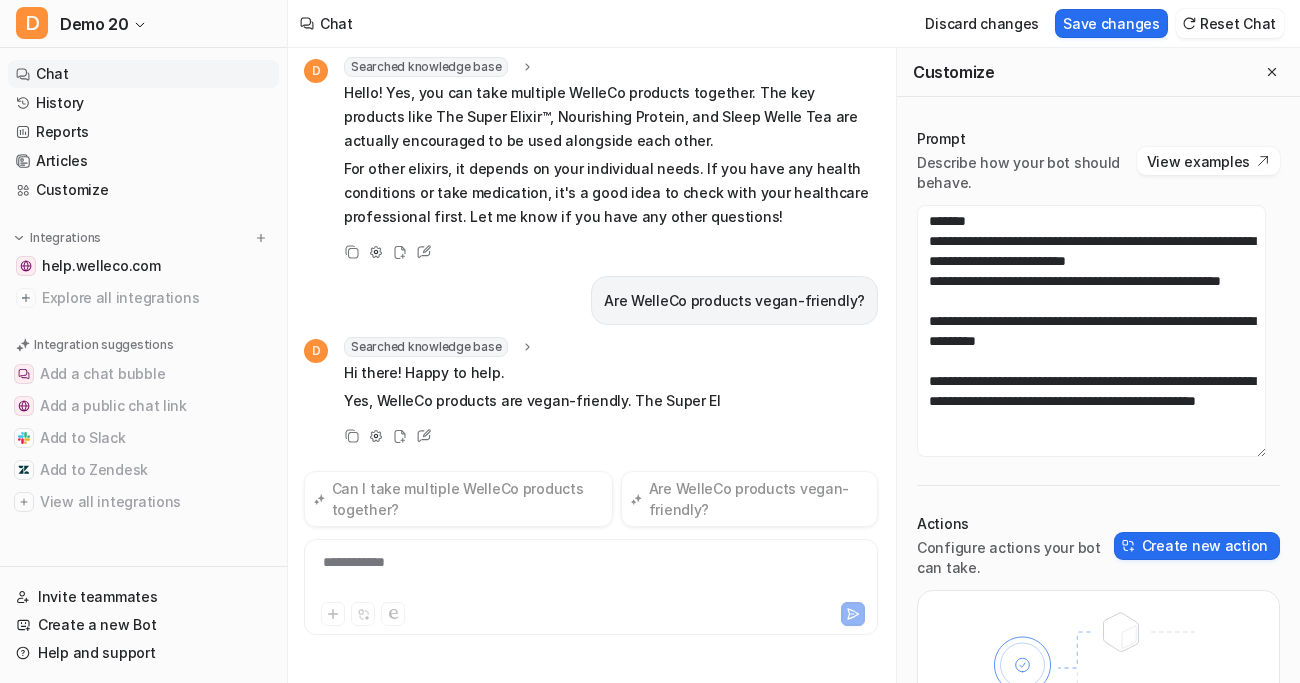 scroll, scrollTop: 480, scrollLeft: 0, axis: vertical 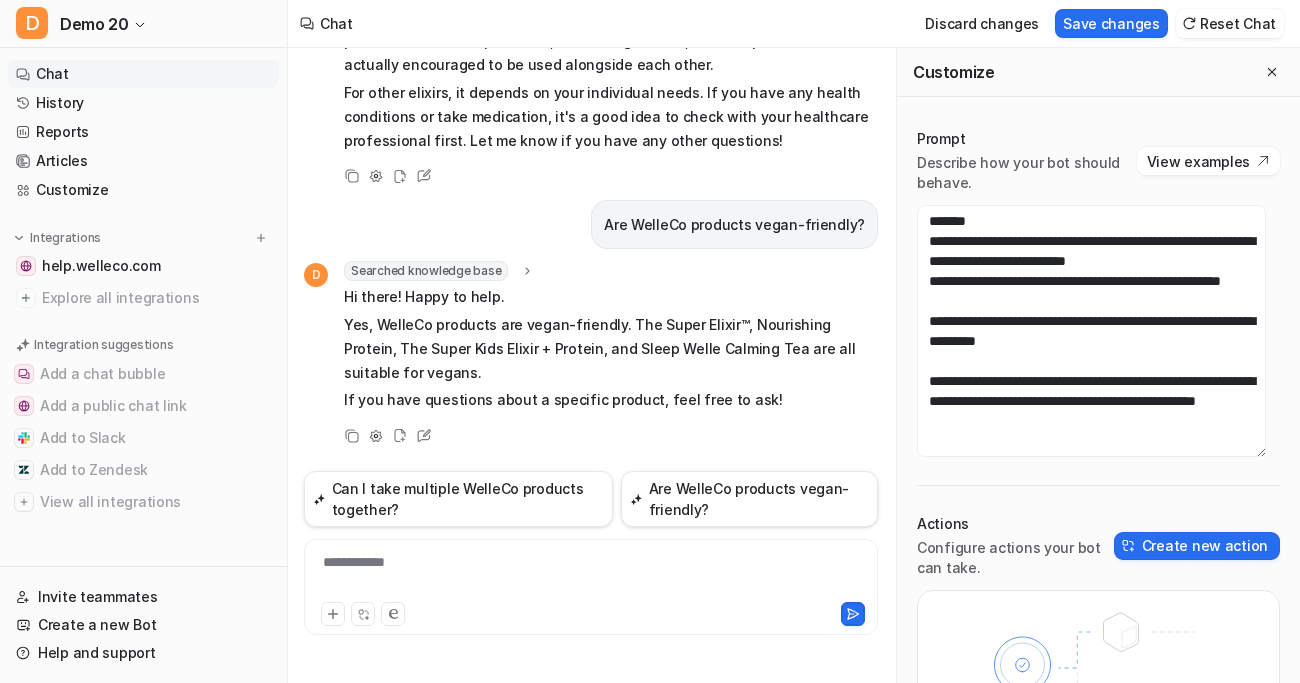 click on "Yes, WelleCo products are vegan-friendly. The Super Elixir™, Nourishing Protein, The Super Kids Elixir + Protein, and Sleep Welle Calming Tea are all suitable for vegans." at bounding box center (611, 349) 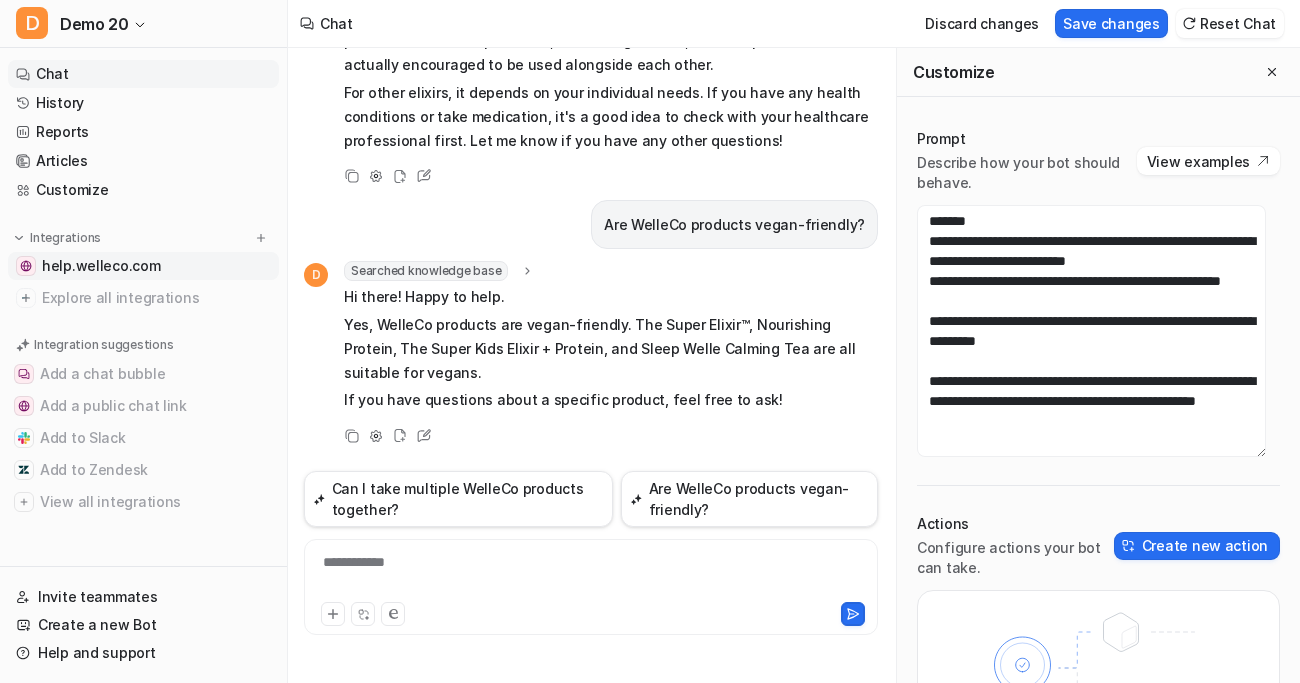 click on "help.welleco.com" at bounding box center (101, 266) 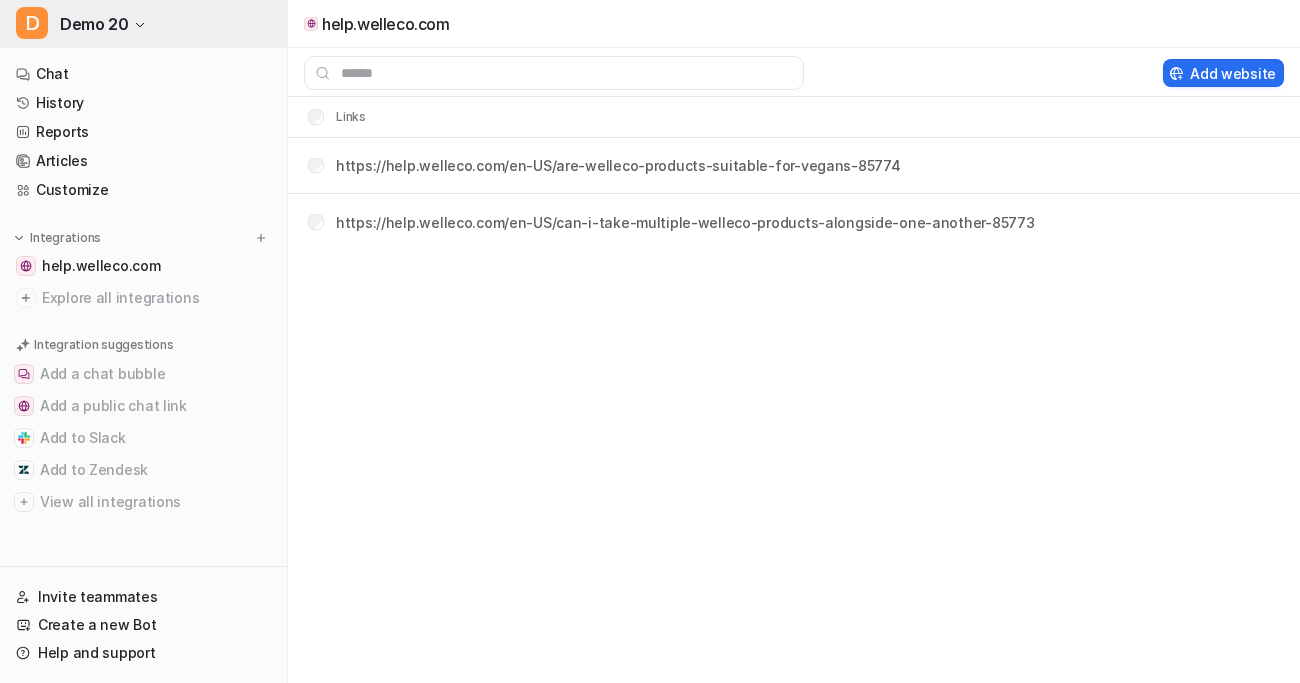click 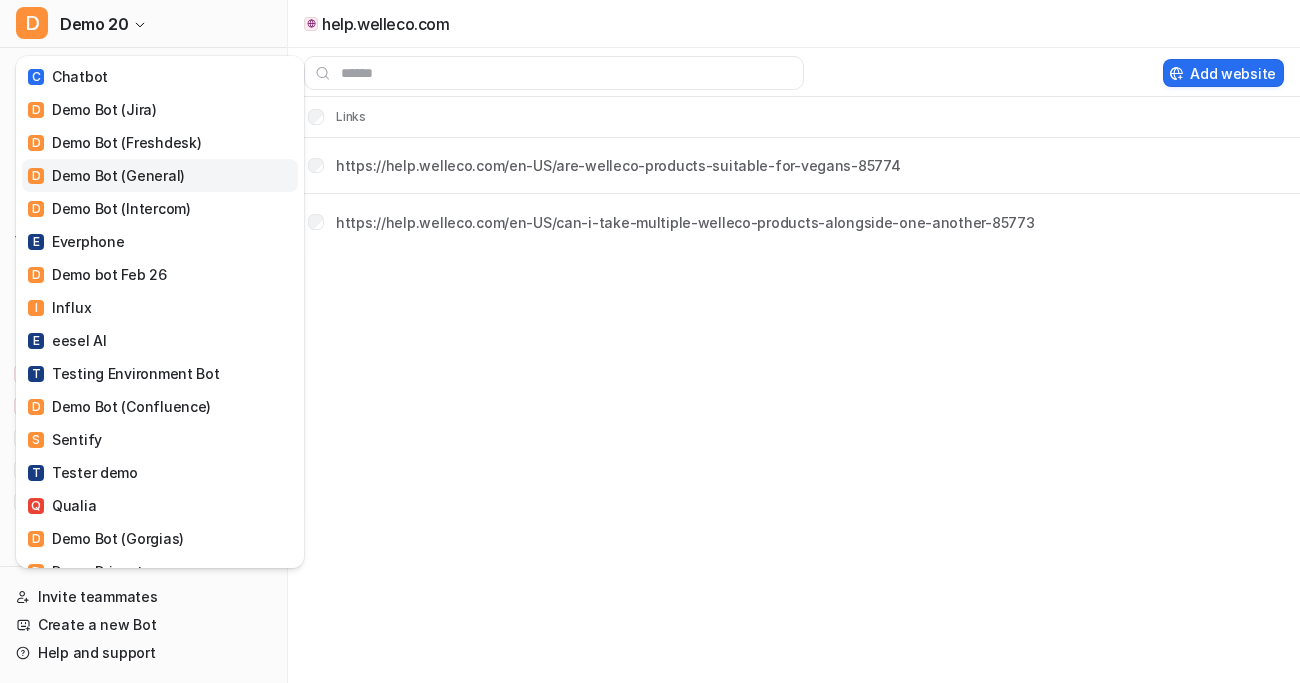 click on "D   Demo Bot (General)" at bounding box center (106, 175) 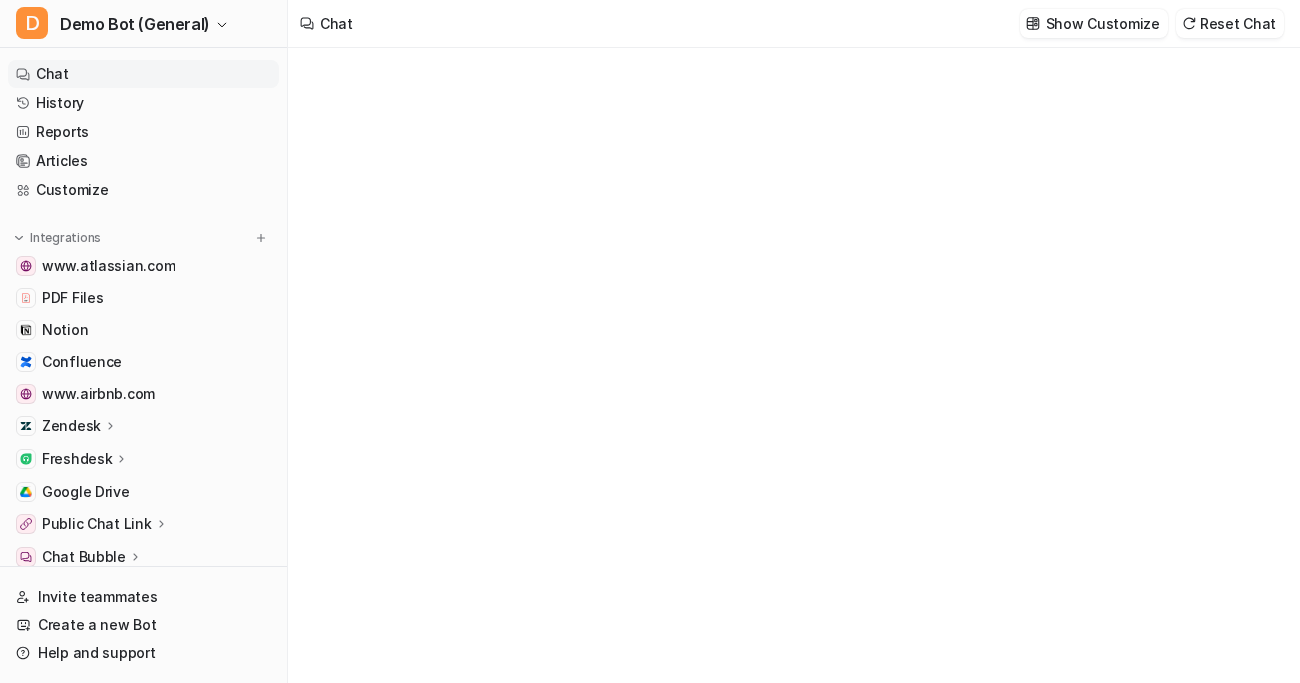 type on "**********" 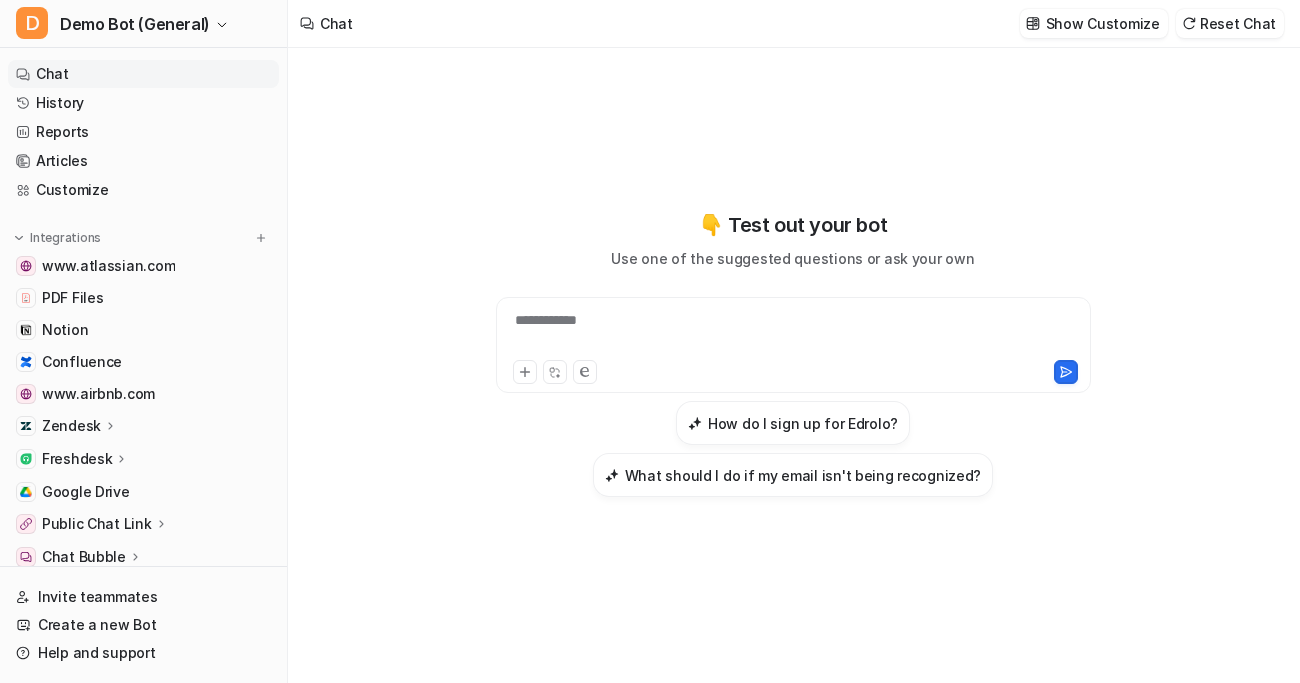 click on "Zendesk" at bounding box center (143, 426) 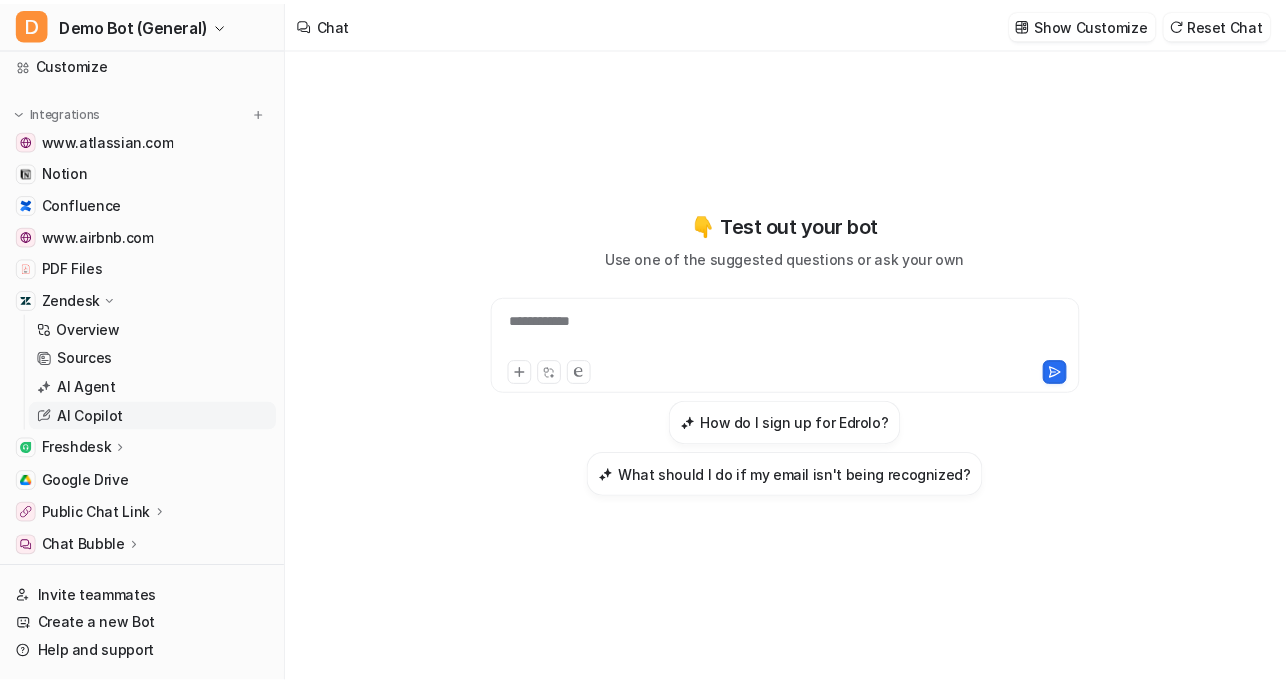 scroll, scrollTop: 181, scrollLeft: 0, axis: vertical 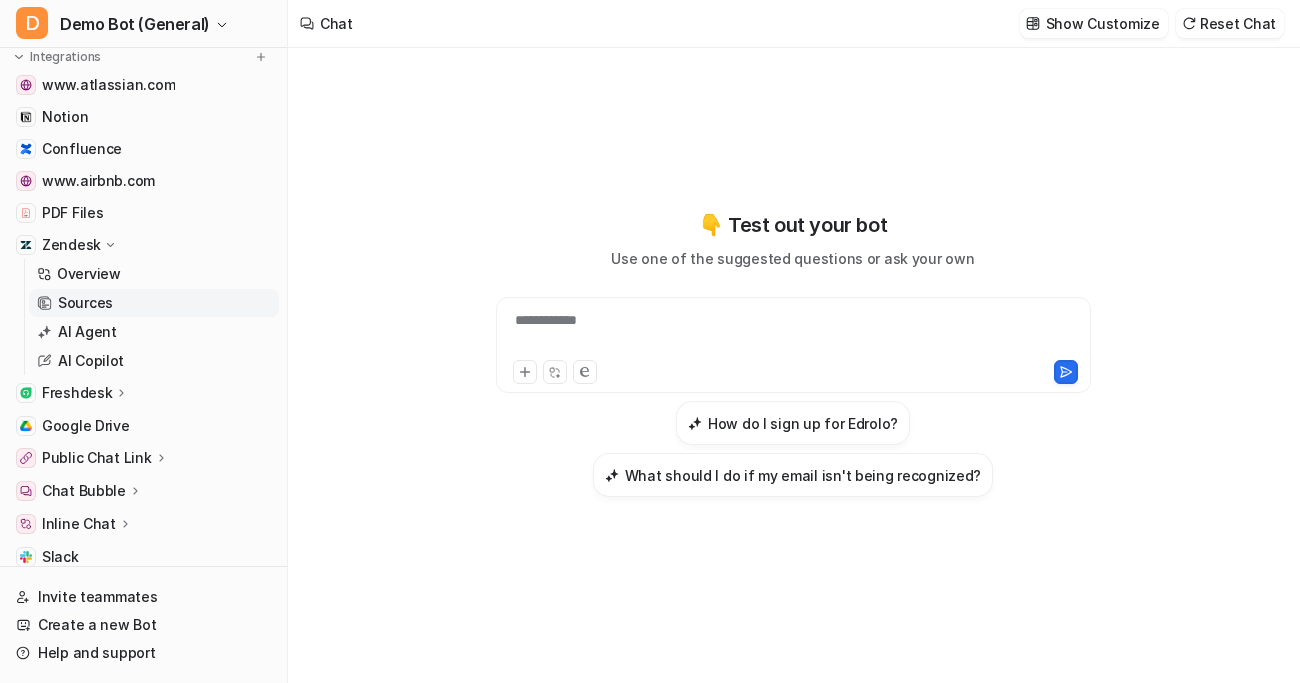 click on "Sources" at bounding box center [154, 303] 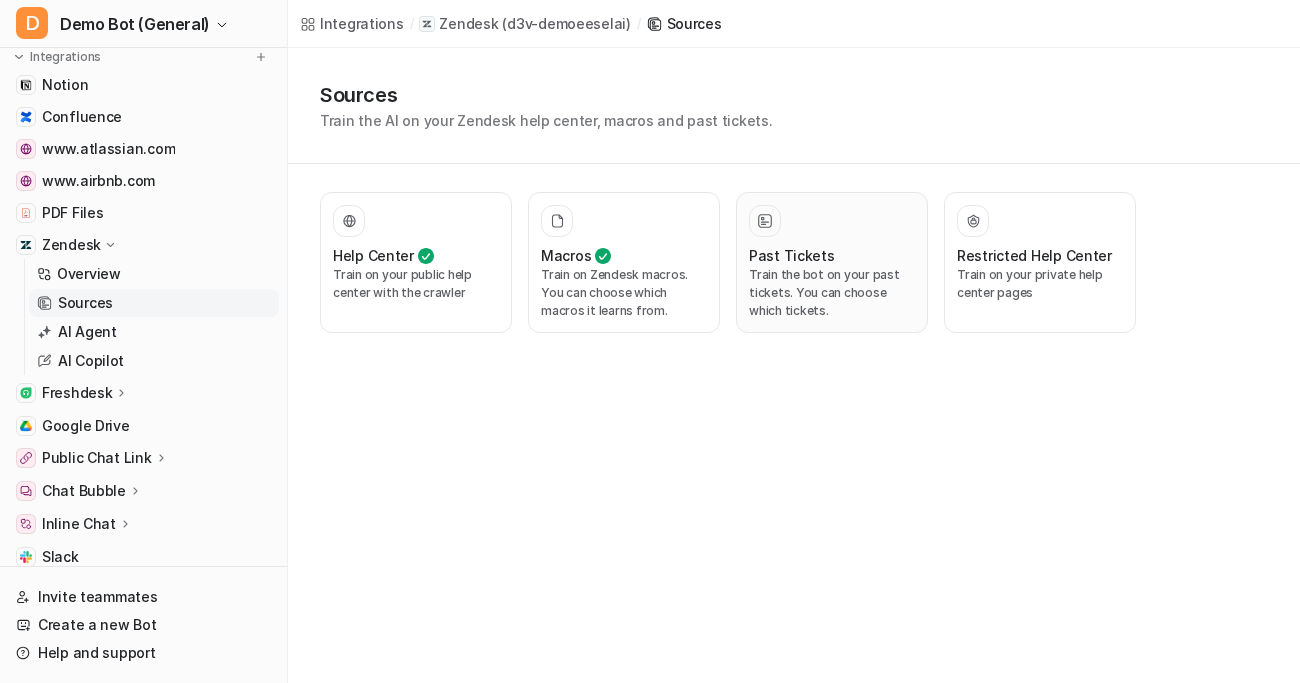 click on "Train the bot on your past tickets. You can choose which tickets." at bounding box center [832, 293] 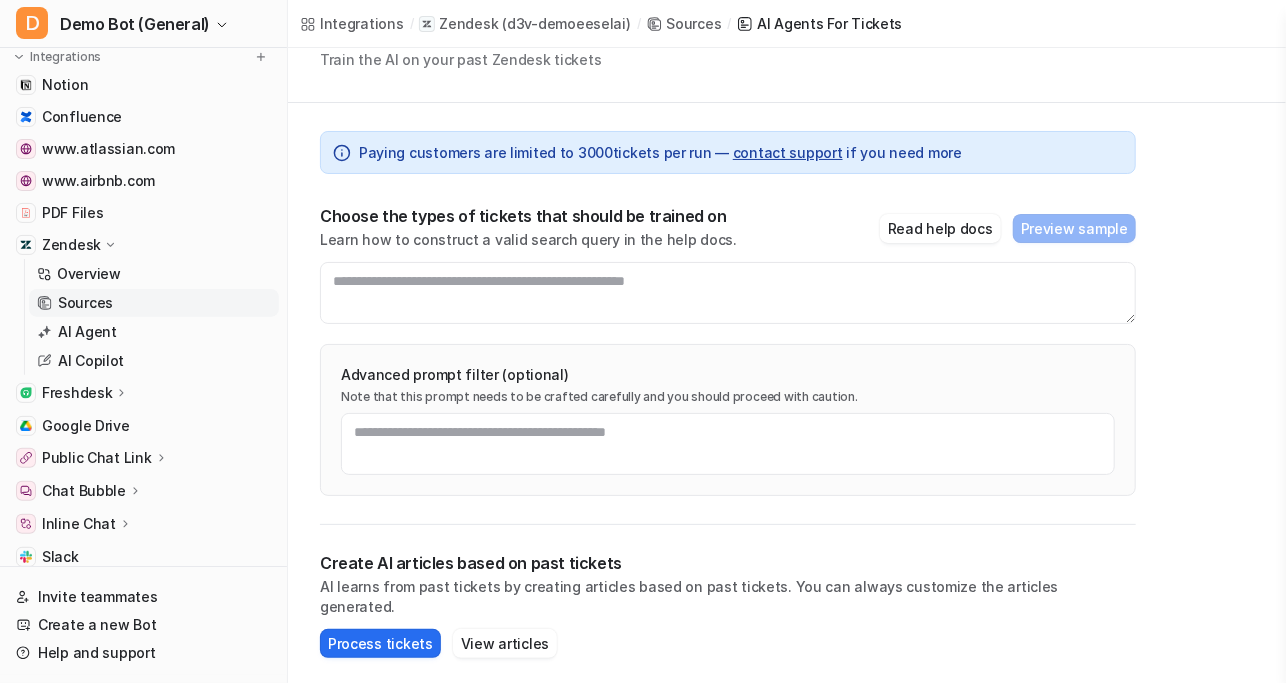 scroll, scrollTop: 90, scrollLeft: 0, axis: vertical 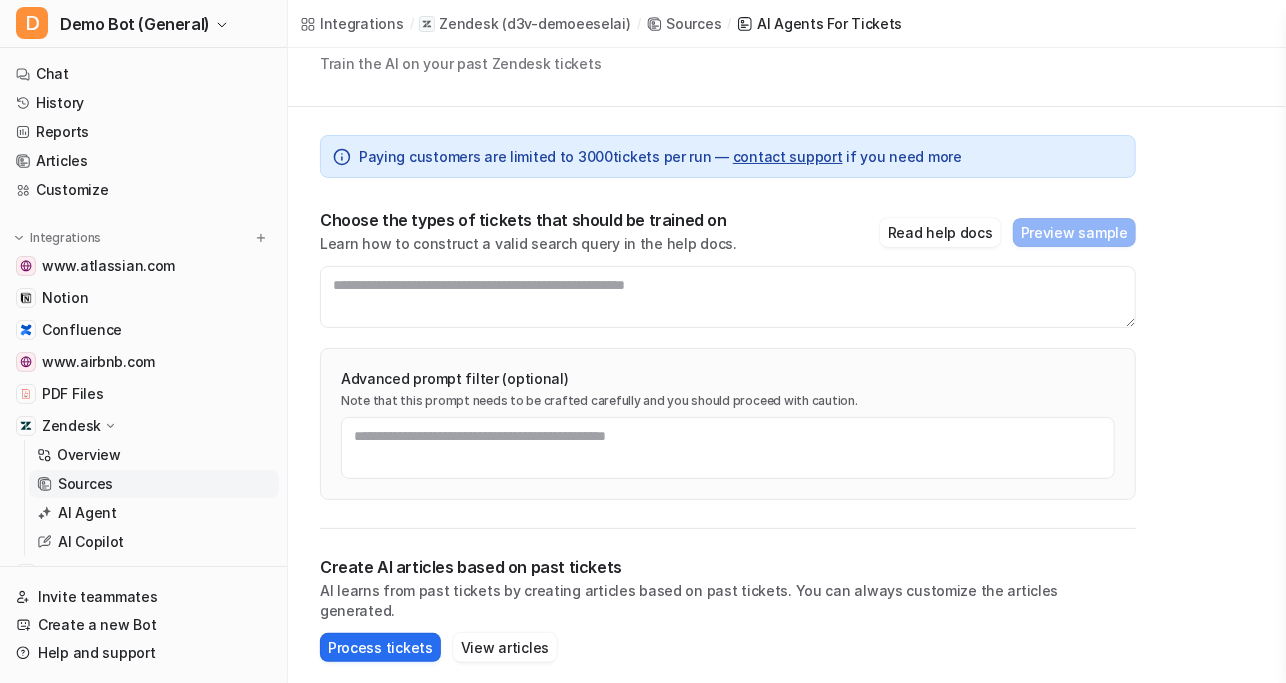 click on "Advanced prompt filter (optional) Note that this prompt needs to be crafted carefully and you should proceed with caution." at bounding box center (728, 424) 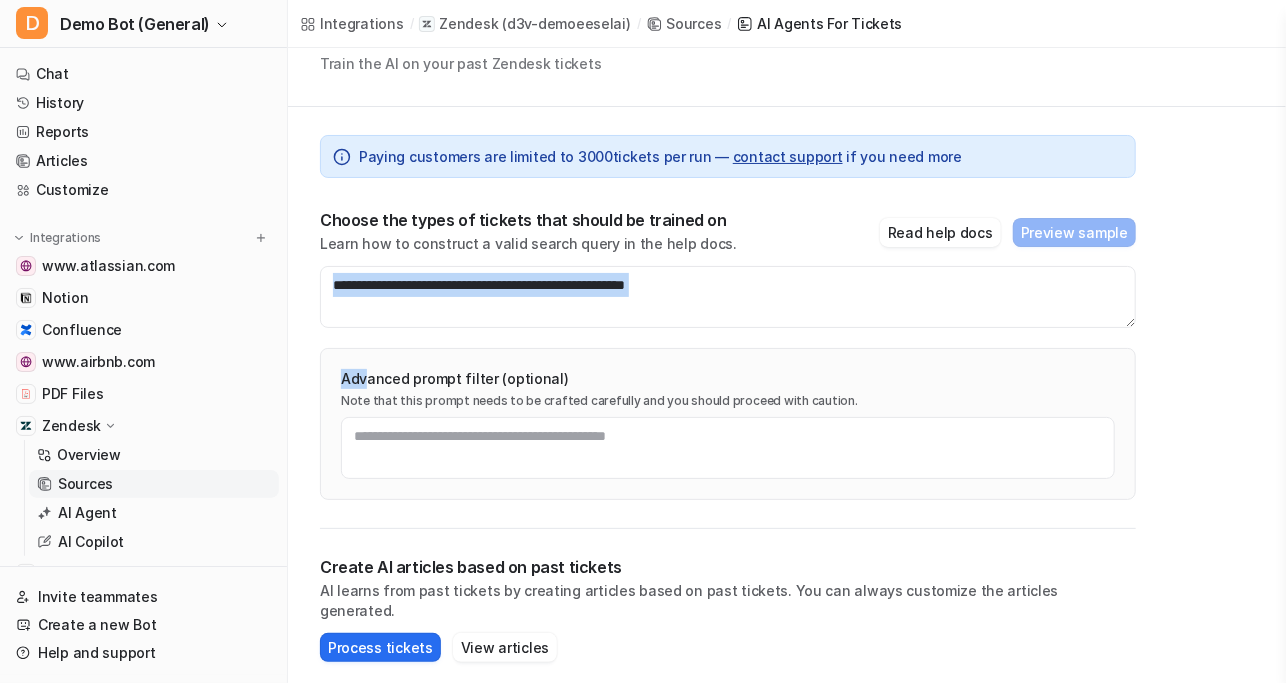 click on "Paying customers are limited to   3000  tickets per run —   contact support   if you need more Choose the types of tickets that should be trained on Learn how to construct a valid search query in the help docs. Read help docs Preview sample Advanced prompt filter (optional) Note that this prompt needs to be crafted carefully and you should proceed with caution." at bounding box center [728, 318] 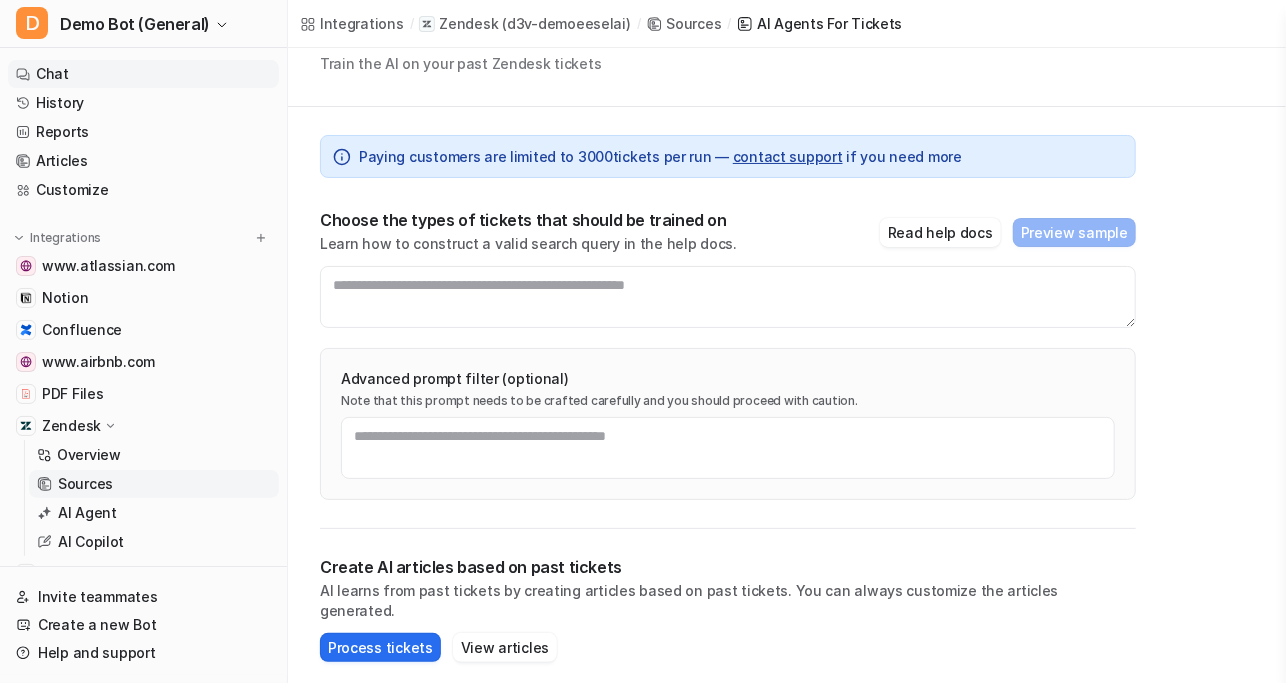 click on "Chat" at bounding box center [143, 74] 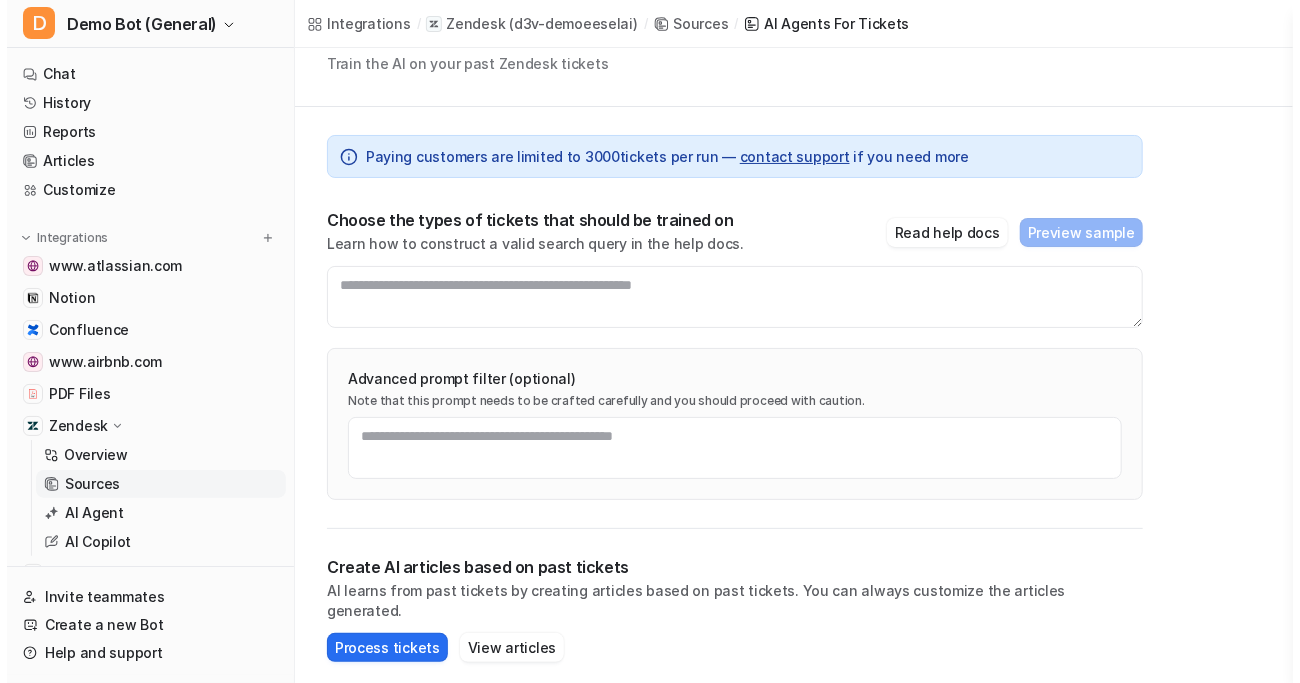scroll, scrollTop: 0, scrollLeft: 0, axis: both 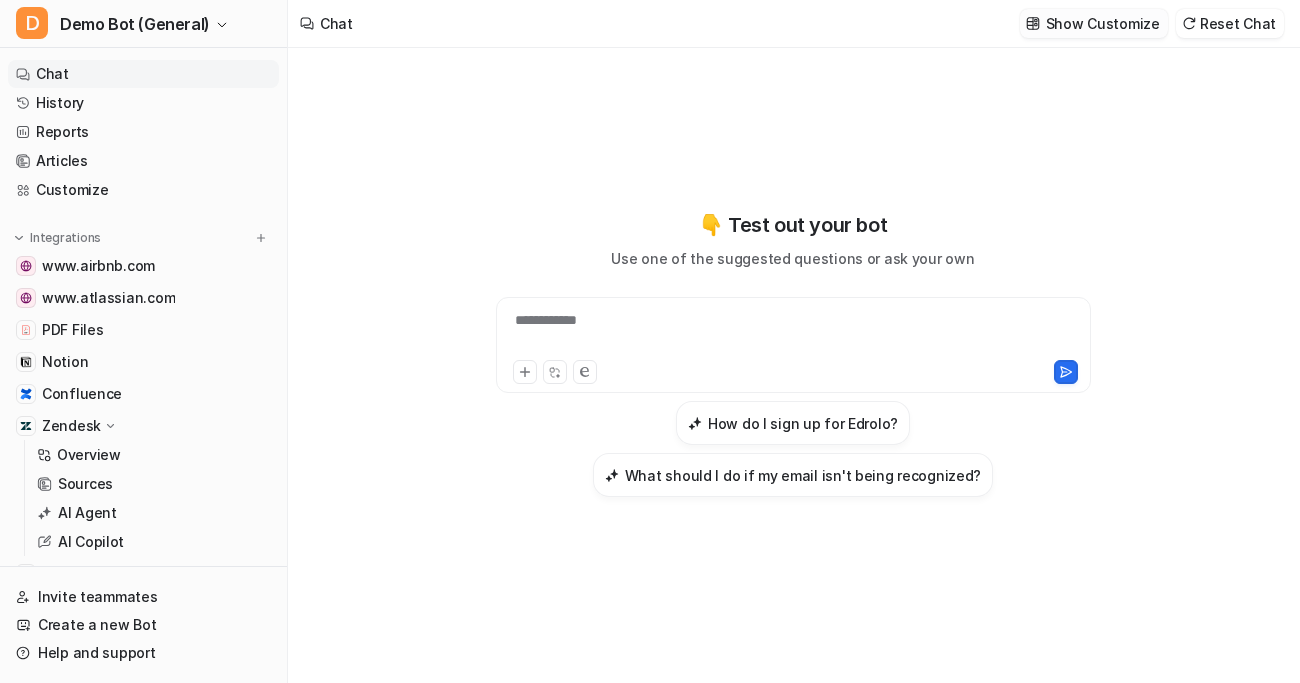 click on "Show Customize" at bounding box center (1103, 23) 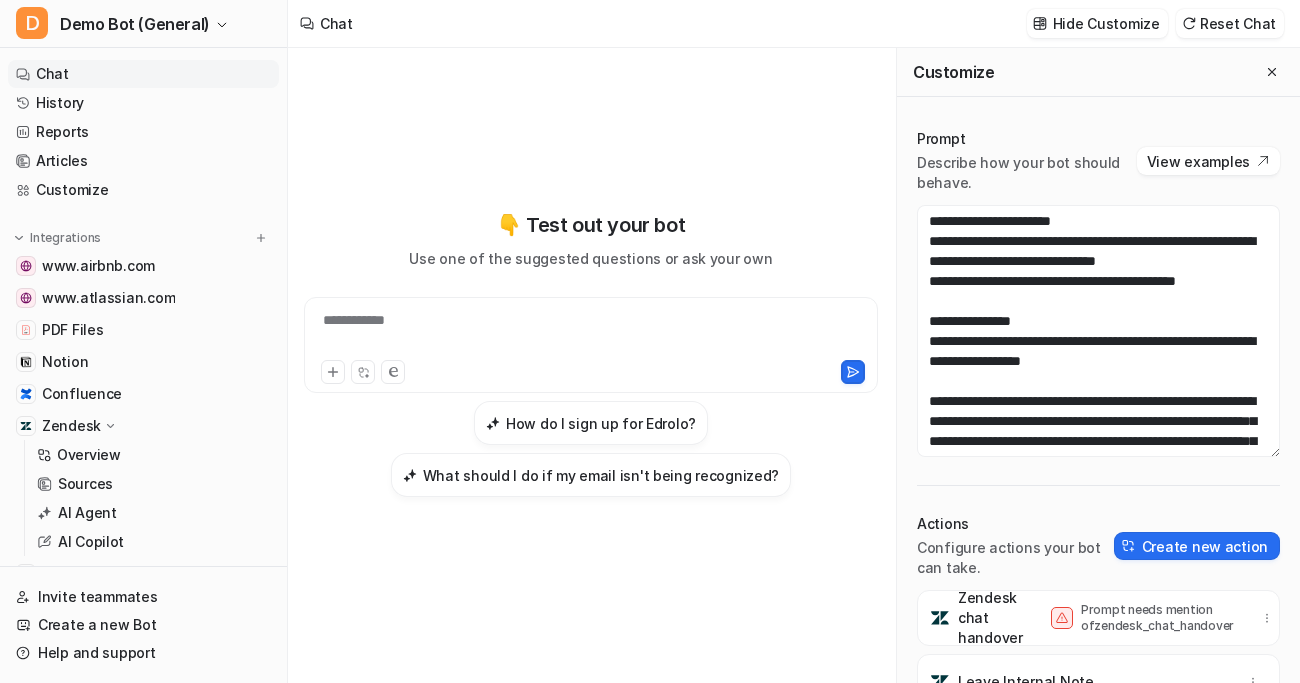 scroll, scrollTop: 3, scrollLeft: 0, axis: vertical 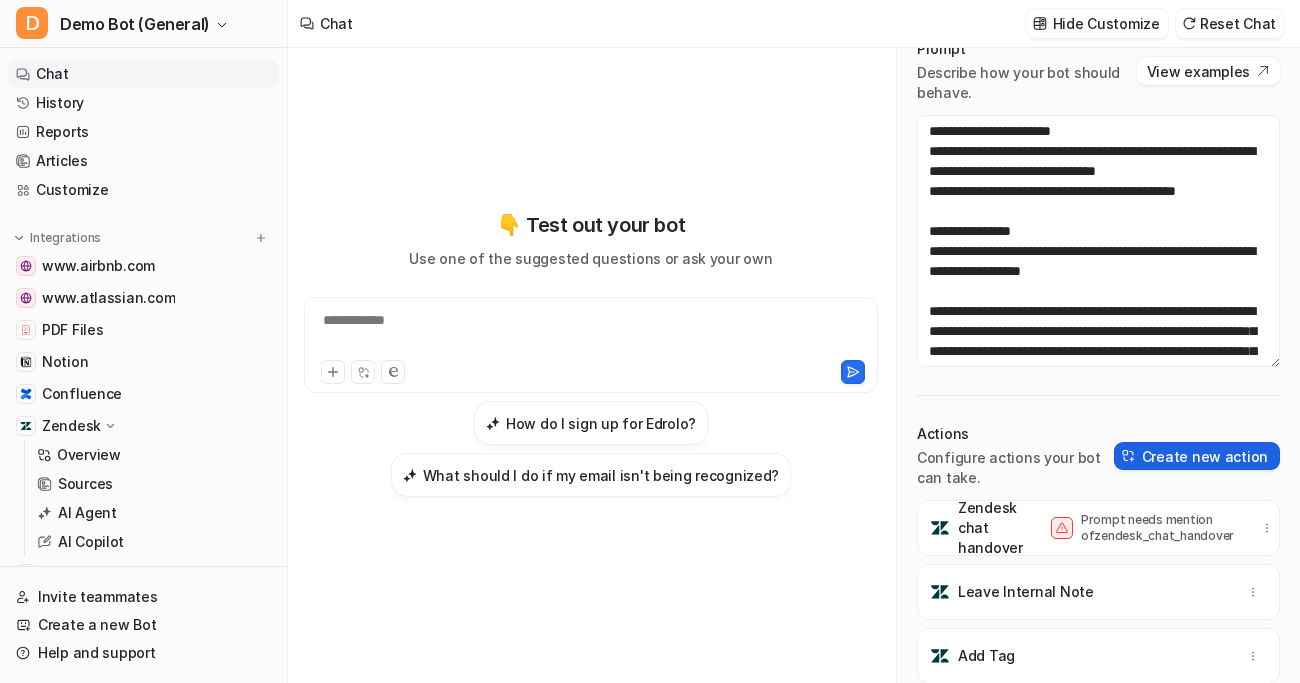 click on "Create new action" at bounding box center [1197, 456] 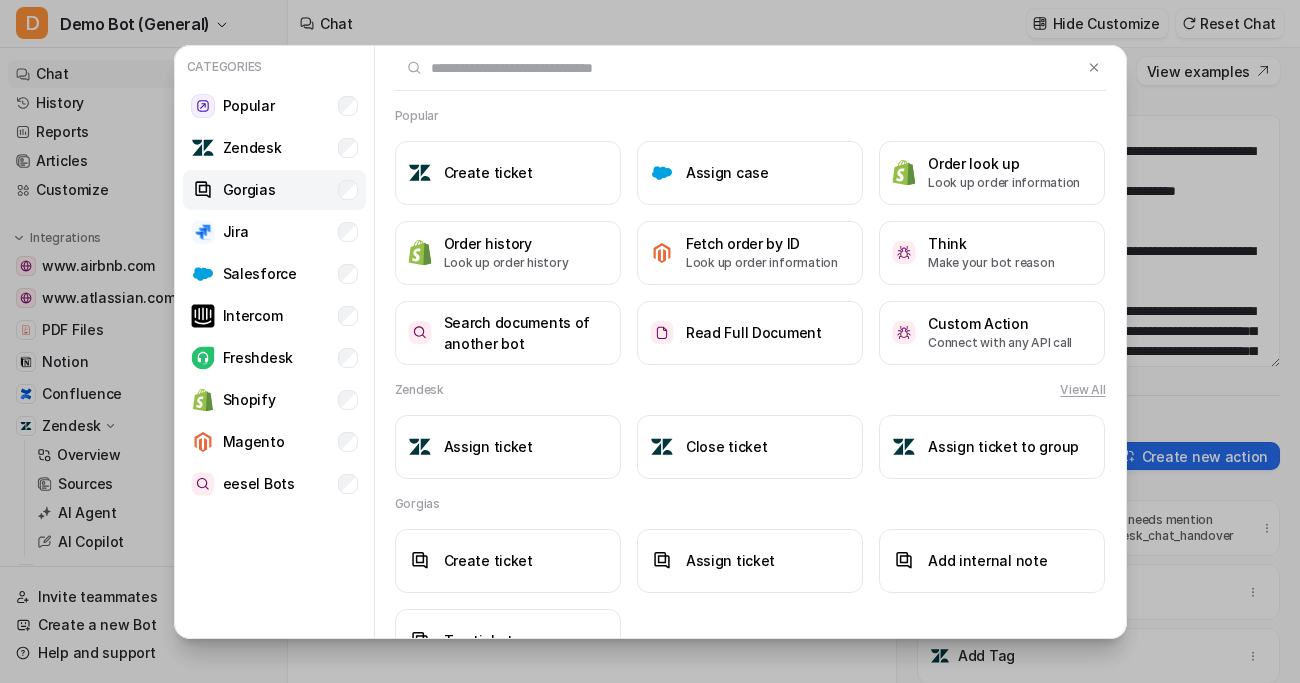 click on "Gorgias" at bounding box center (274, 190) 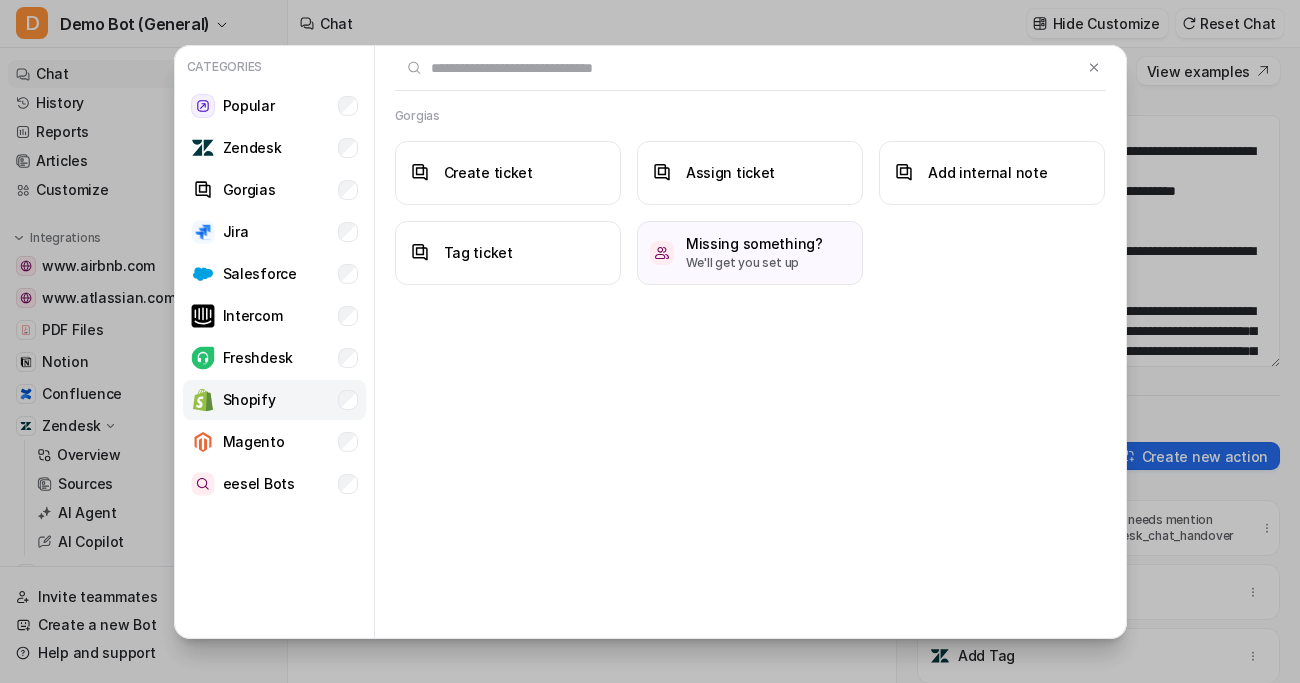 click on "Shopify" at bounding box center [274, 400] 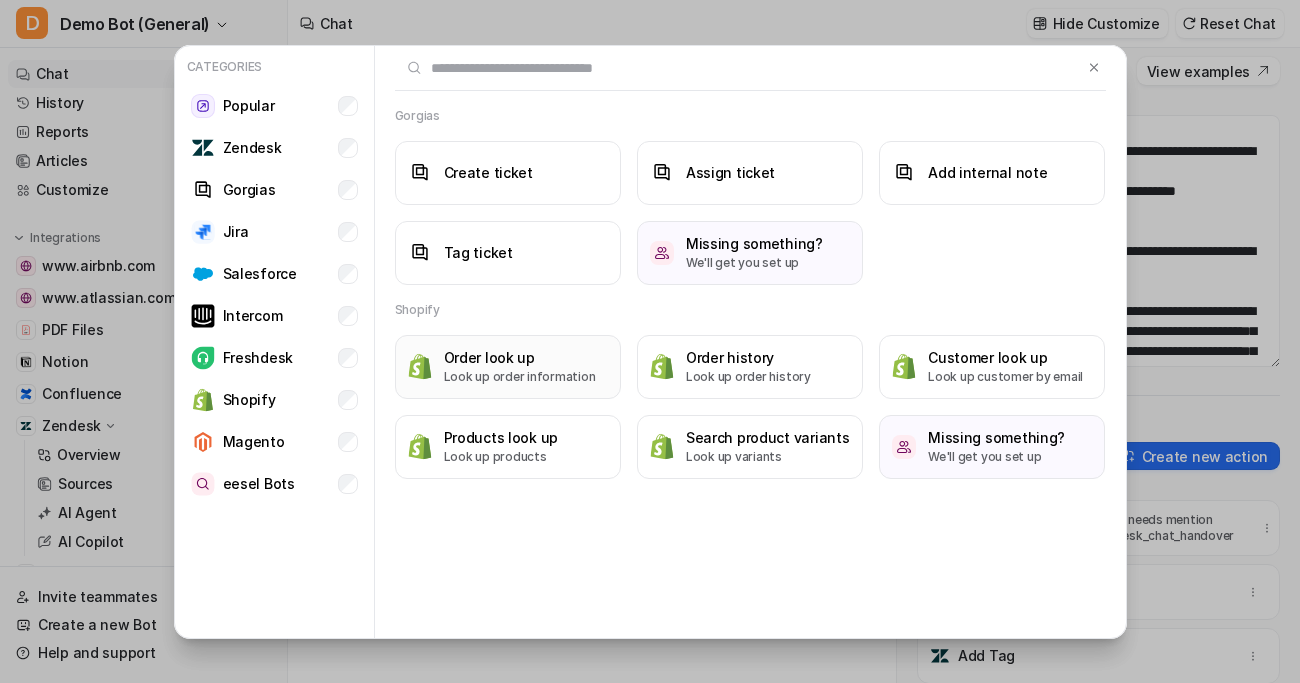 click on "Order look up" at bounding box center (520, 357) 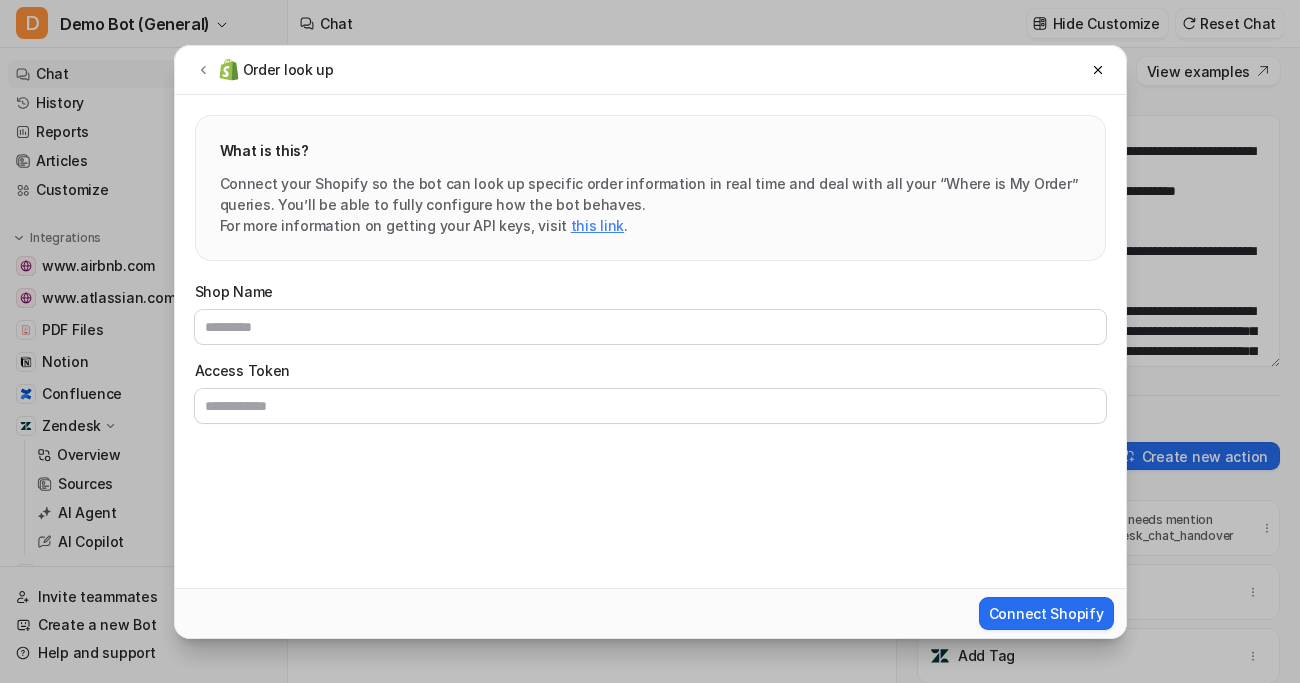 click on "this link" at bounding box center (597, 225) 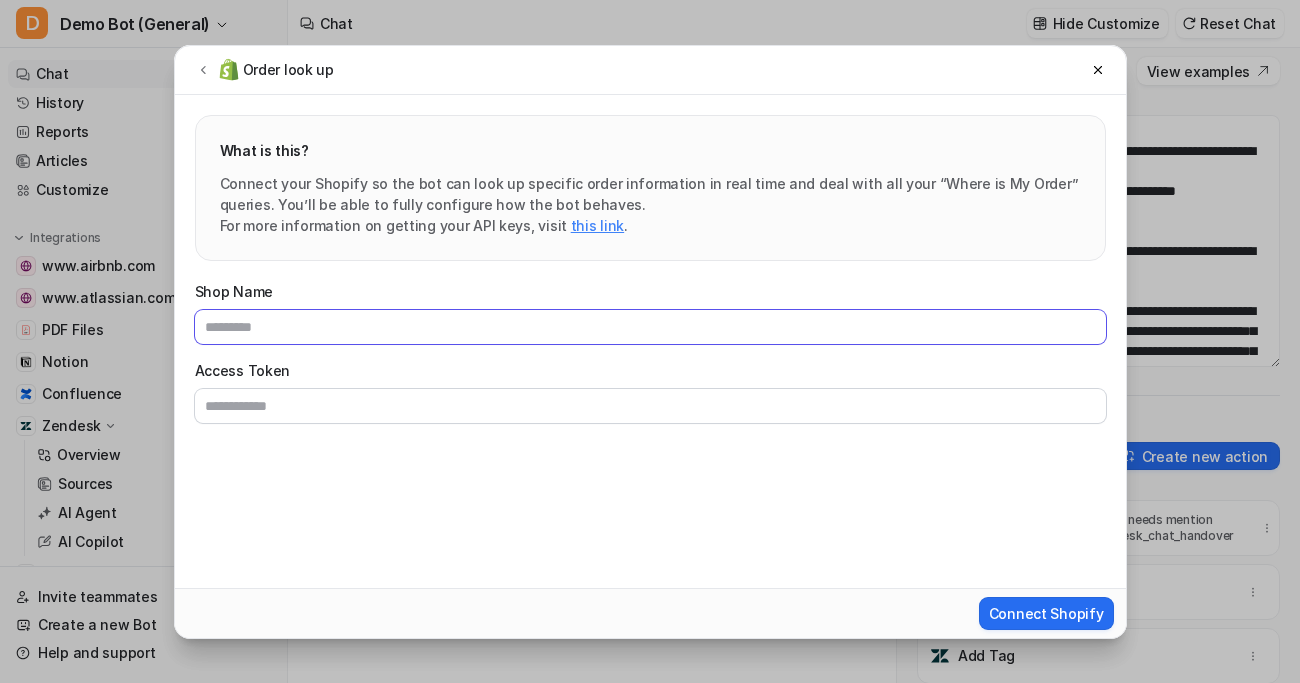 click on "Shop Name" at bounding box center [650, 327] 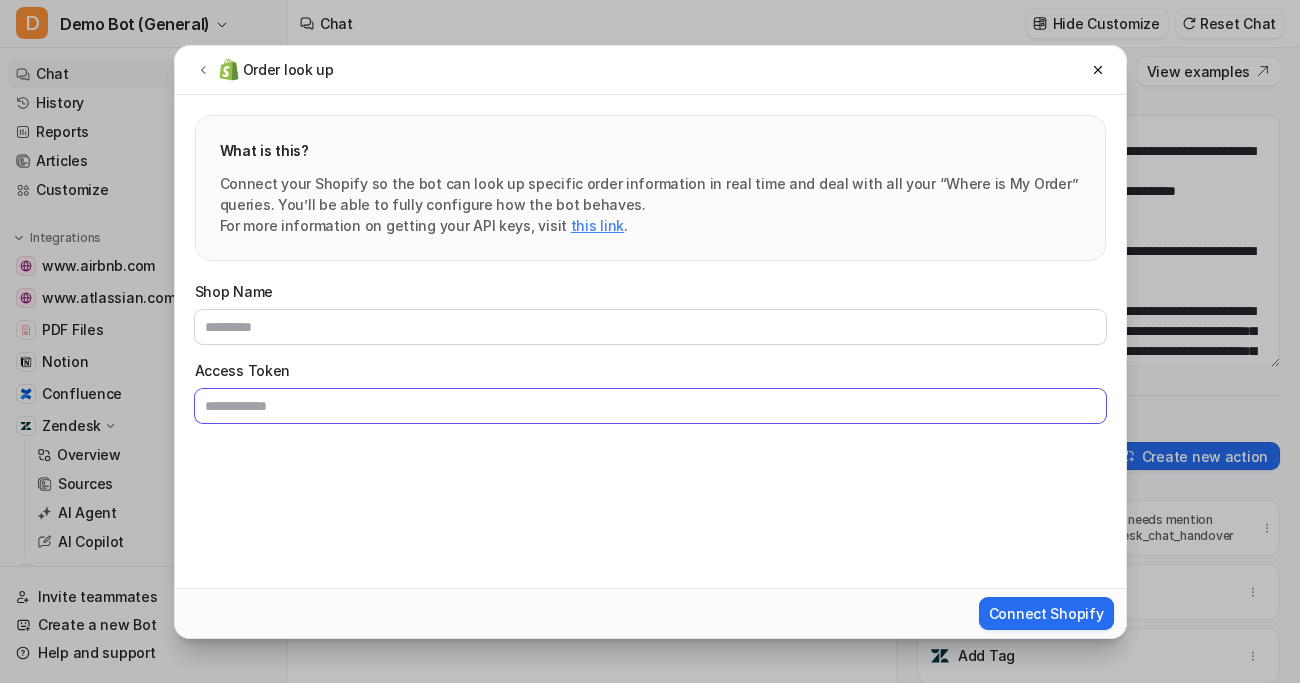 click on "Access Token" at bounding box center (650, 406) 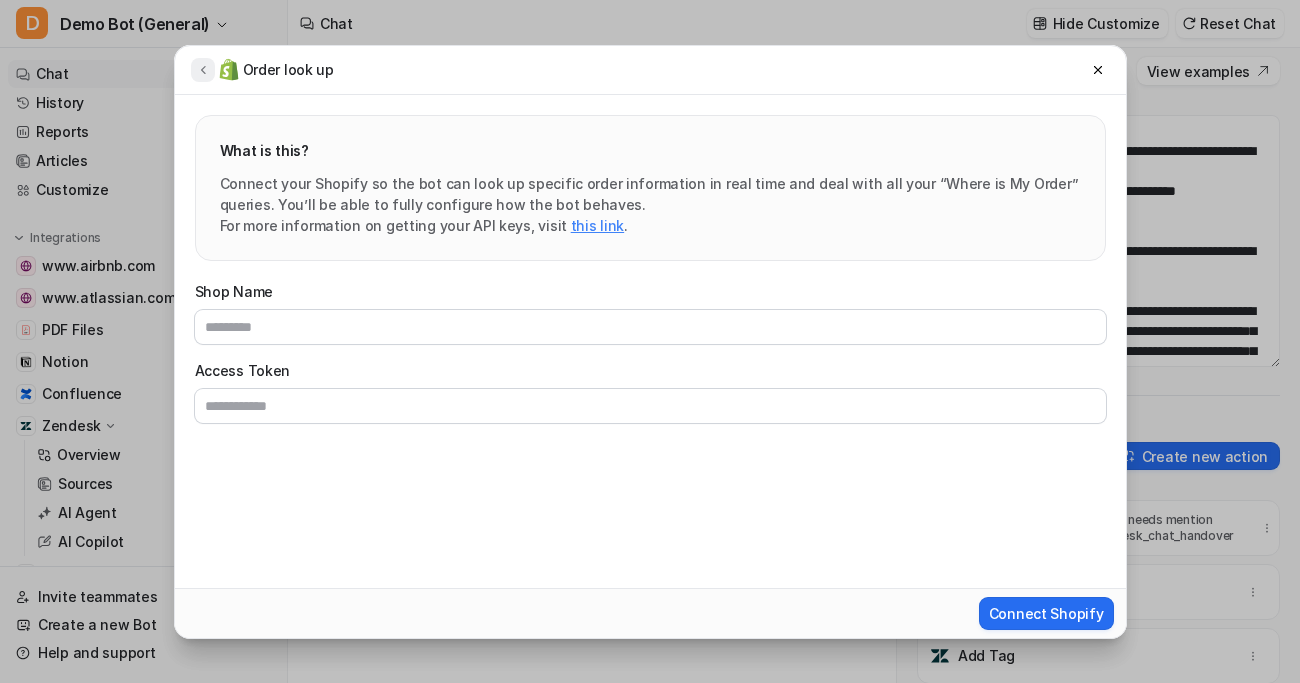 click 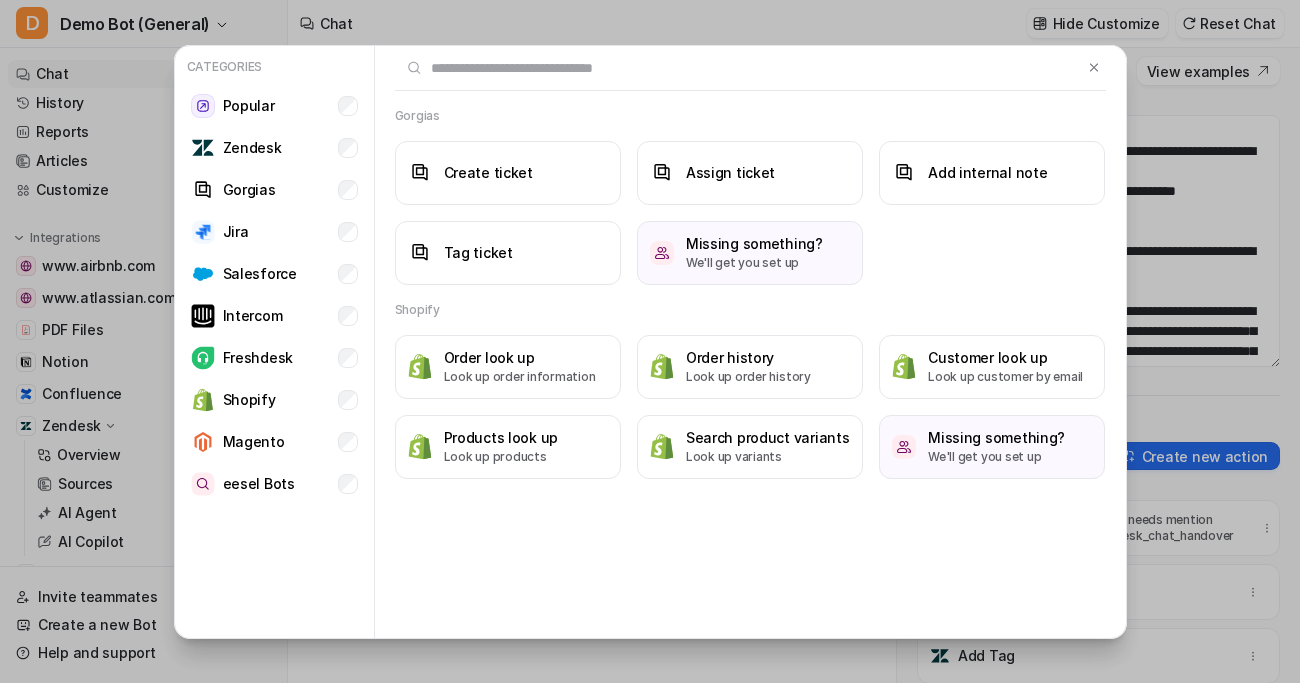 click at bounding box center [750, 68] 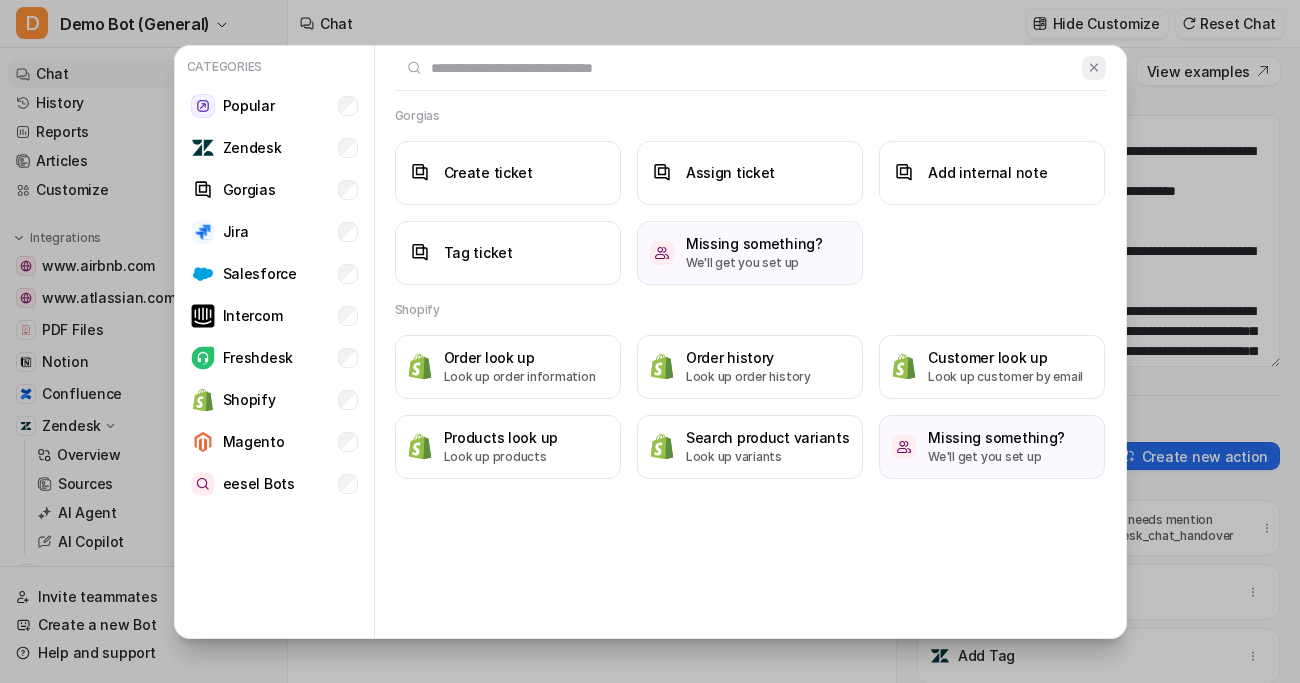 click at bounding box center (1094, 67) 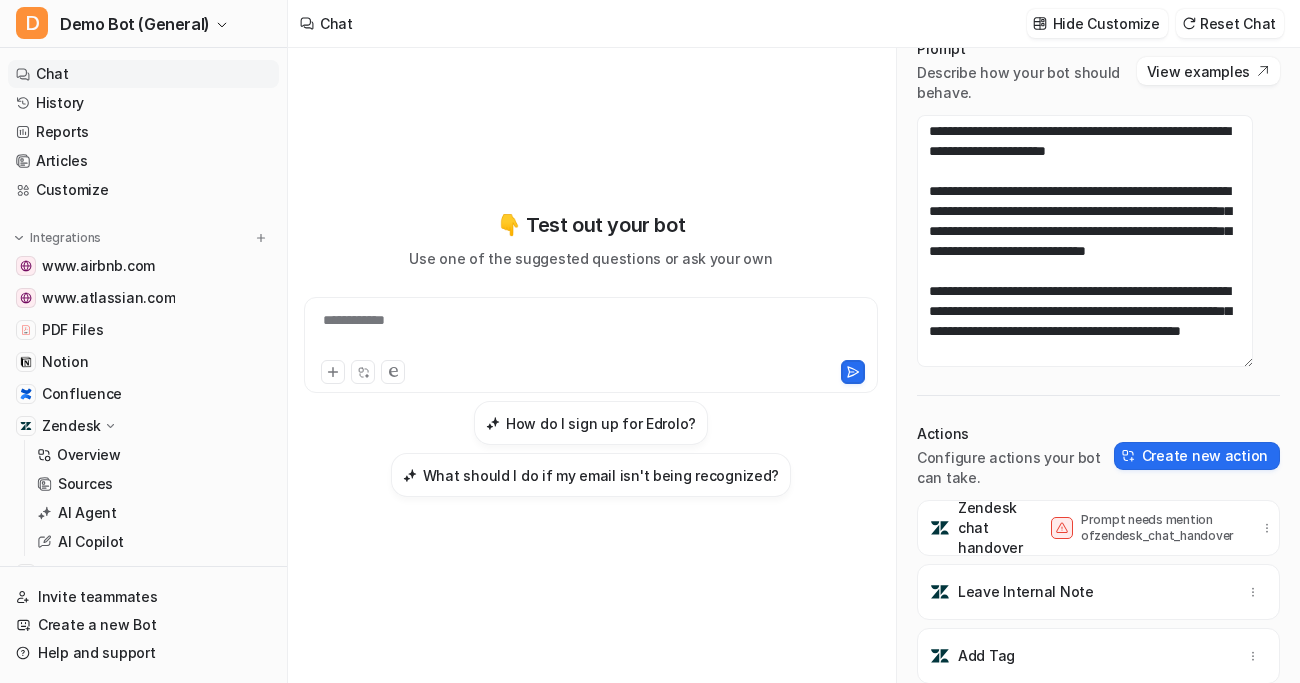 scroll, scrollTop: 240, scrollLeft: 0, axis: vertical 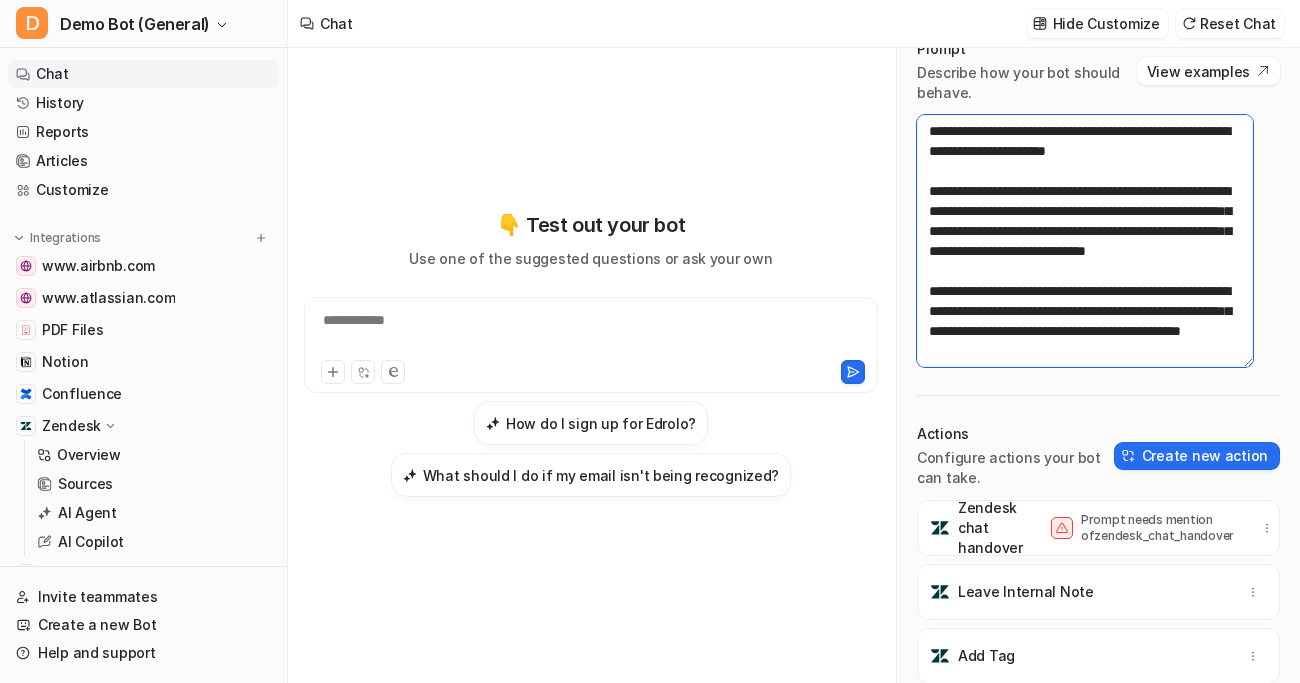 click on "**********" at bounding box center (1085, 241) 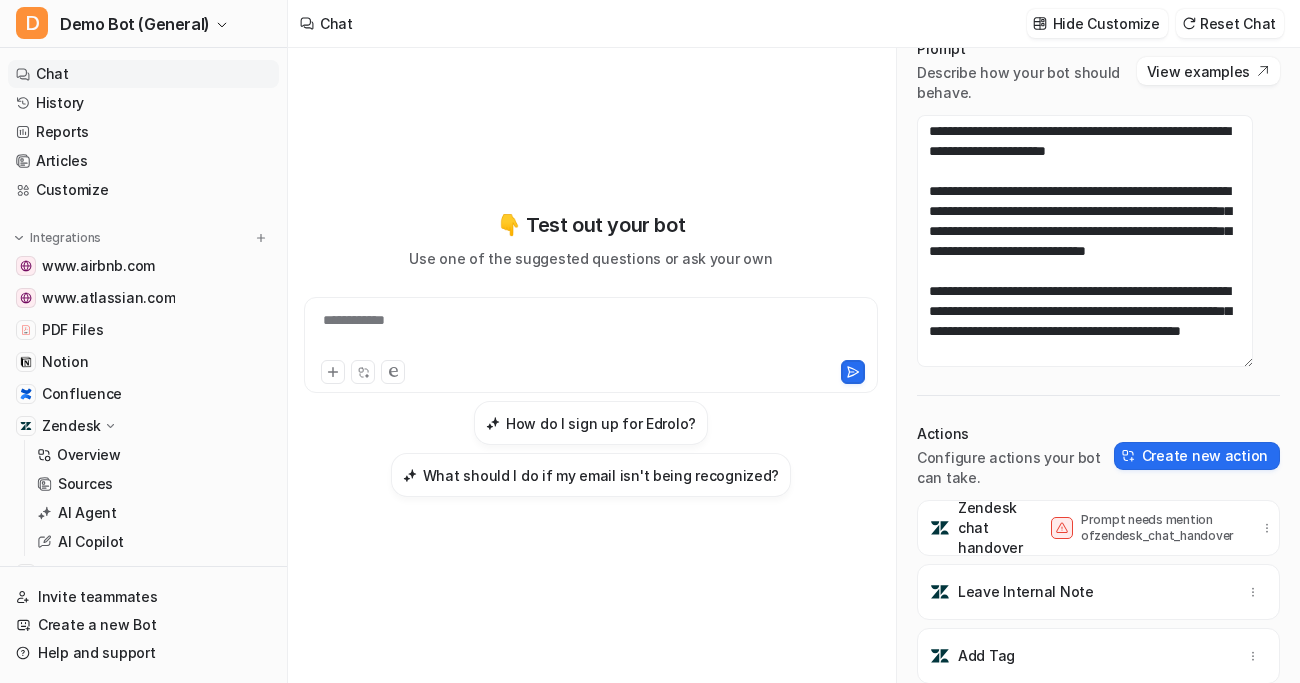 click on "**********" at bounding box center [591, 353] 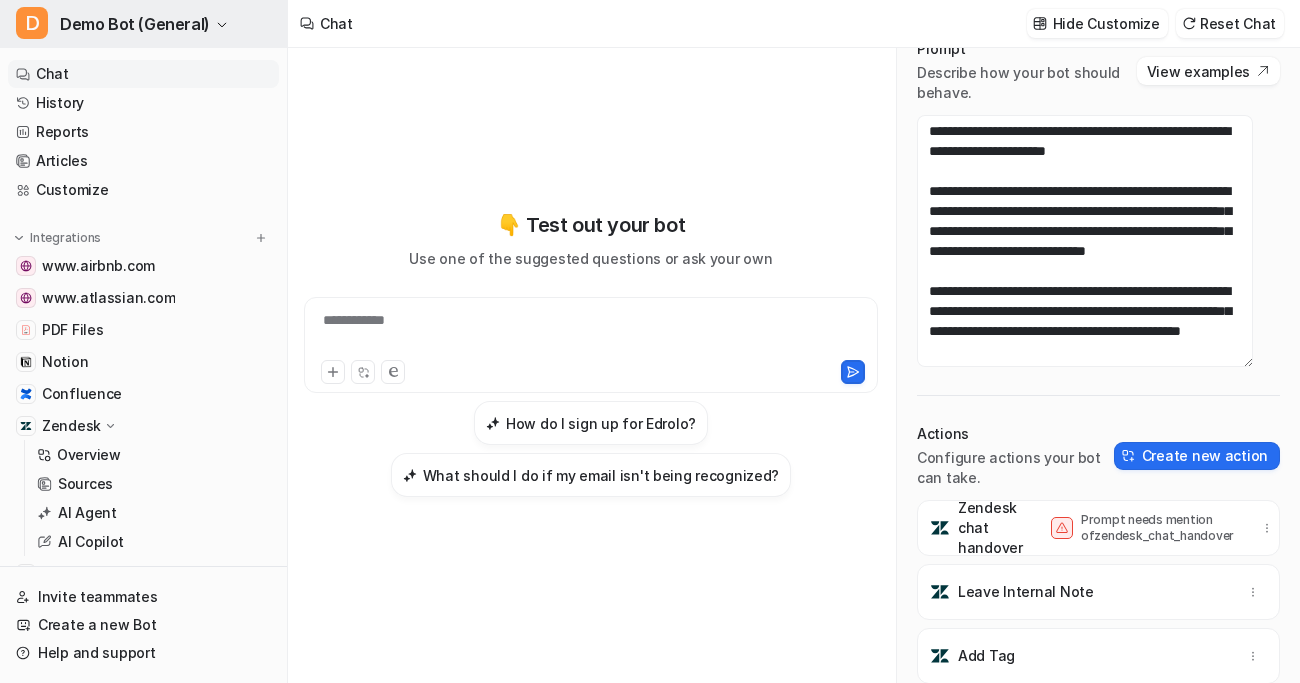 click 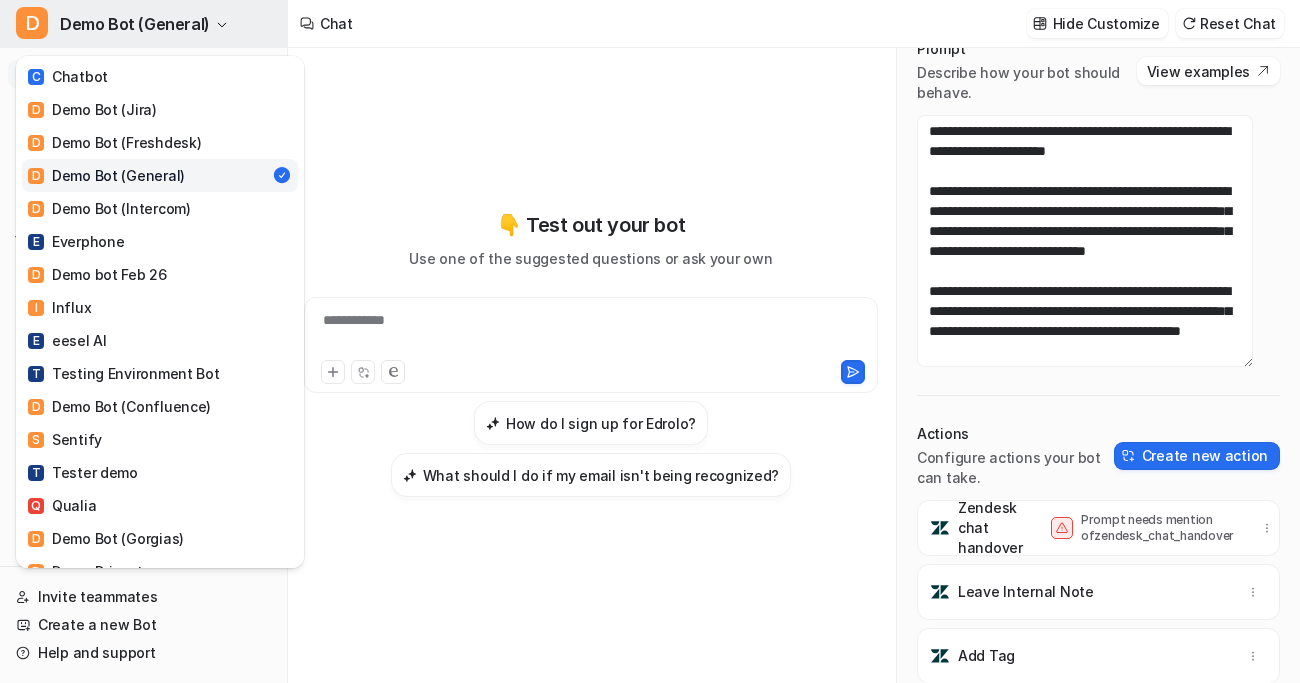 click 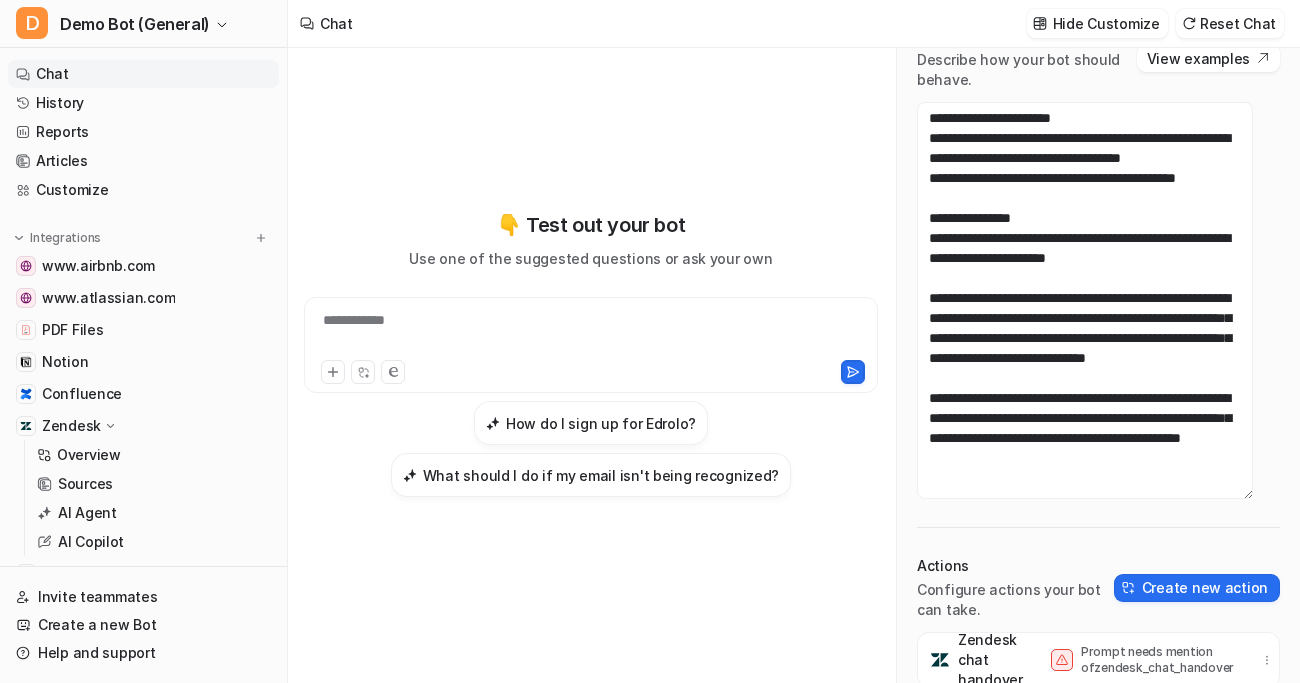scroll, scrollTop: 68, scrollLeft: 0, axis: vertical 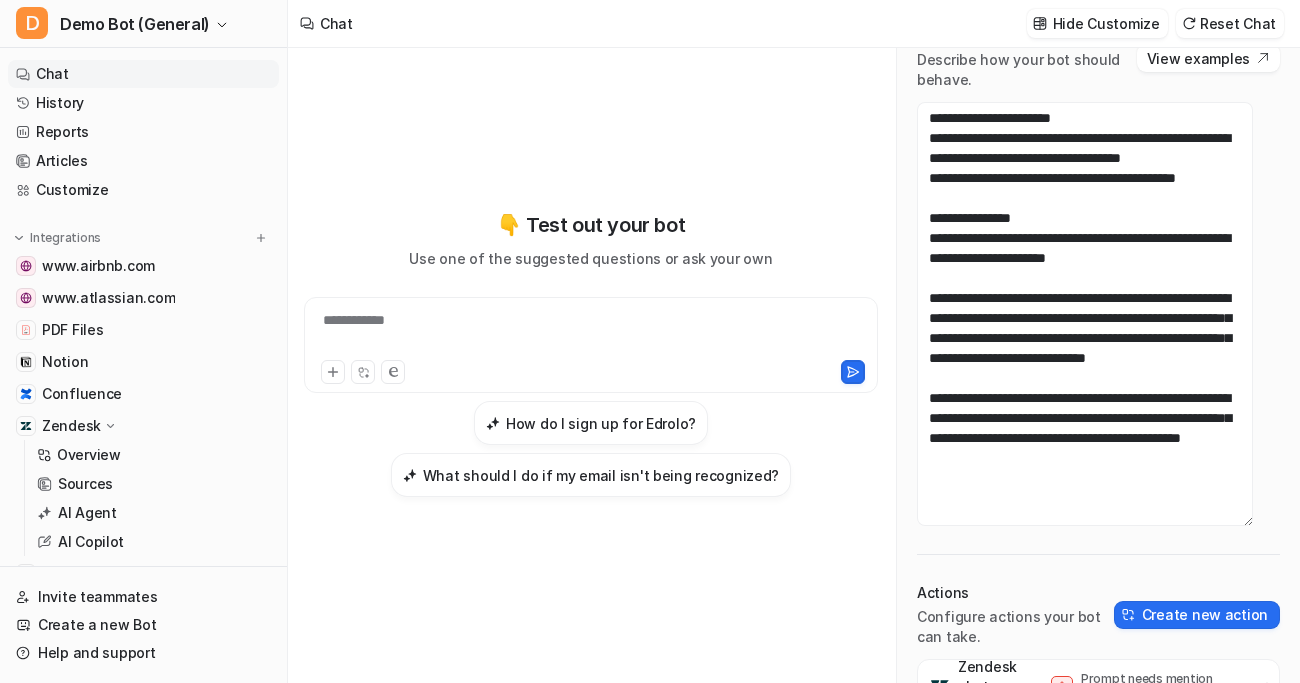 drag, startPoint x: 1247, startPoint y: 387, endPoint x: 1250, endPoint y: 516, distance: 129.03488 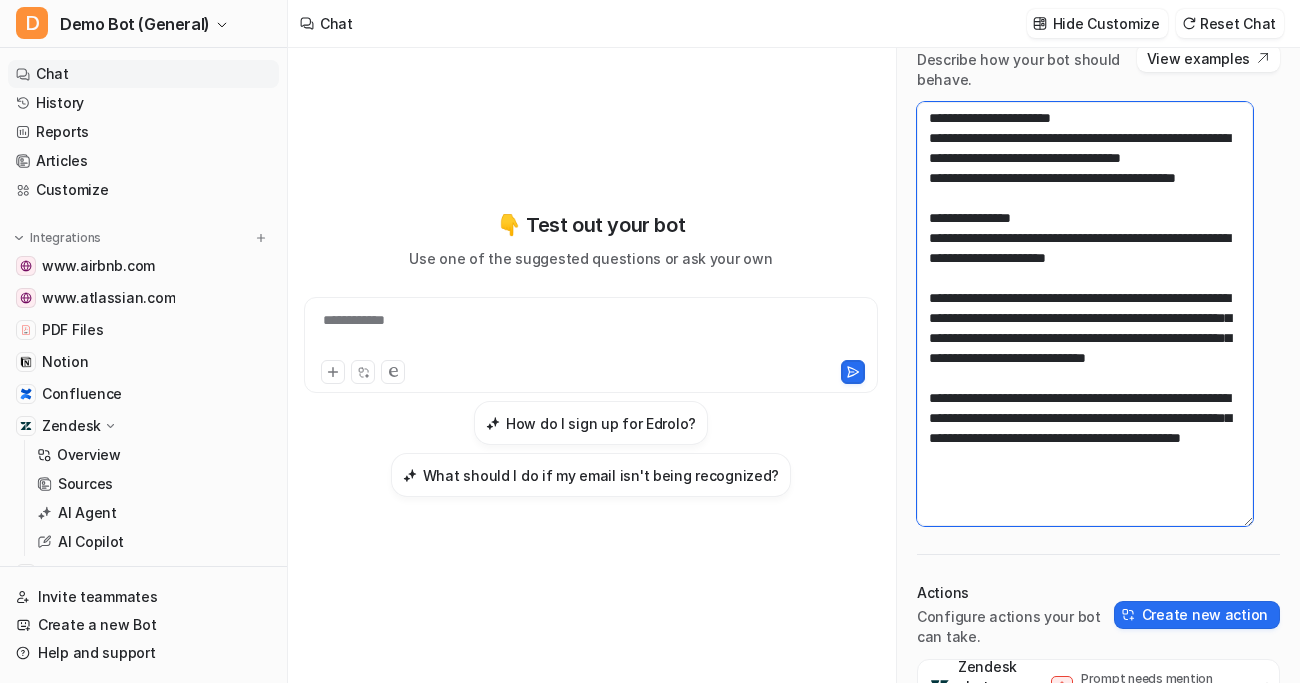 scroll, scrollTop: 68, scrollLeft: 0, axis: vertical 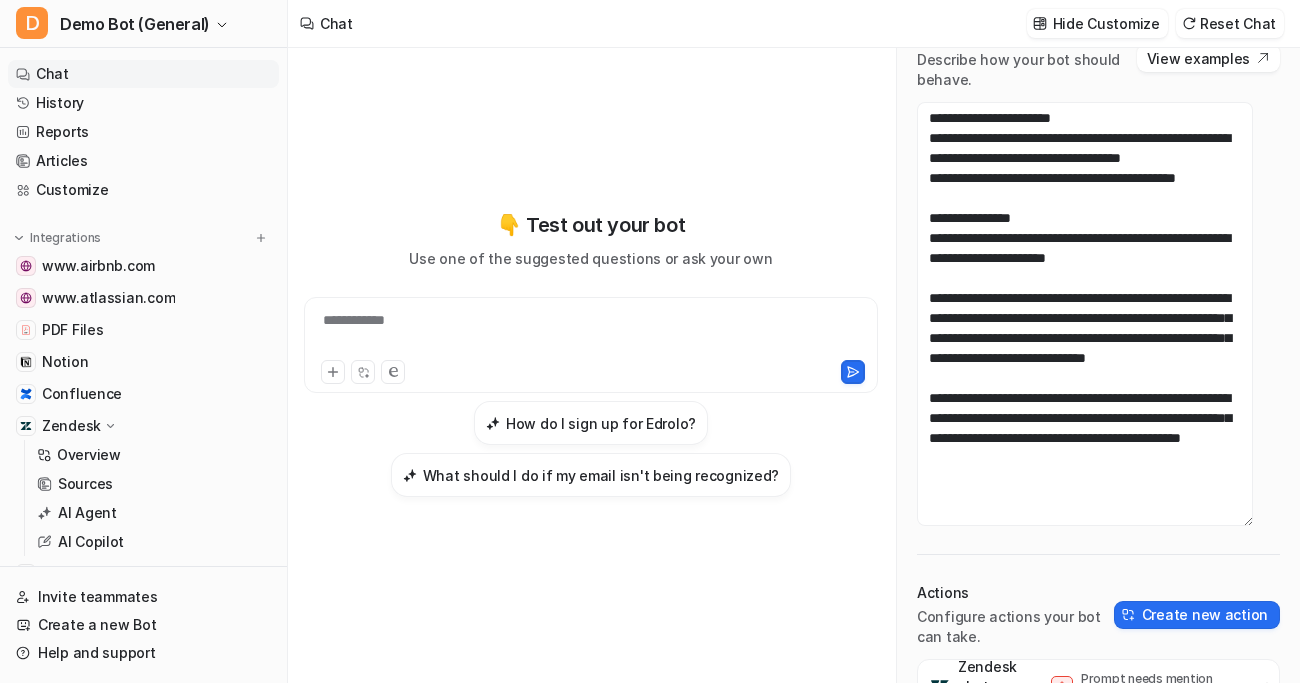 click on "**********" at bounding box center [591, 353] 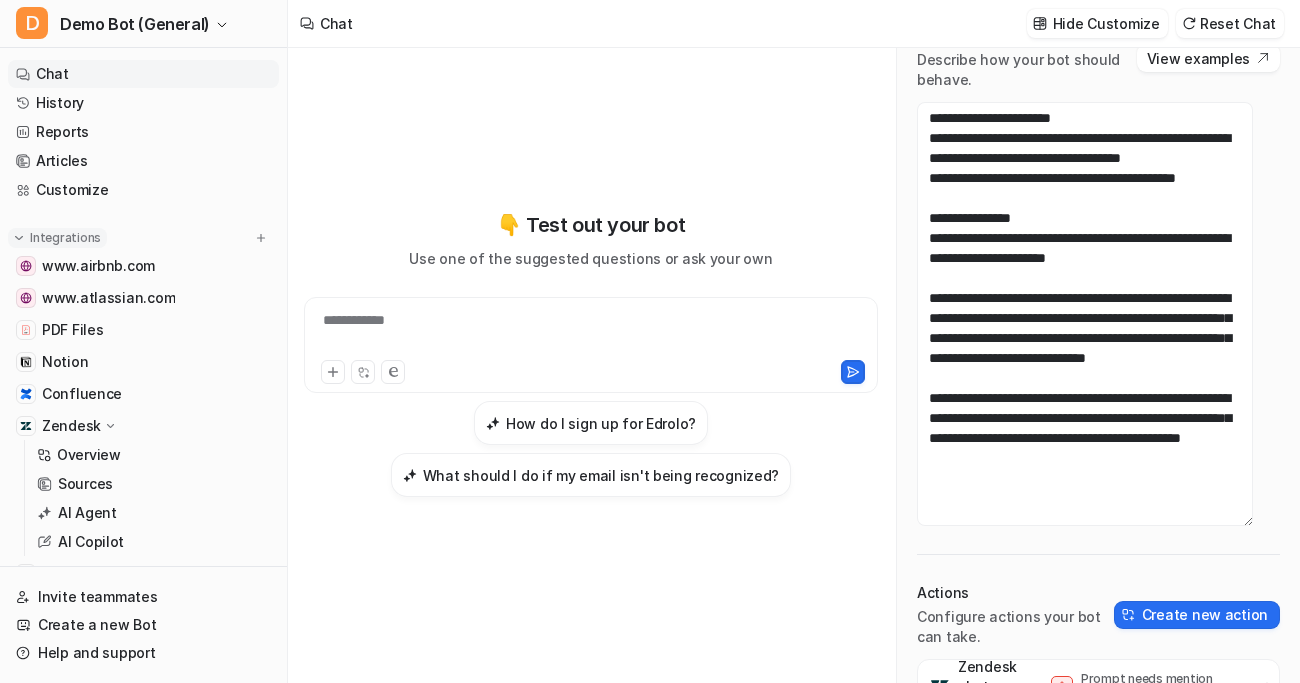 click at bounding box center (19, 238) 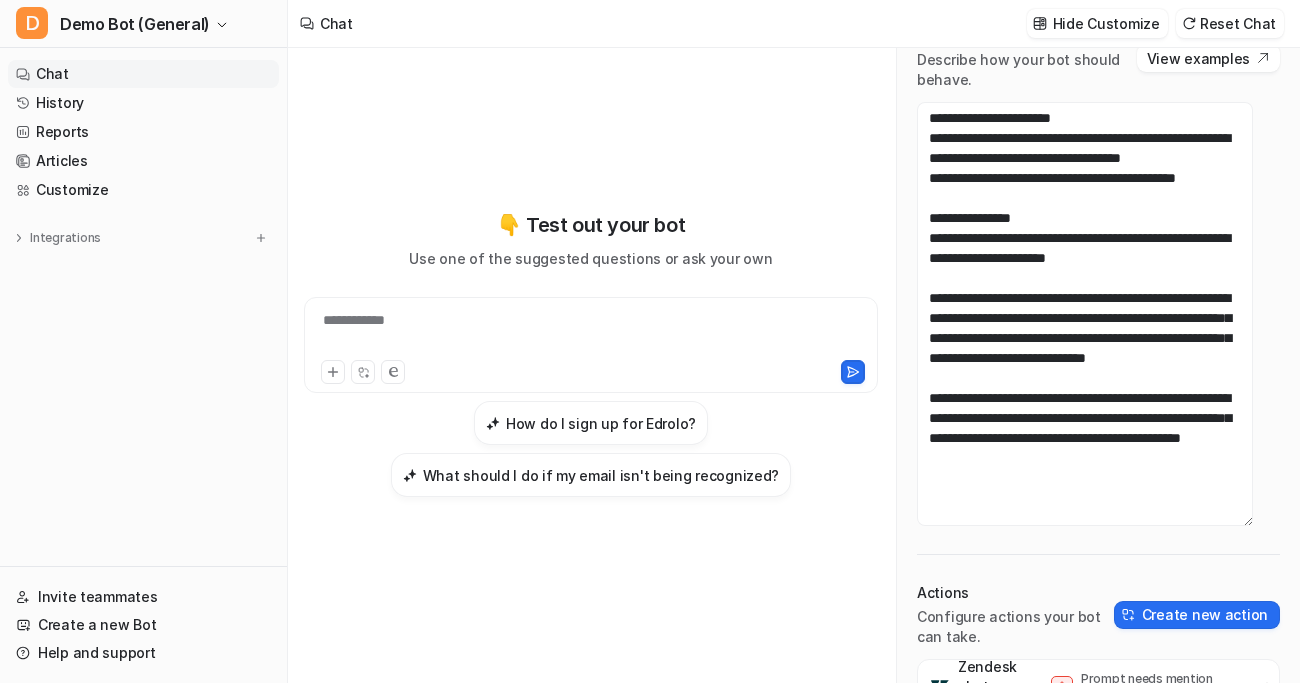 click on "**********" at bounding box center [591, 365] 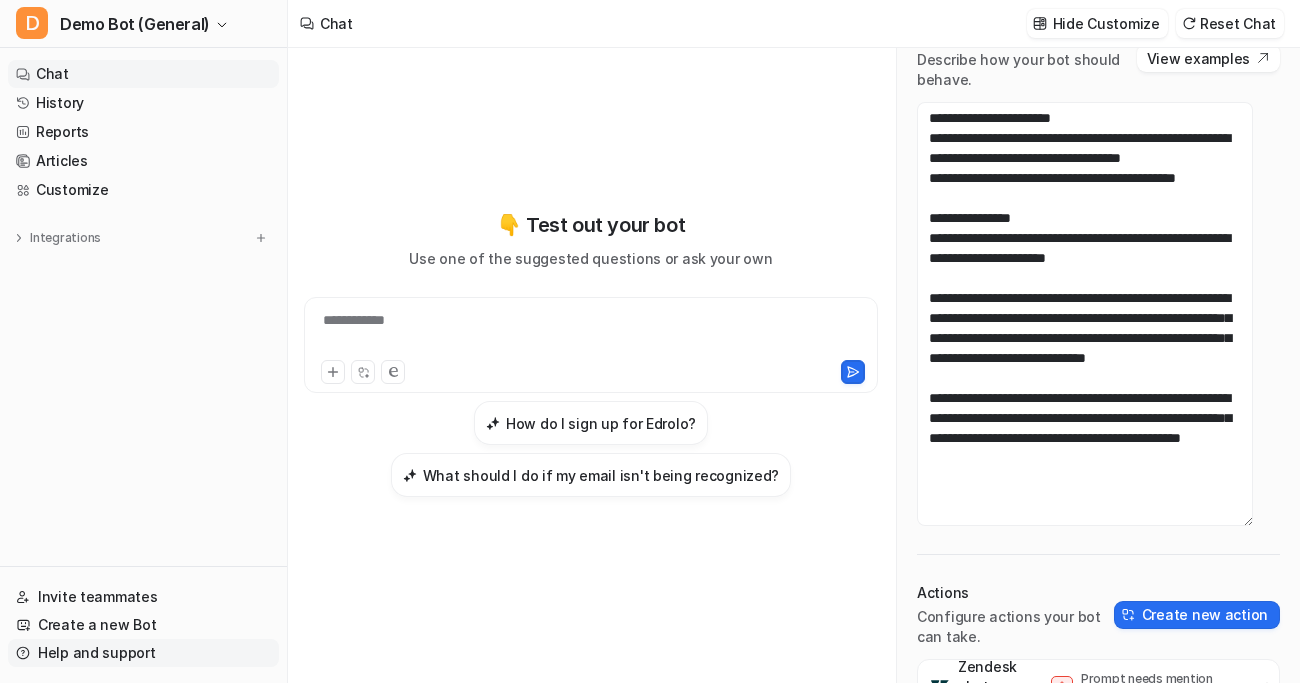 click on "Help and support" at bounding box center (143, 653) 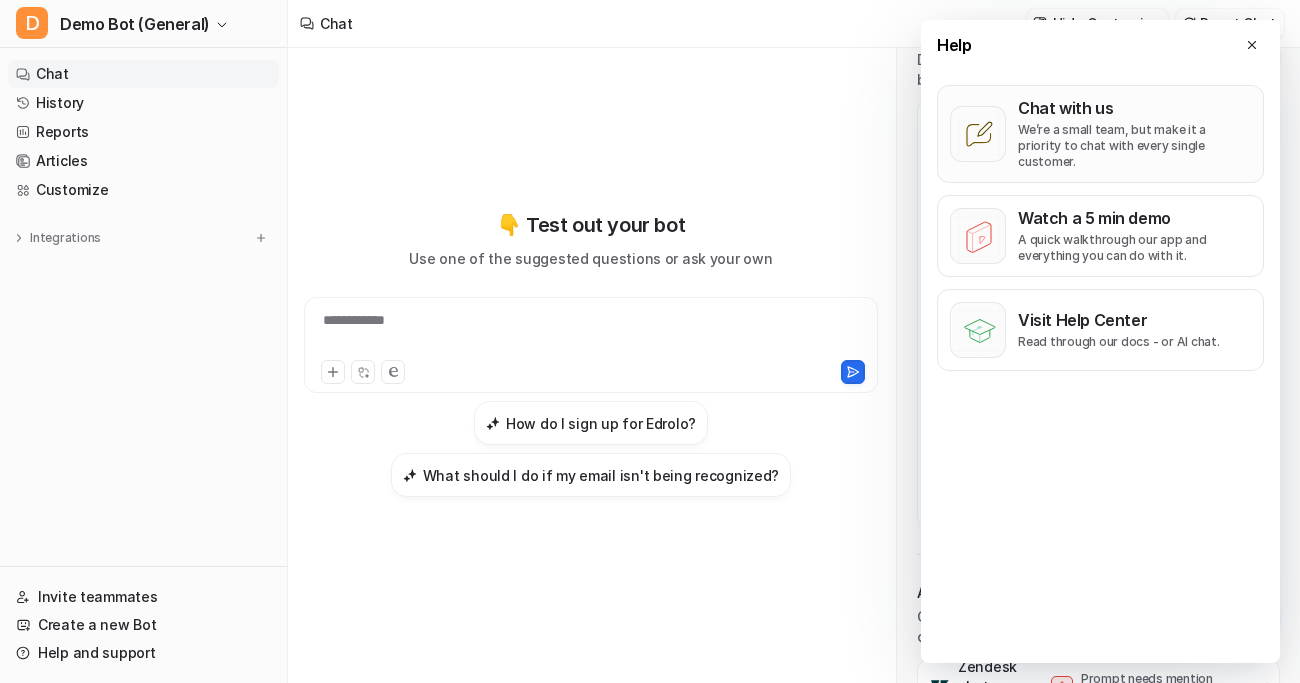 click on "We’re a small team, but make it a priority to chat with every single customer." at bounding box center (1134, 146) 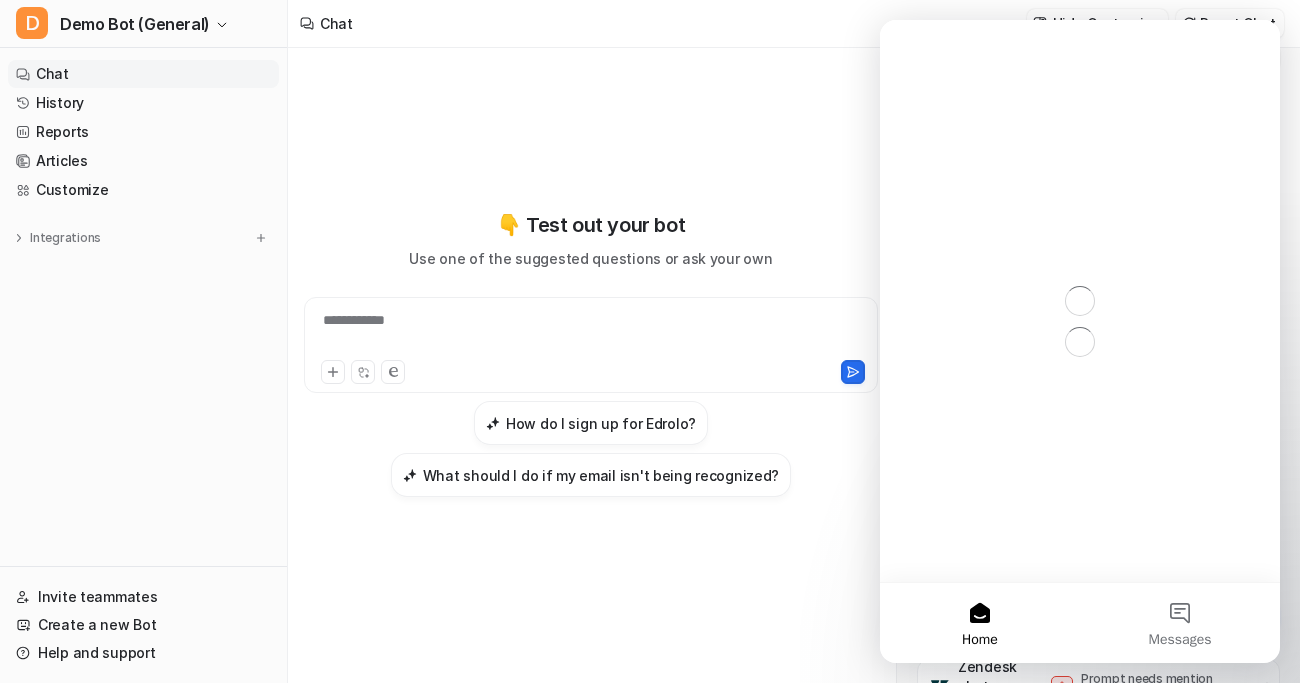 scroll, scrollTop: 0, scrollLeft: 0, axis: both 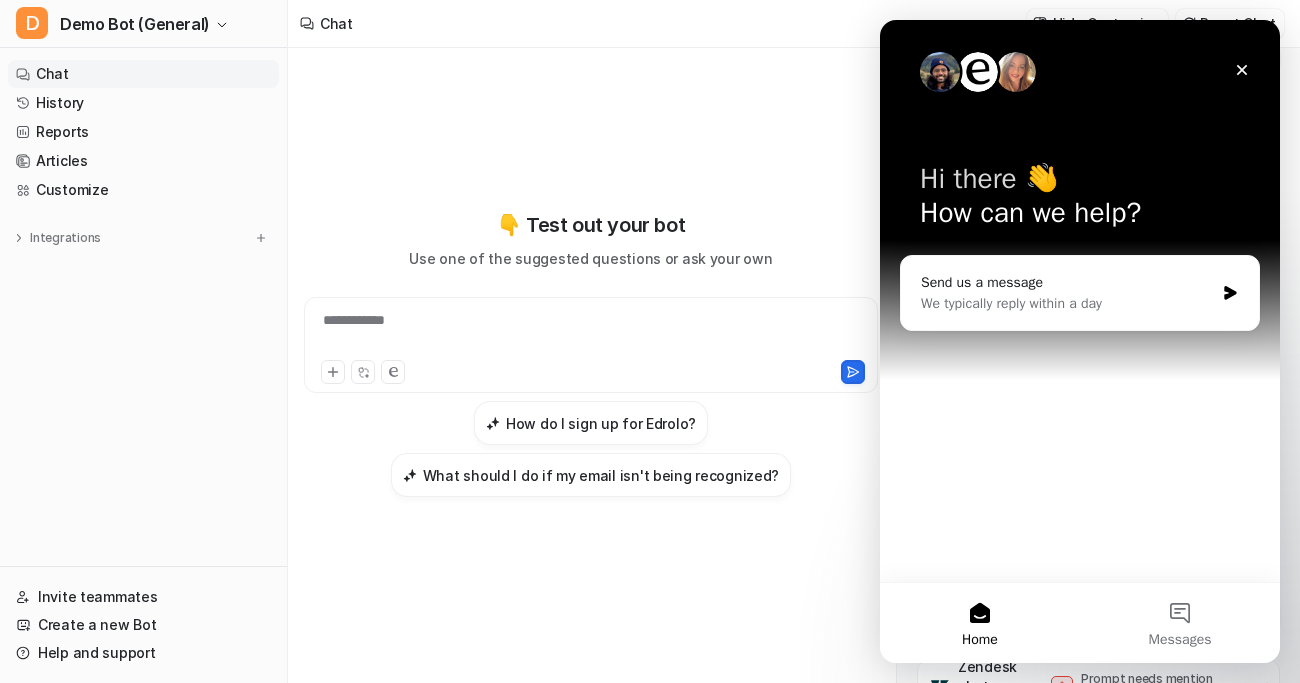 click on "**********" at bounding box center [591, 353] 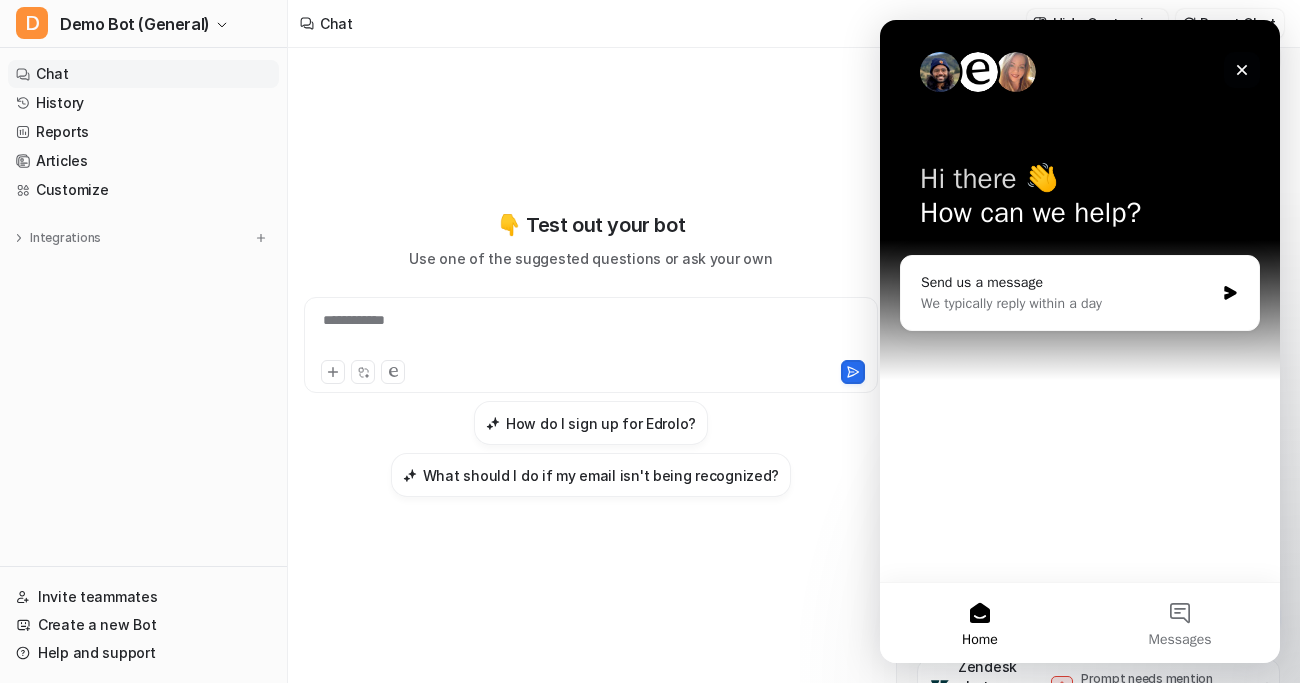 click 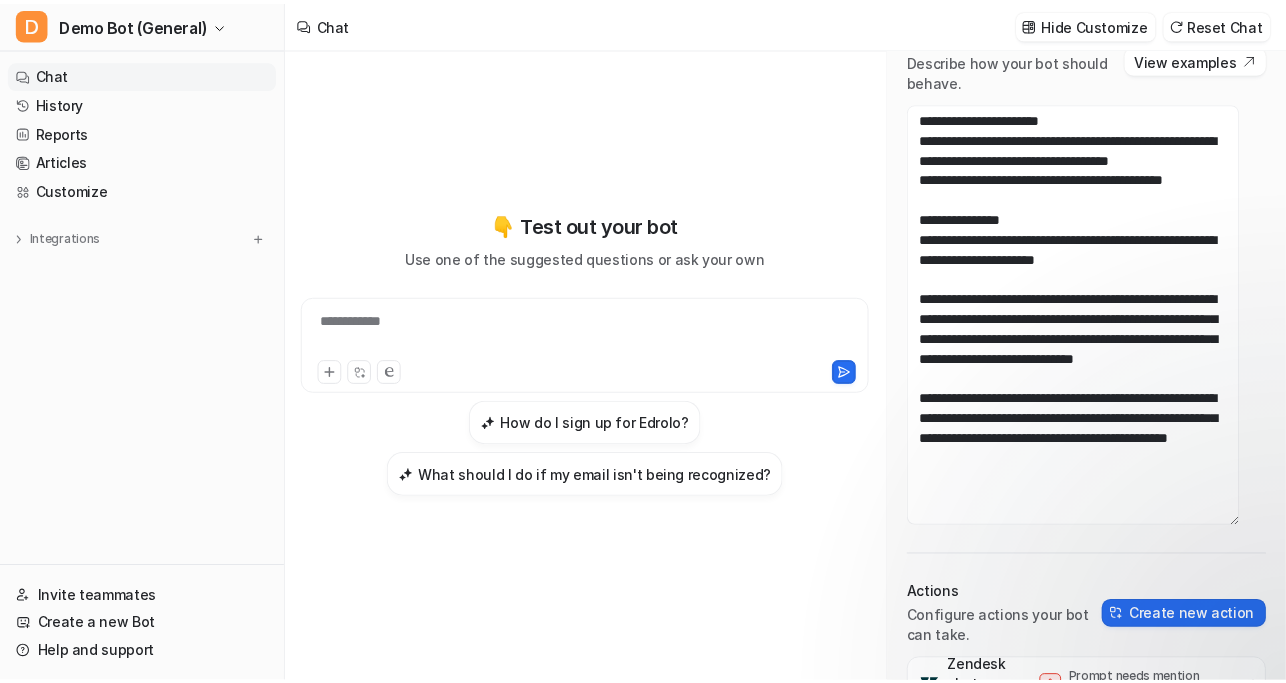 scroll, scrollTop: 0, scrollLeft: 0, axis: both 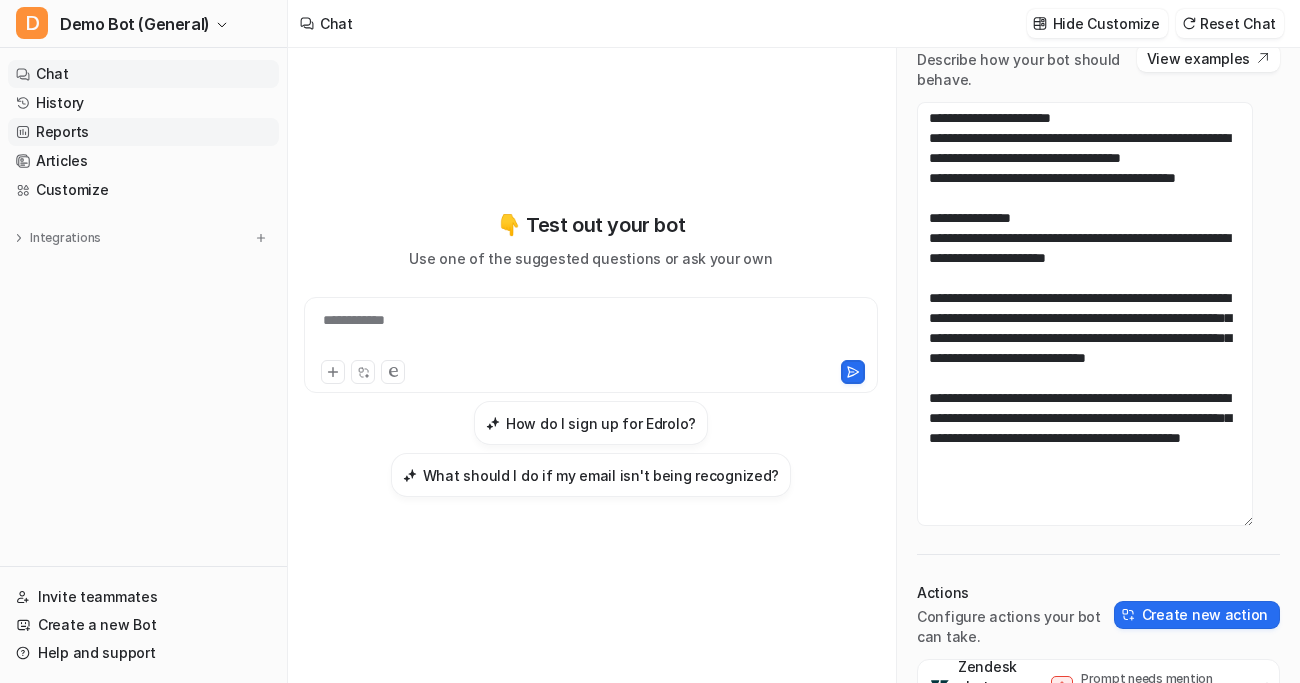click on "Reports" at bounding box center (143, 132) 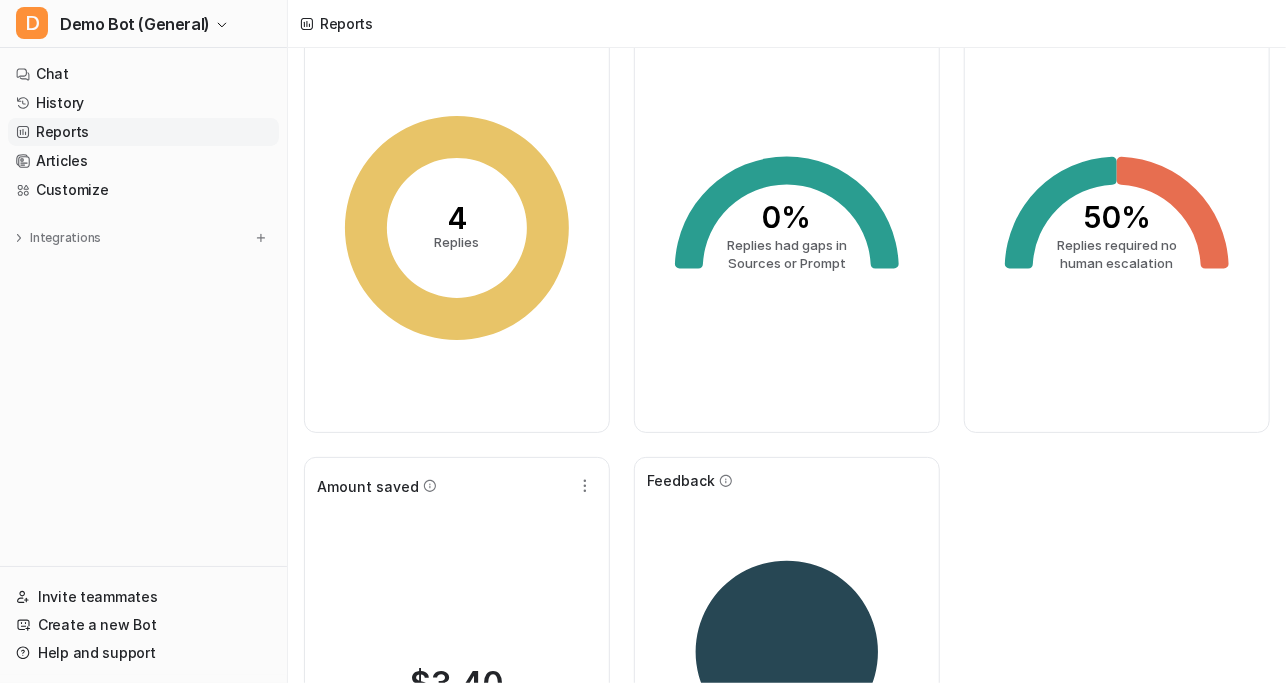 scroll, scrollTop: 181, scrollLeft: 0, axis: vertical 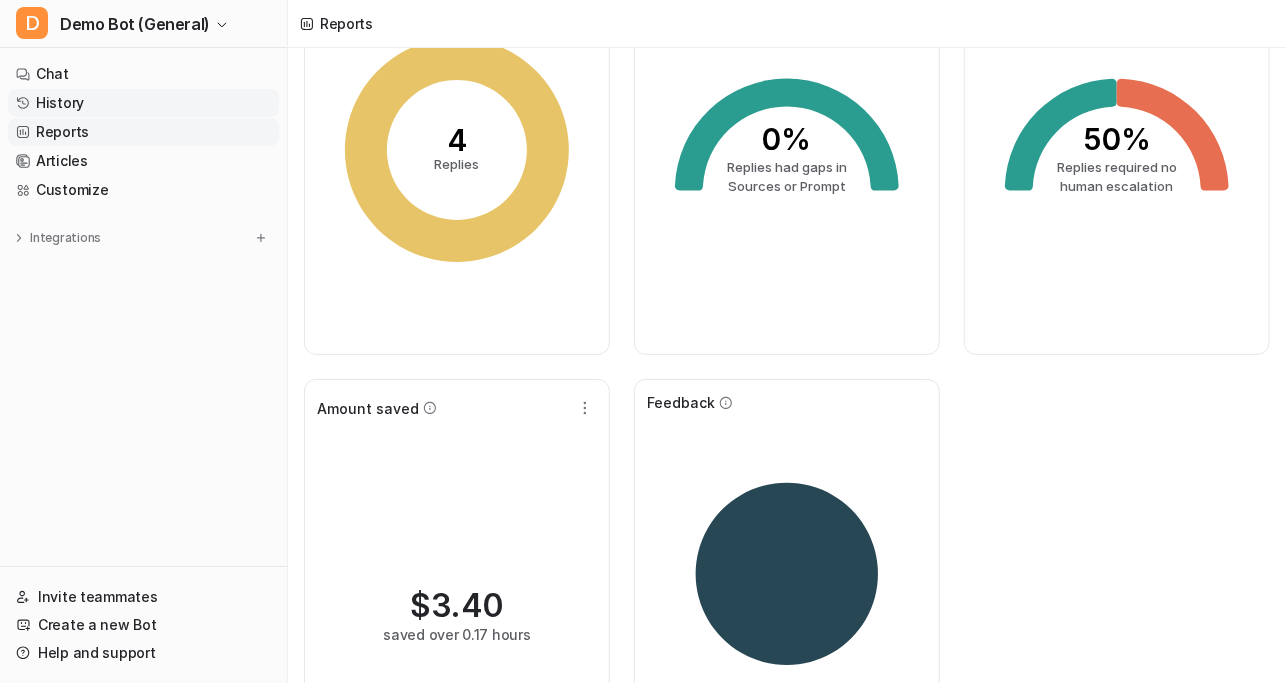 click on "History" at bounding box center [143, 103] 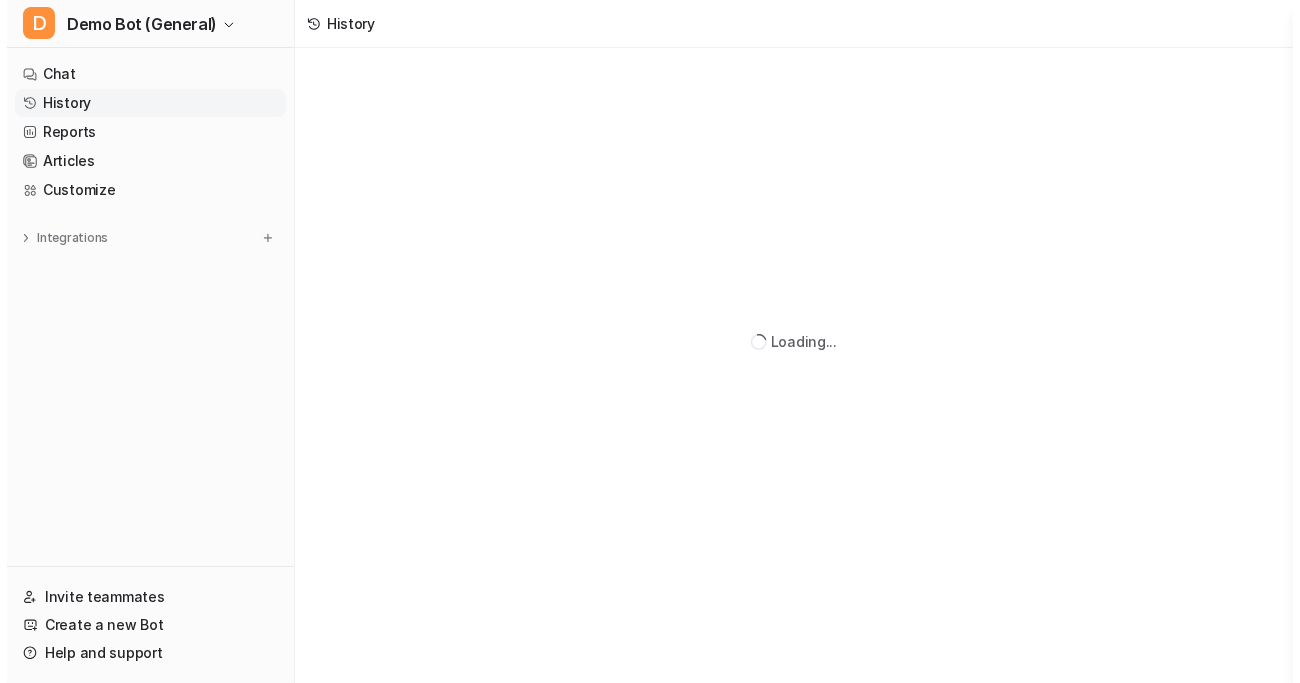 scroll, scrollTop: 0, scrollLeft: 0, axis: both 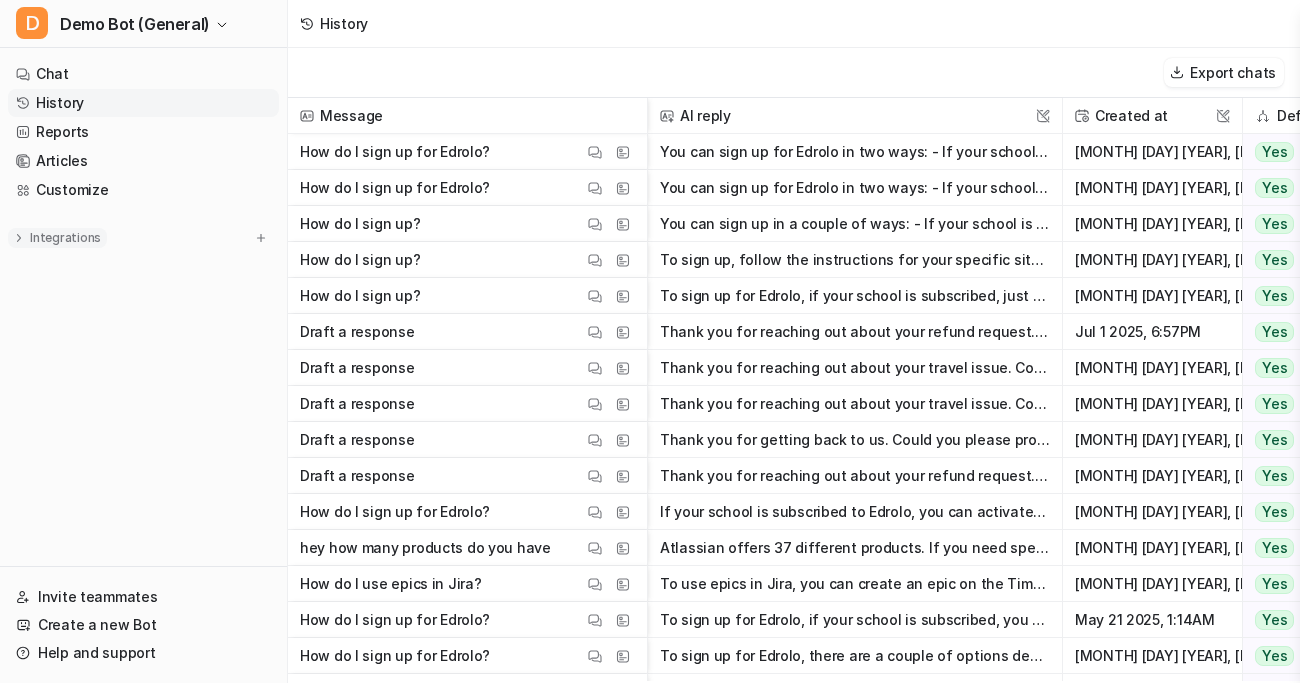 click on "Integrations" at bounding box center [65, 238] 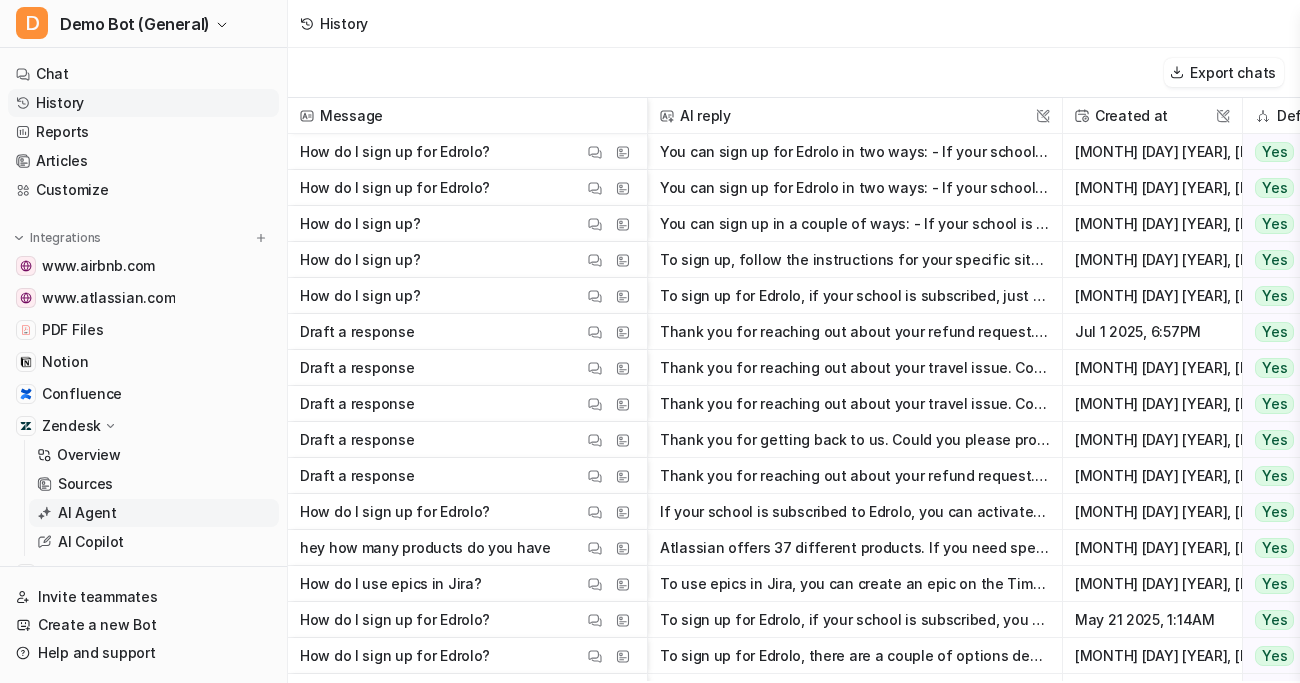 click on "AI Agent" at bounding box center [87, 513] 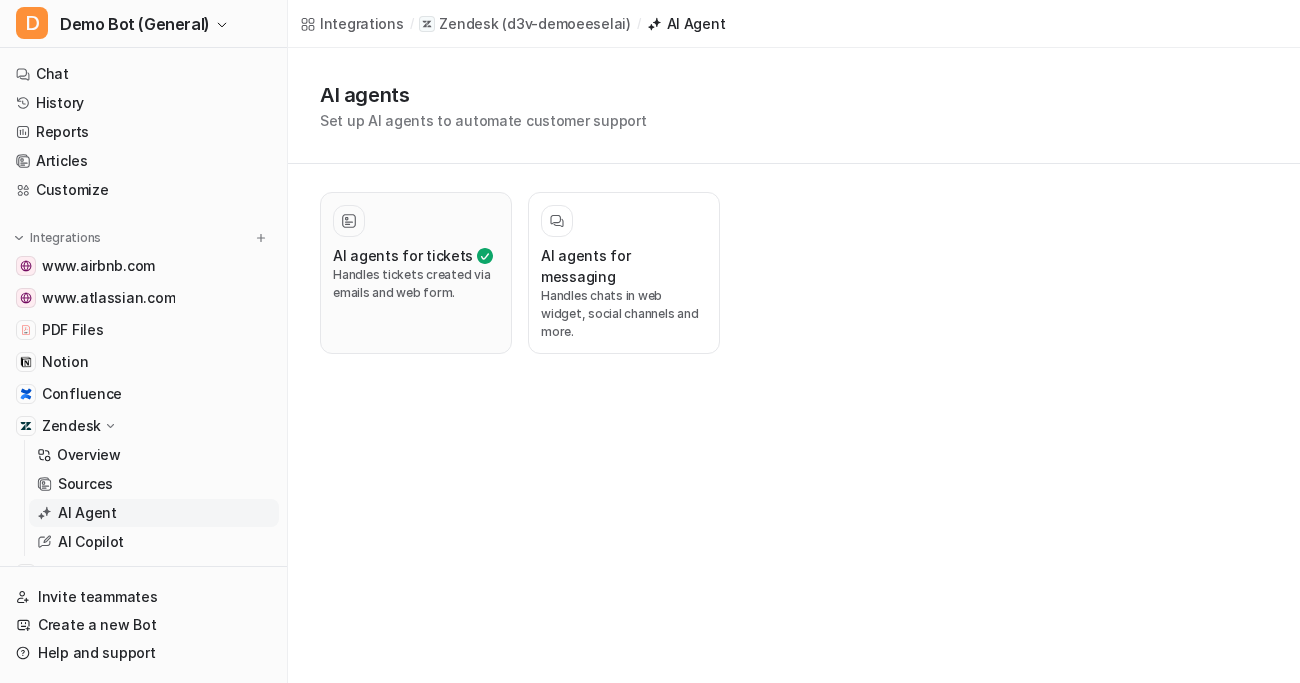 click on "Handles tickets created via emails and web form." at bounding box center [416, 284] 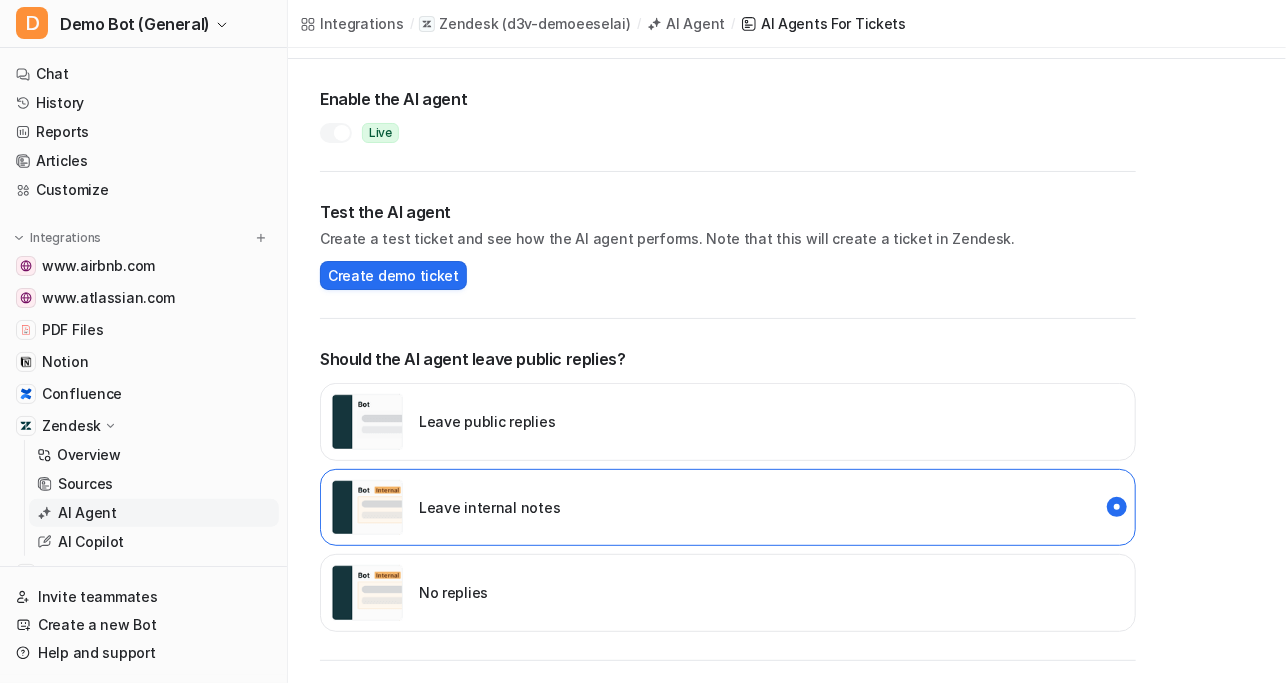 scroll, scrollTop: 181, scrollLeft: 0, axis: vertical 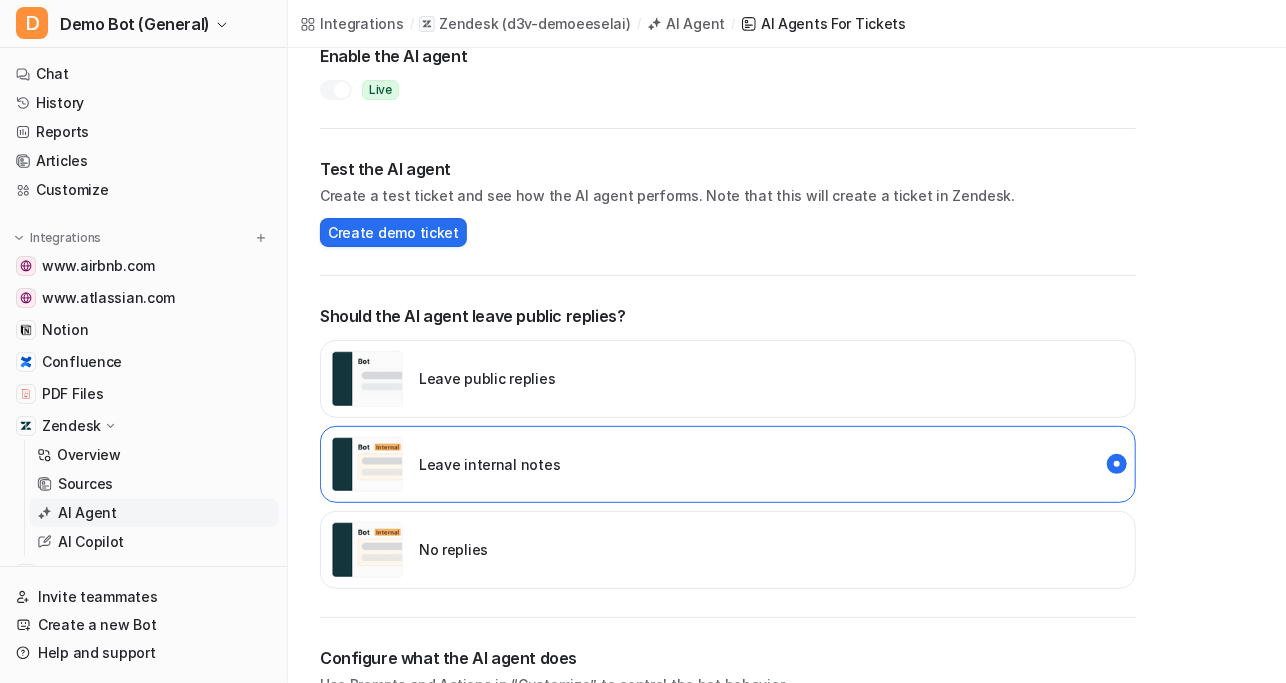 click on "Should the AI agent leave public replies?" at bounding box center [728, 316] 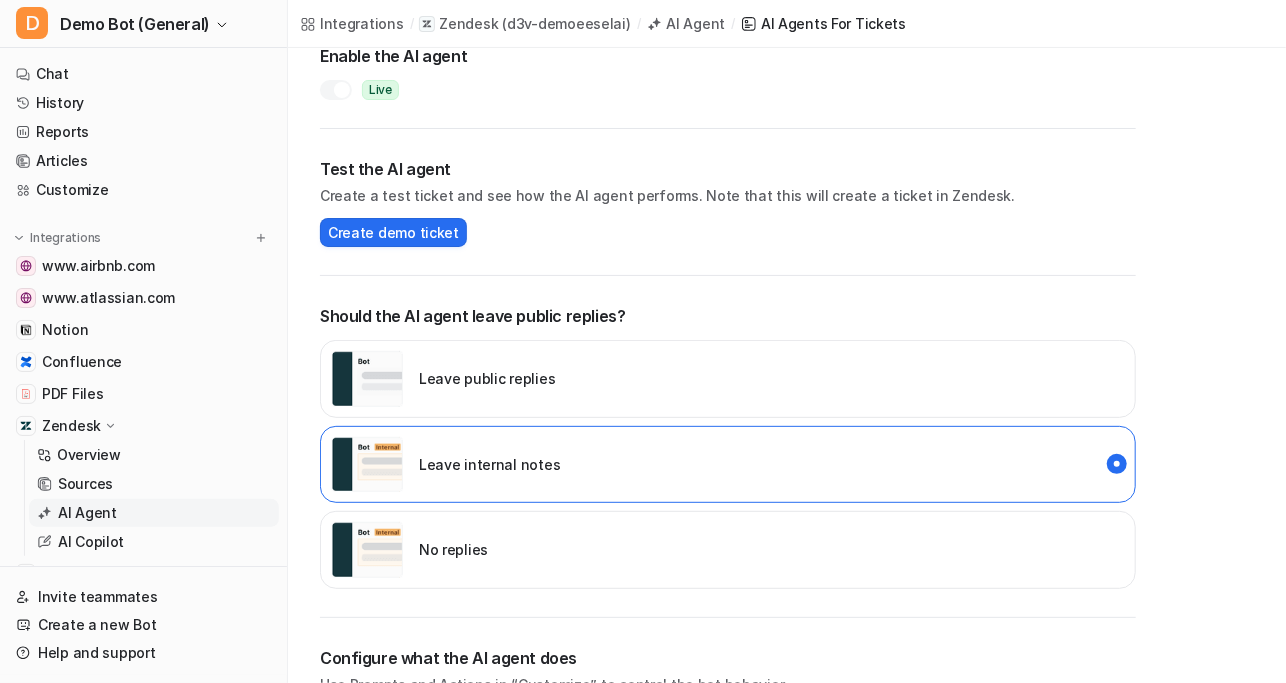 click on "Zendesk" at bounding box center (71, 426) 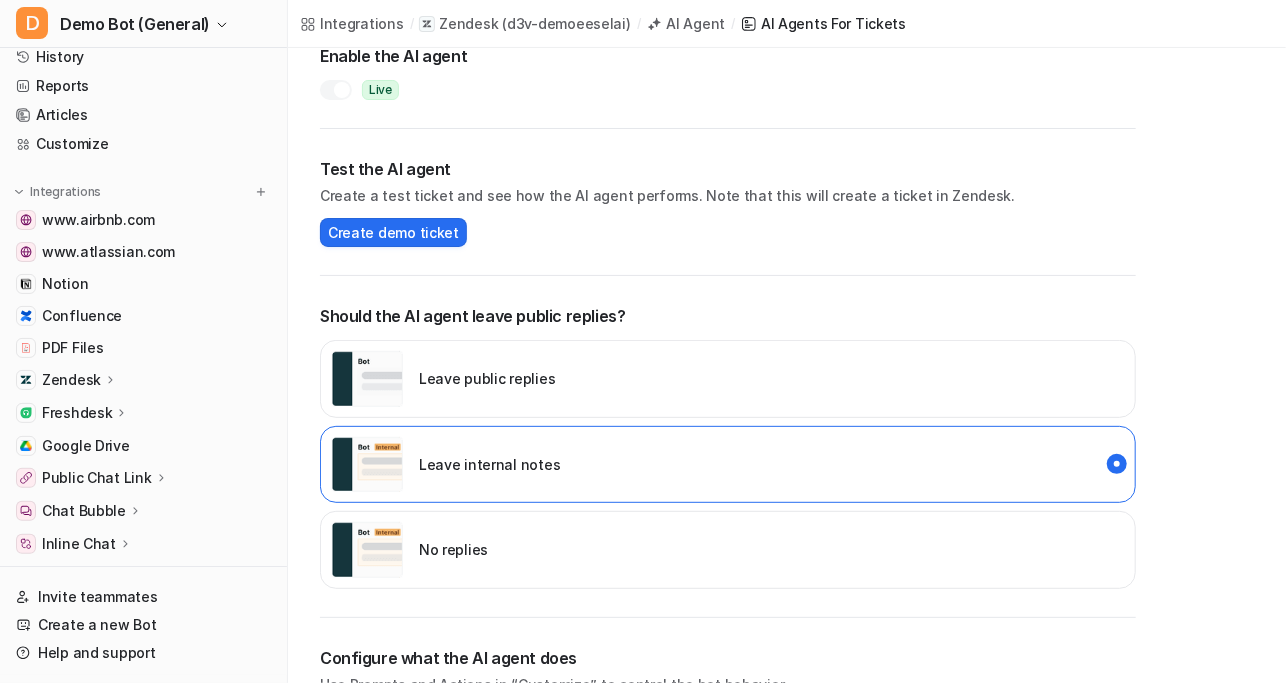 scroll, scrollTop: 159, scrollLeft: 0, axis: vertical 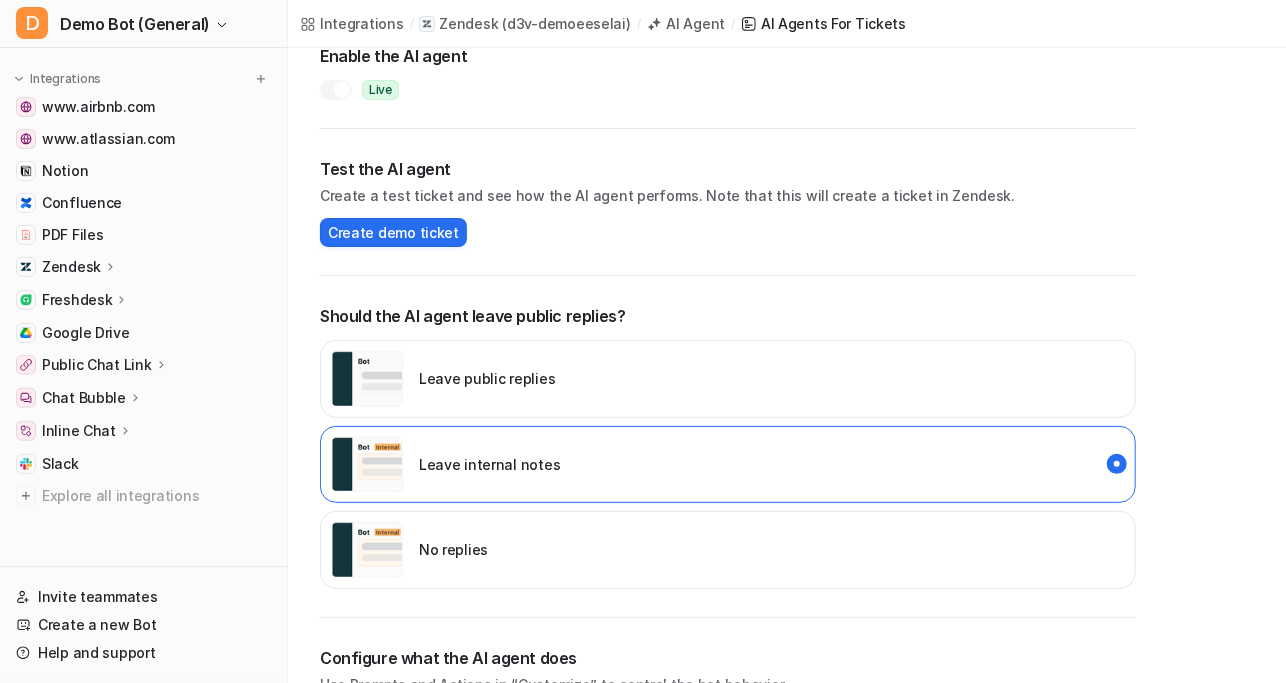 click on "Enable the AI agent Live Test the AI agent Create a test ticket and see how the AI agent performs. Note that this will create a ticket in Zendesk. Create demo ticket Should the AI agent leave public replies? Leave public replies Leave internal notes No replies Configure what the AI agent does Use Prompts and Actions in “Customize” to control the bot behavior Customize What user should the bot respond as? Enter the user ID for the Zendesk integration. This determines what user the bot should respond as in Zendesk tickets. Learn how to get the user ID Saved Which tickets should the AI agent look at? Configure which tickets the bot interacts with using Zendesk Triggers Configure in Zendesk" at bounding box center [728, 576] 